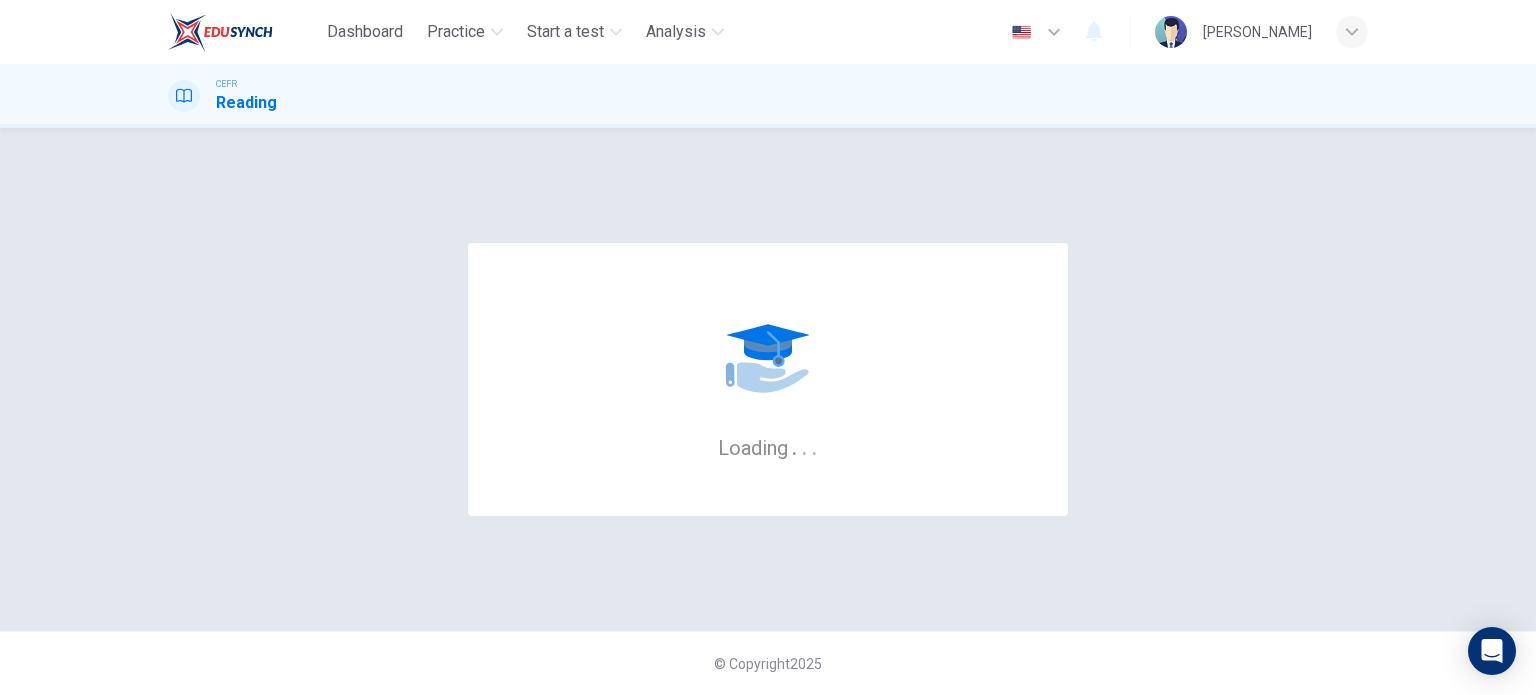 scroll, scrollTop: 0, scrollLeft: 0, axis: both 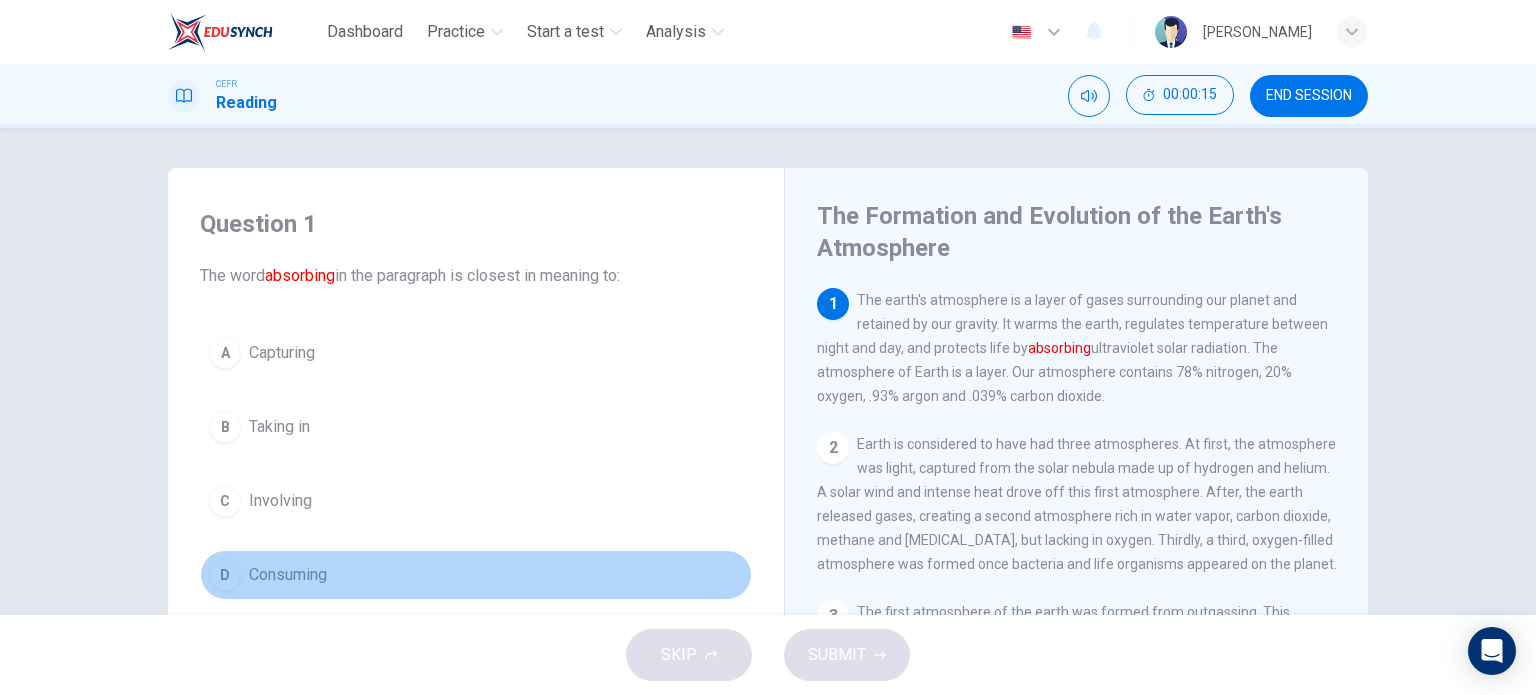 click on "Consuming" at bounding box center [288, 575] 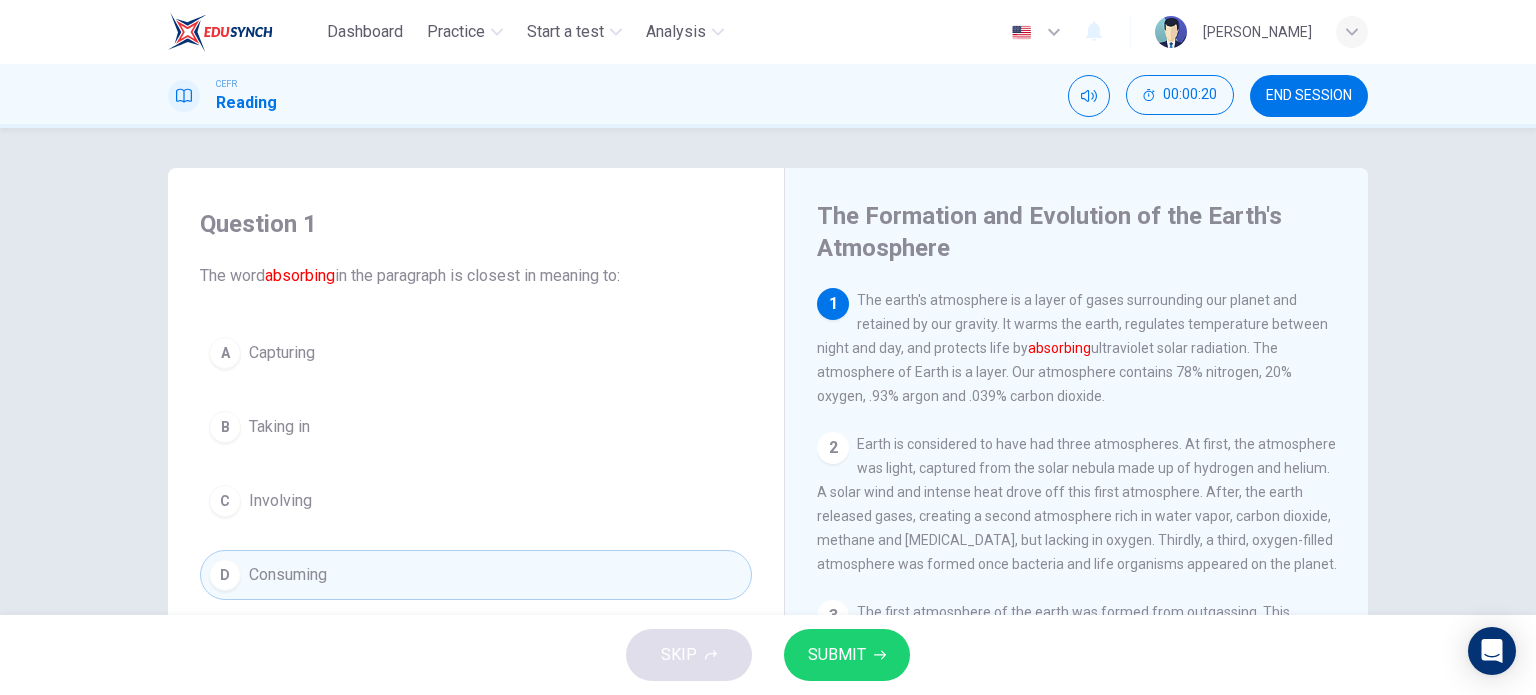 click on "SUBMIT" at bounding box center (837, 655) 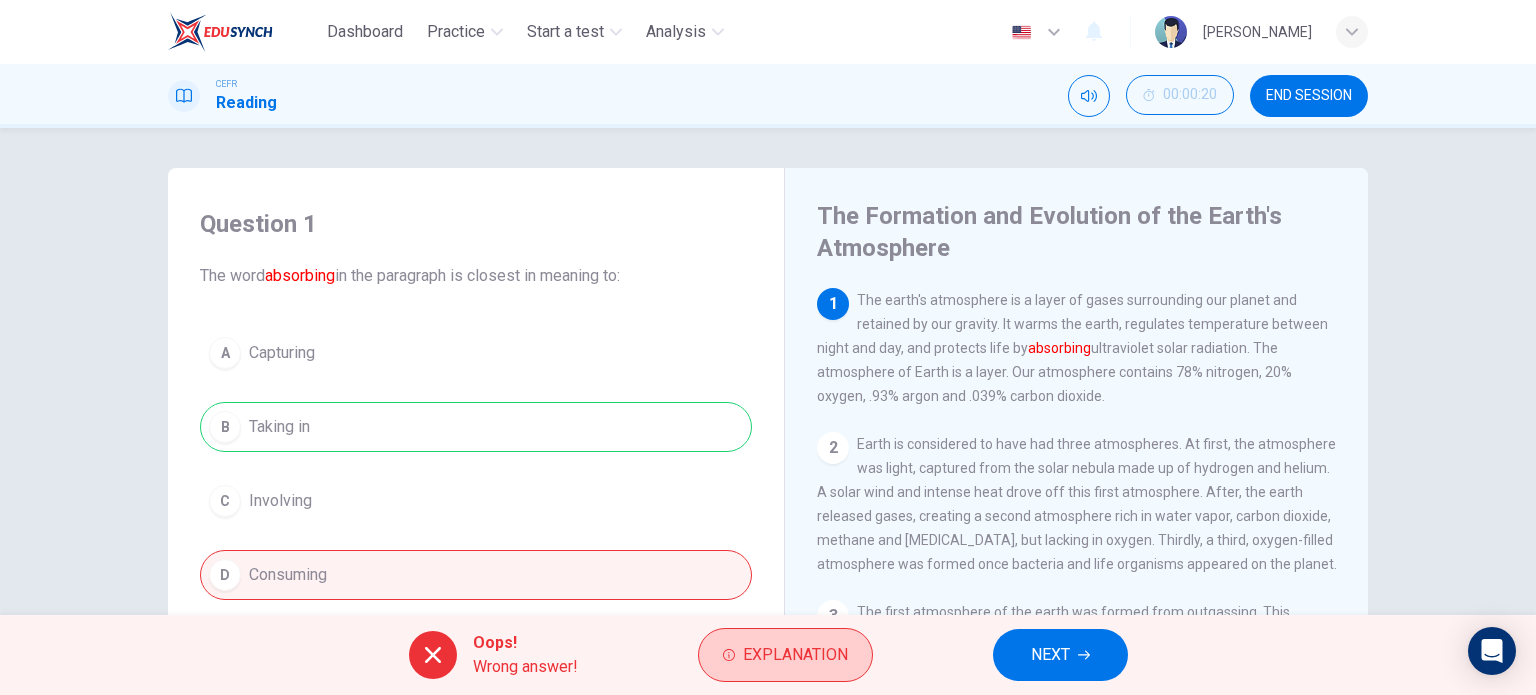 click on "Explanation" at bounding box center (795, 655) 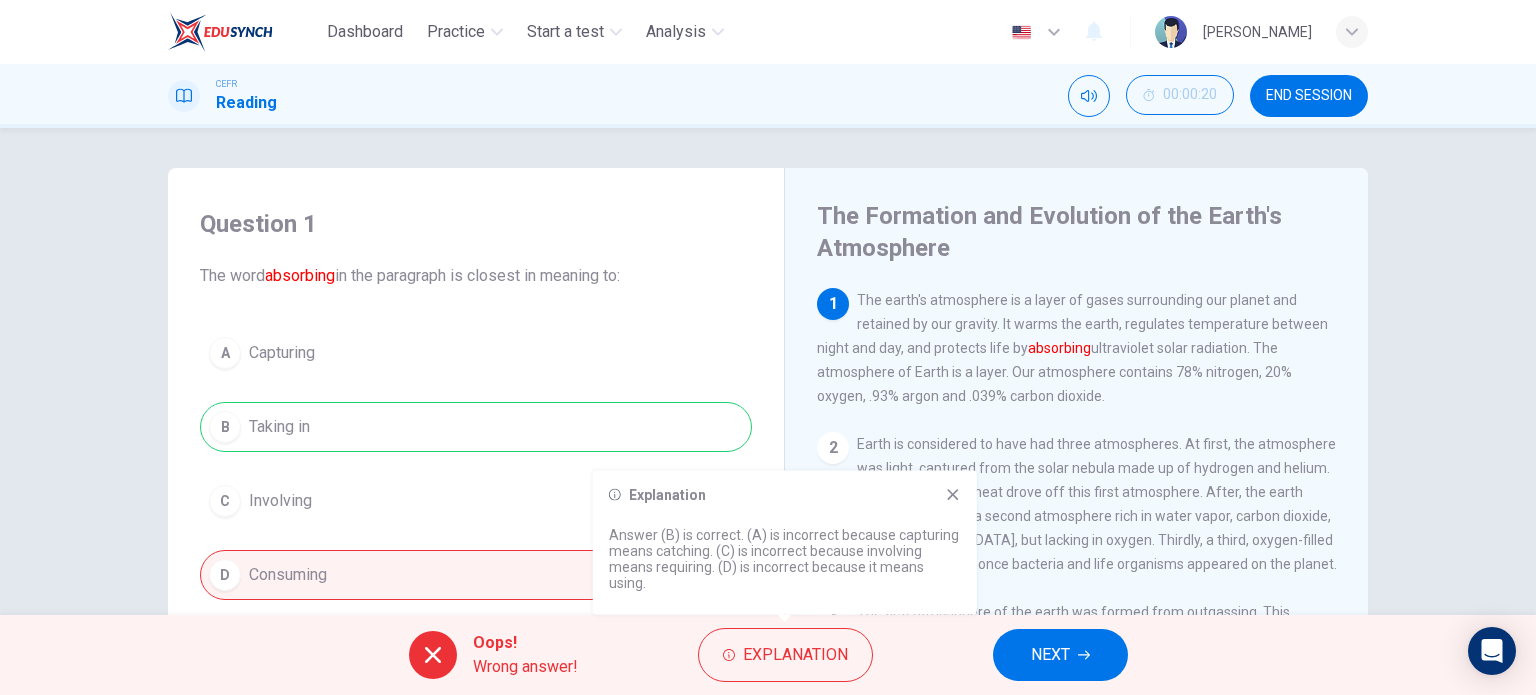 click on "NEXT" at bounding box center (1060, 655) 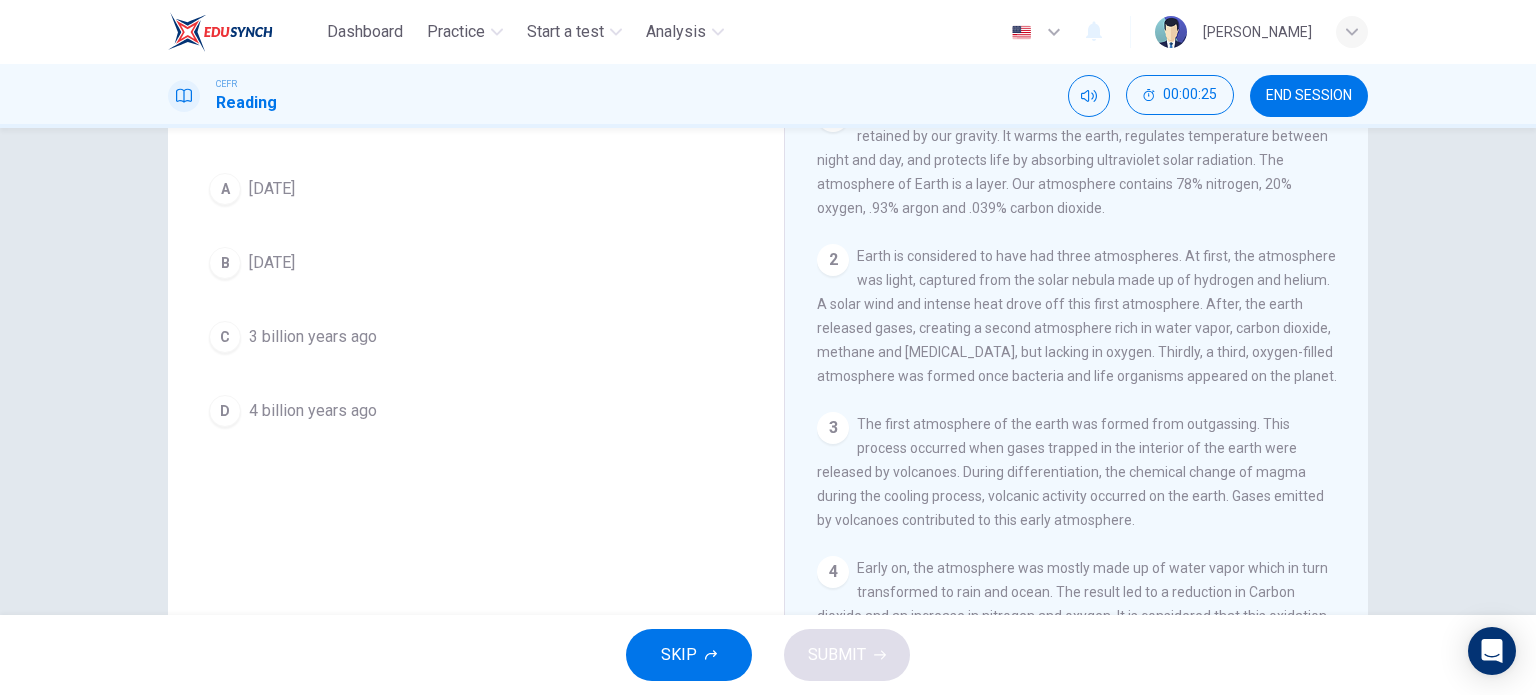 scroll, scrollTop: 88, scrollLeft: 0, axis: vertical 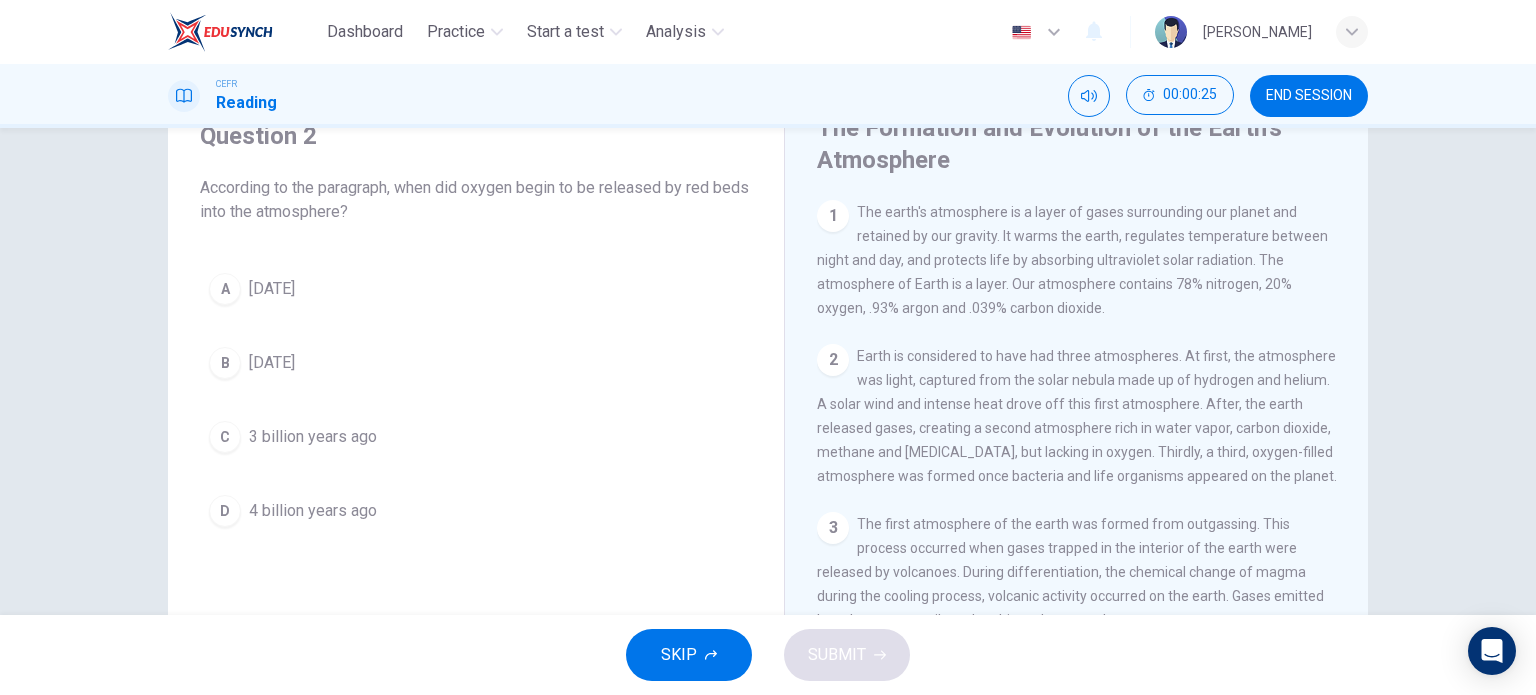 click on "1 billion years ago" at bounding box center (272, 289) 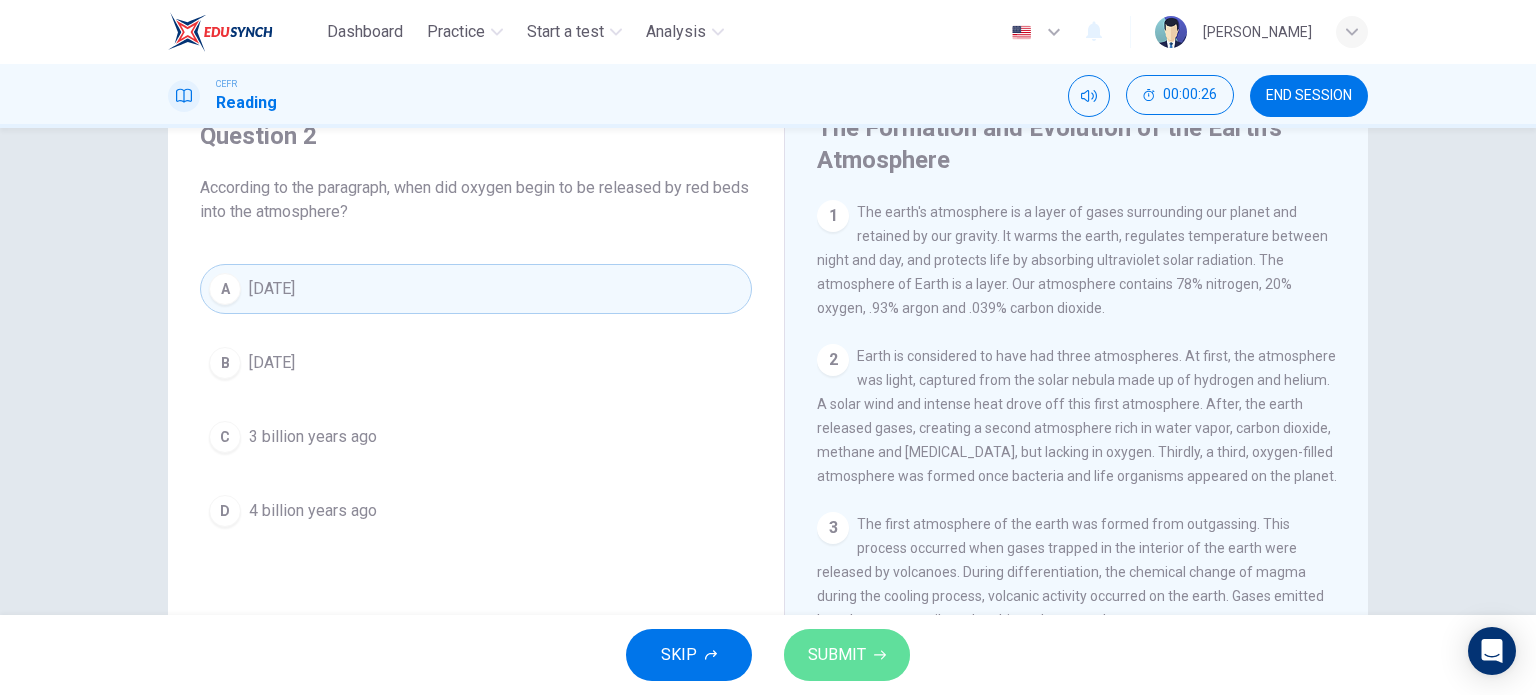click on "SUBMIT" at bounding box center [847, 655] 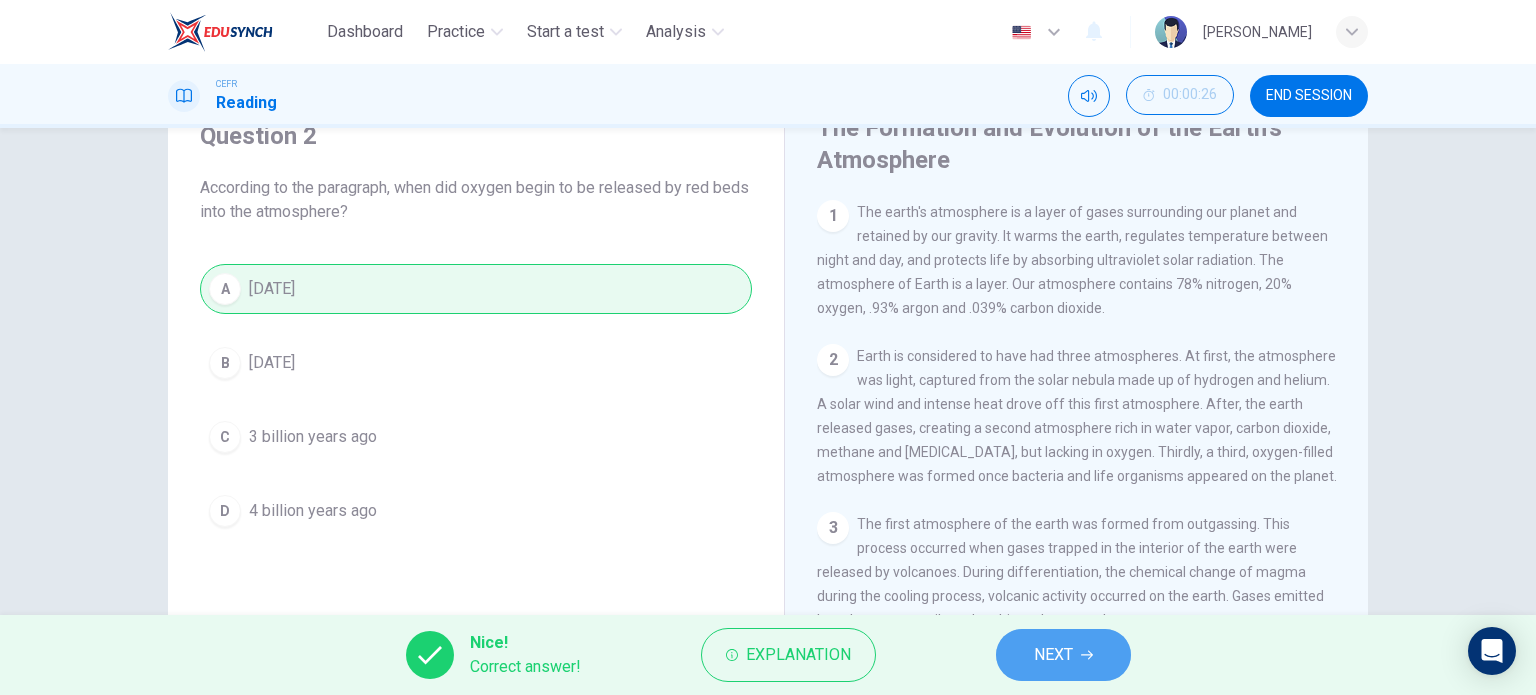 click on "NEXT" at bounding box center [1063, 655] 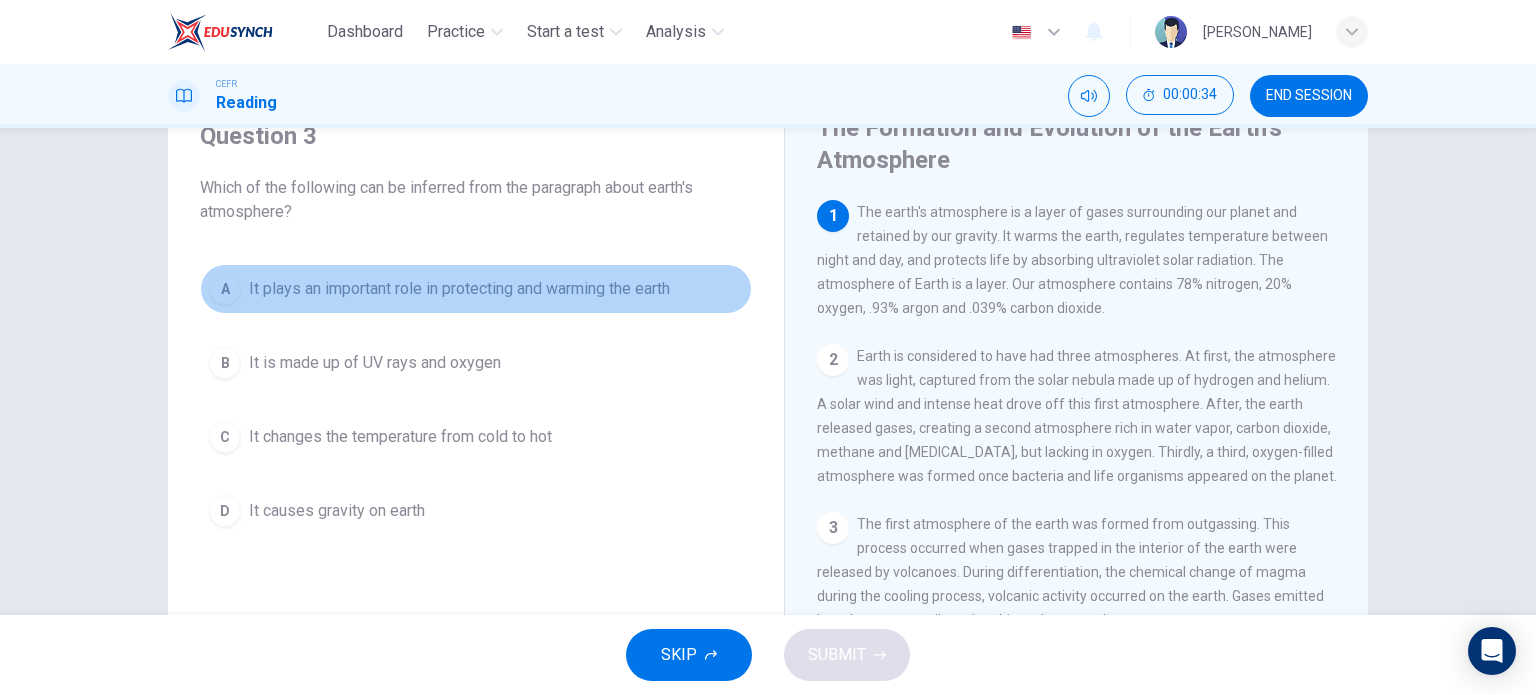 click on "It plays an important role in protecting and warming the earth" at bounding box center [459, 289] 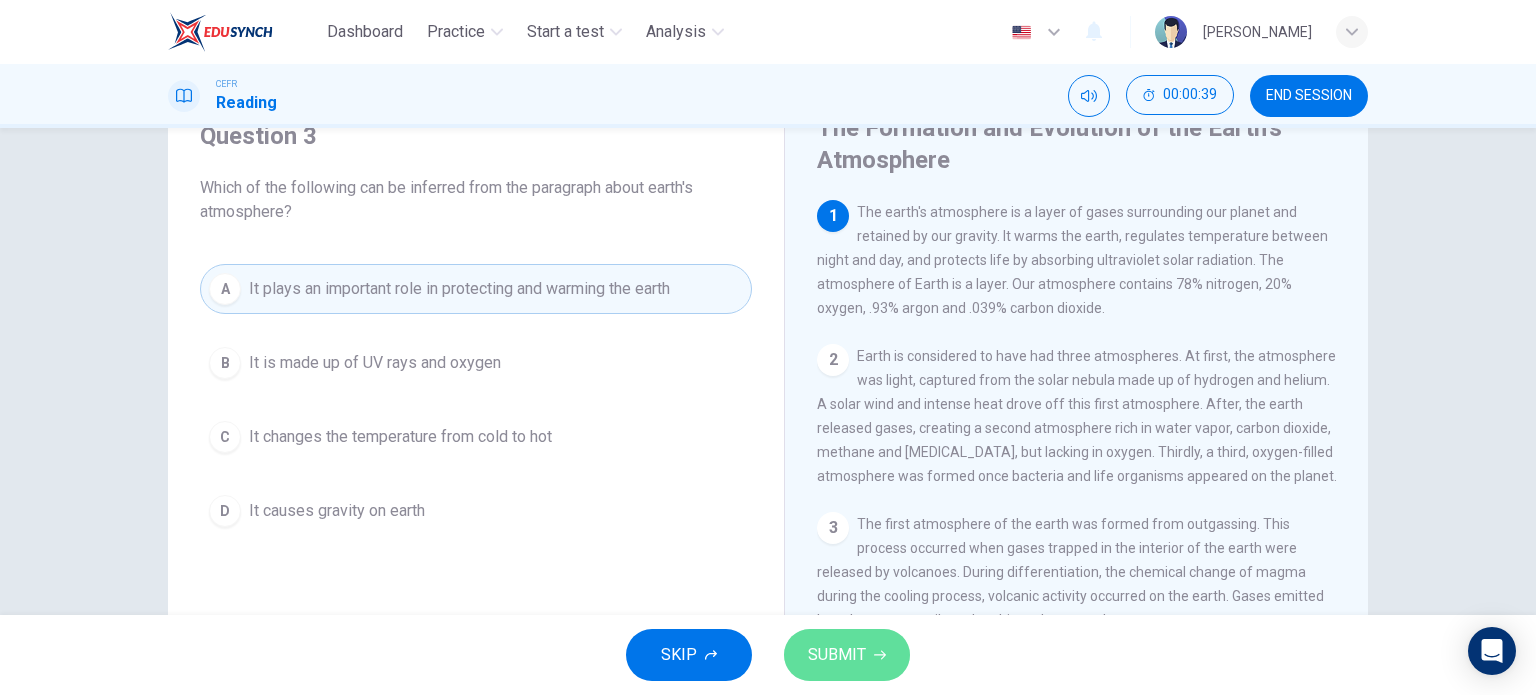 drag, startPoint x: 876, startPoint y: 662, endPoint x: 872, endPoint y: 586, distance: 76.105194 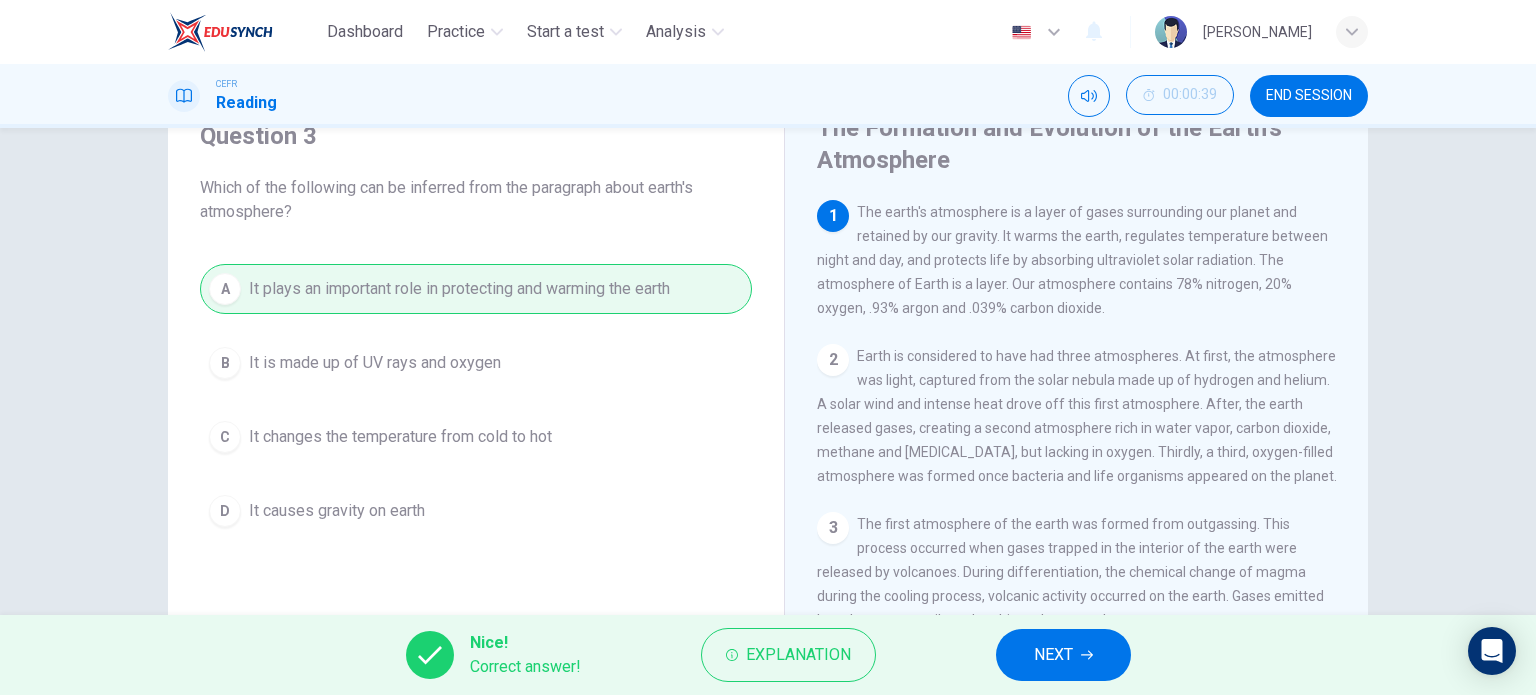 click on "NEXT" at bounding box center [1063, 655] 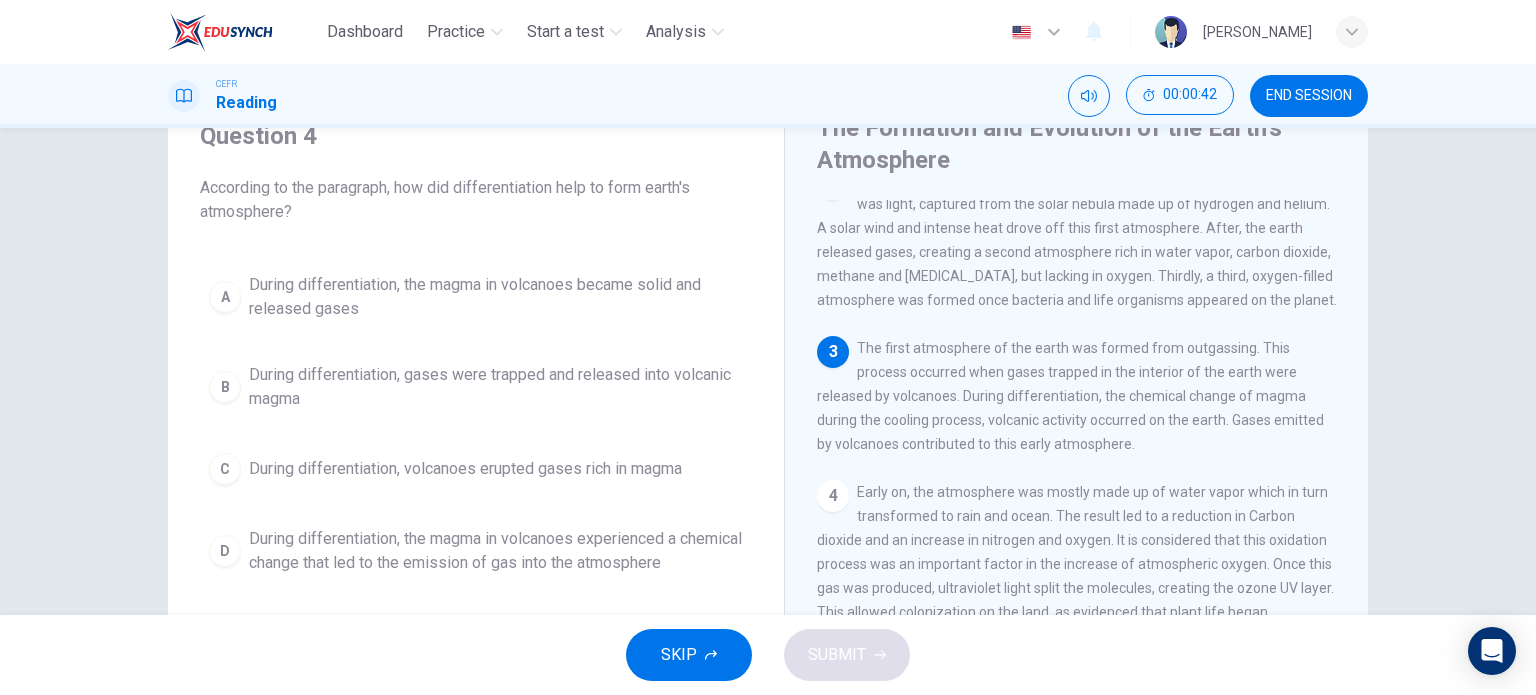 scroll, scrollTop: 200, scrollLeft: 0, axis: vertical 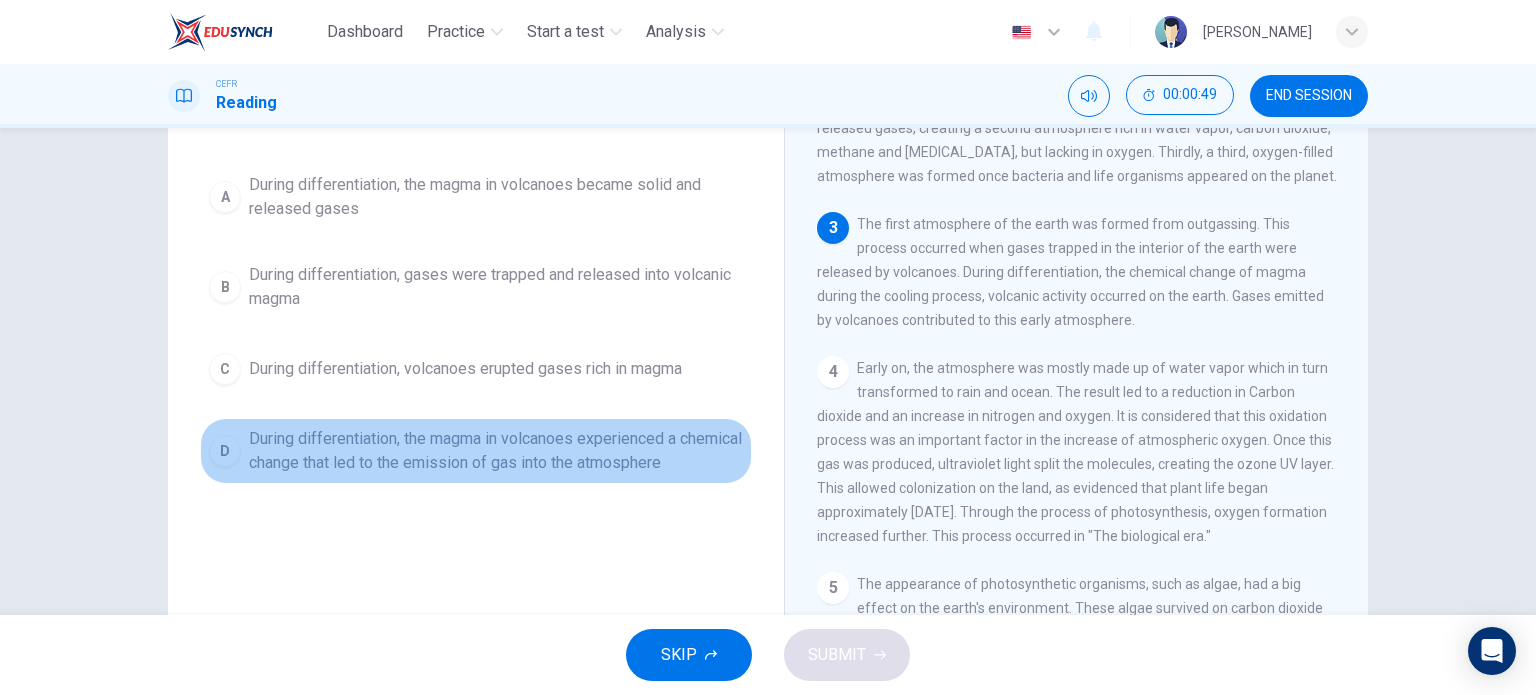 drag, startPoint x: 474, startPoint y: 469, endPoint x: 608, endPoint y: 525, distance: 145.23085 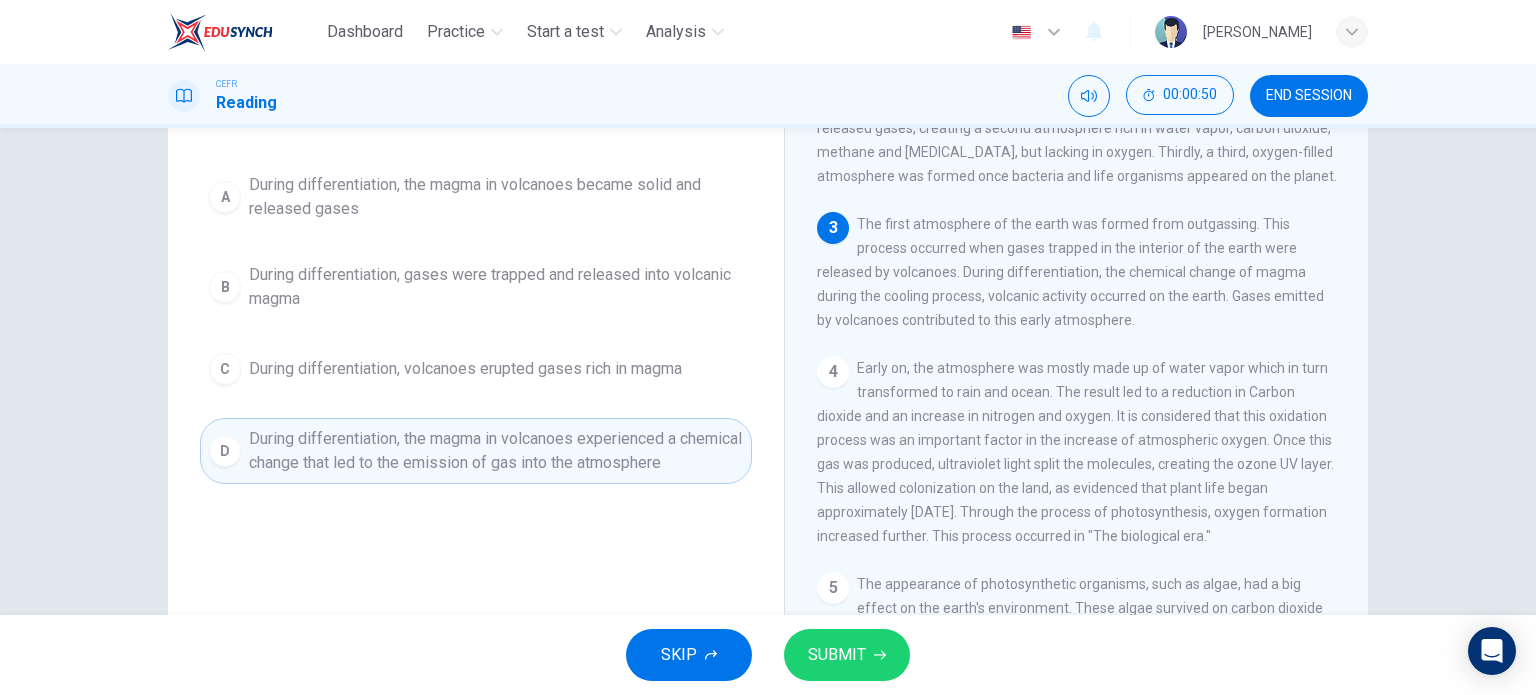 click on "SUBMIT" at bounding box center [837, 655] 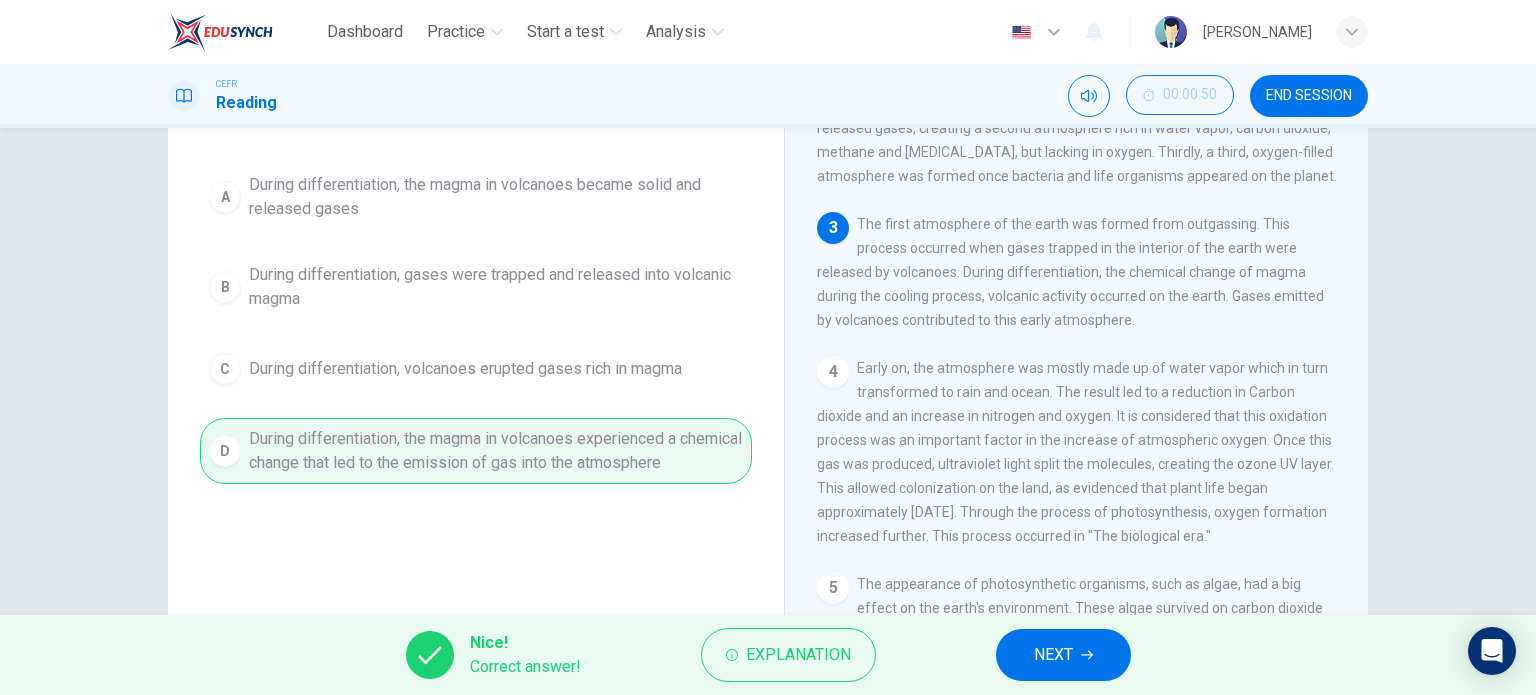 click on "NEXT" at bounding box center [1063, 655] 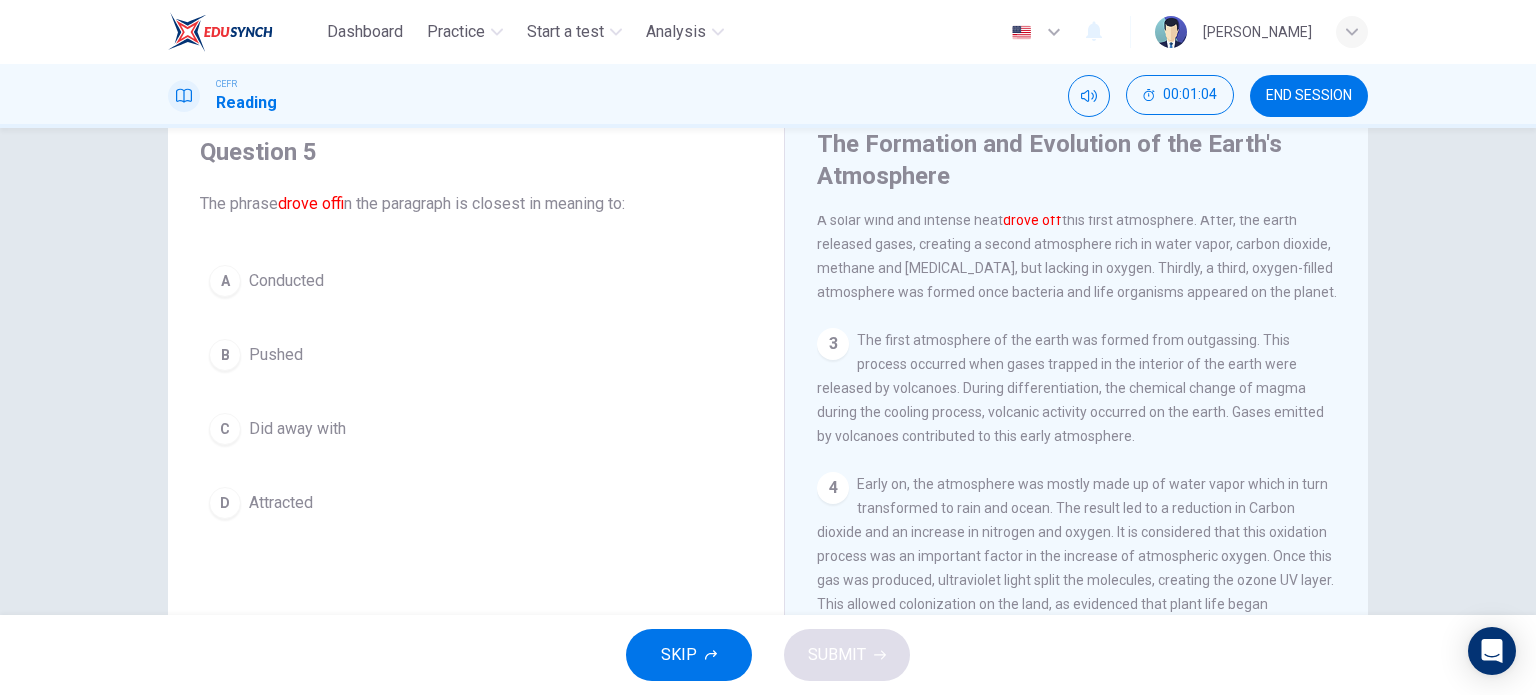 scroll, scrollTop: 100, scrollLeft: 0, axis: vertical 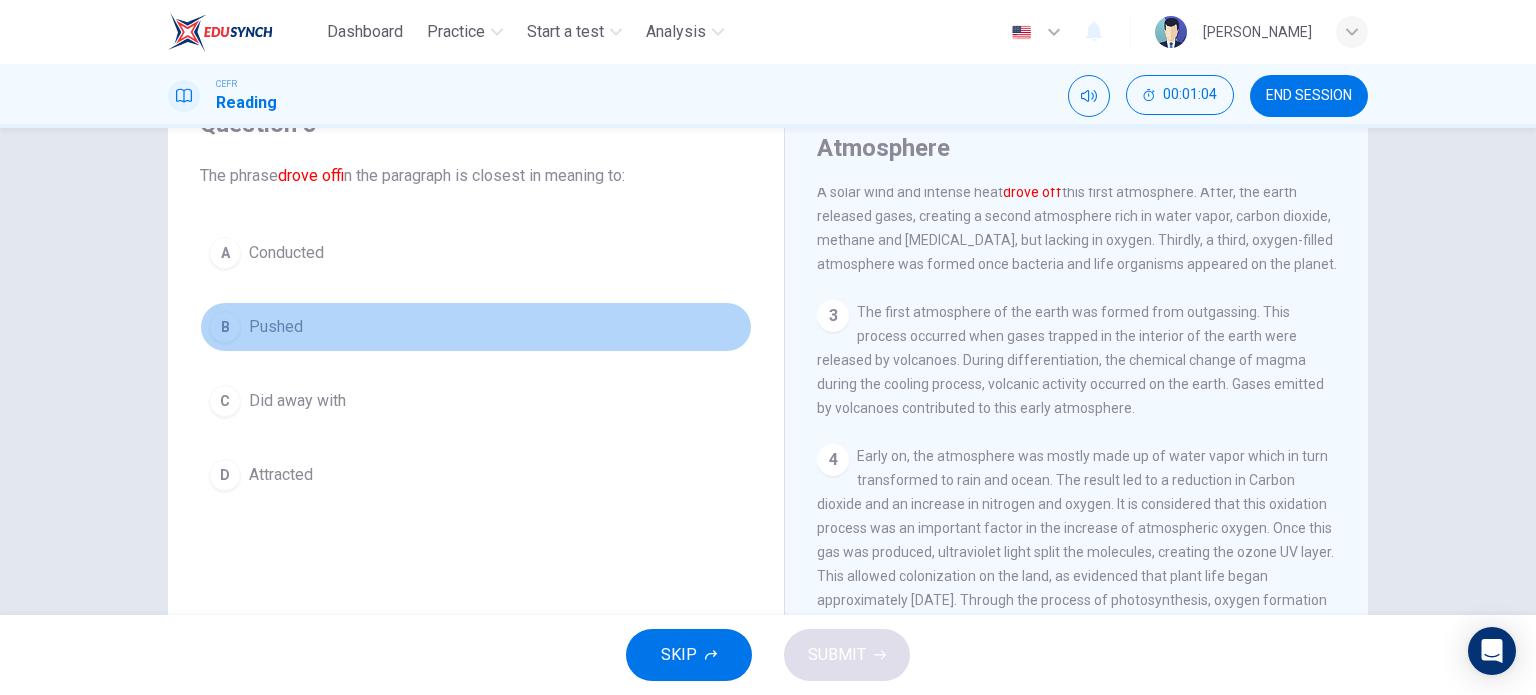 click on "Pushed" at bounding box center [276, 327] 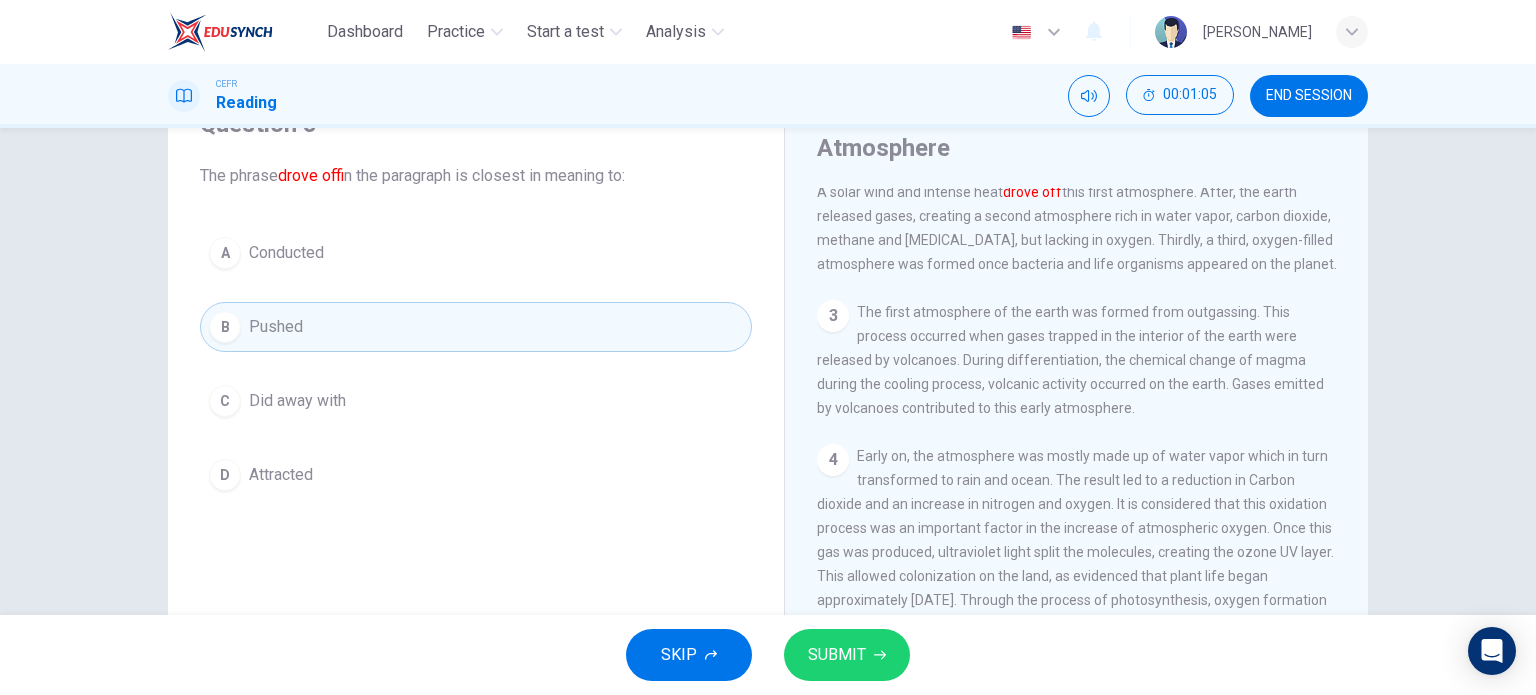 click on "Did away with" at bounding box center [297, 401] 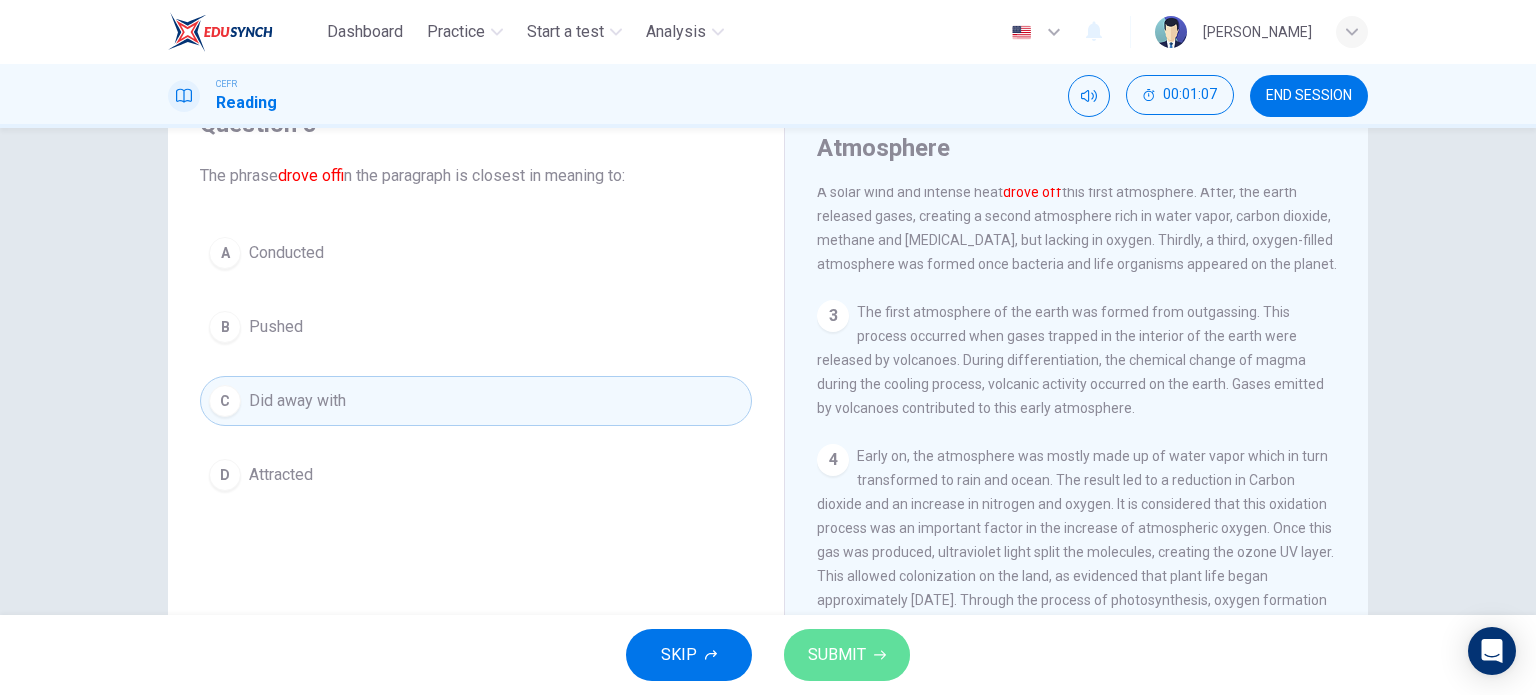 click on "SUBMIT" at bounding box center (837, 655) 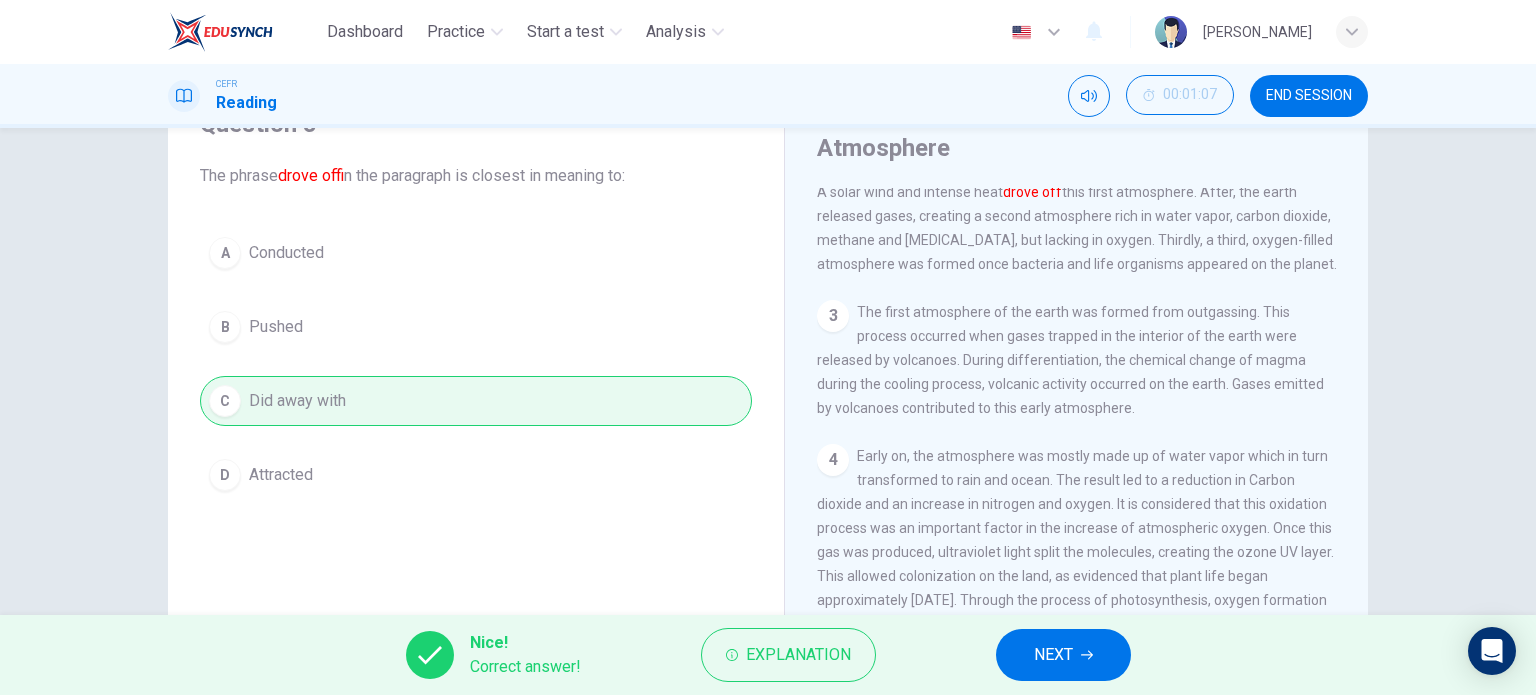 click 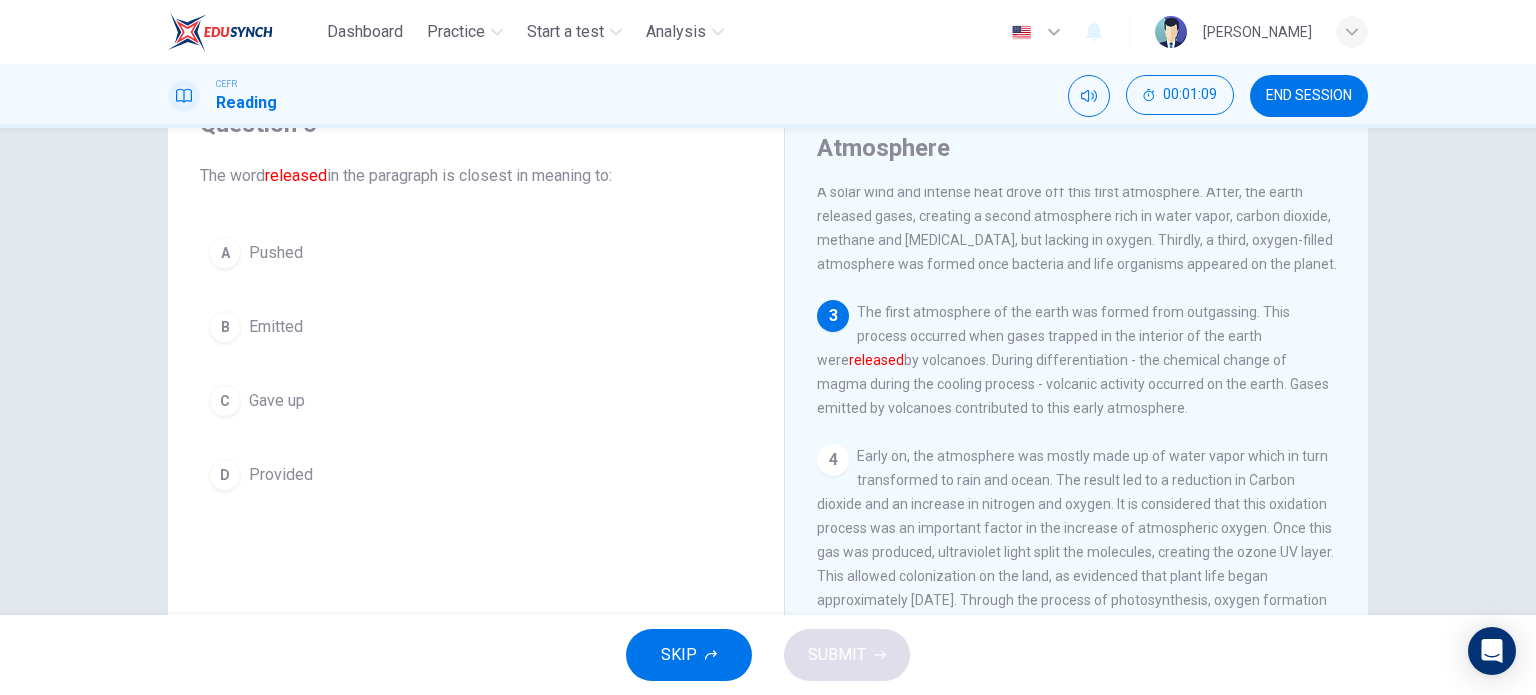 click on "Emitted" at bounding box center (276, 327) 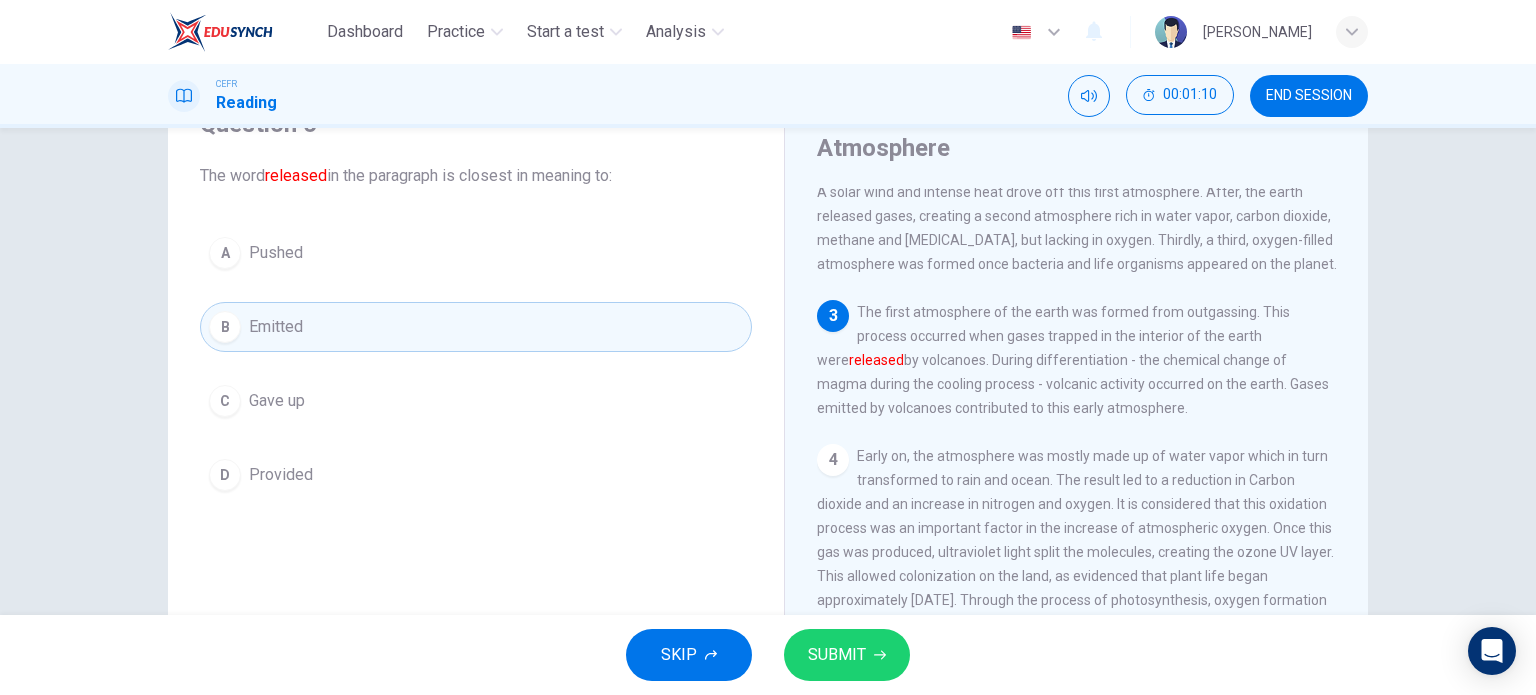 click on "SUBMIT" at bounding box center (847, 655) 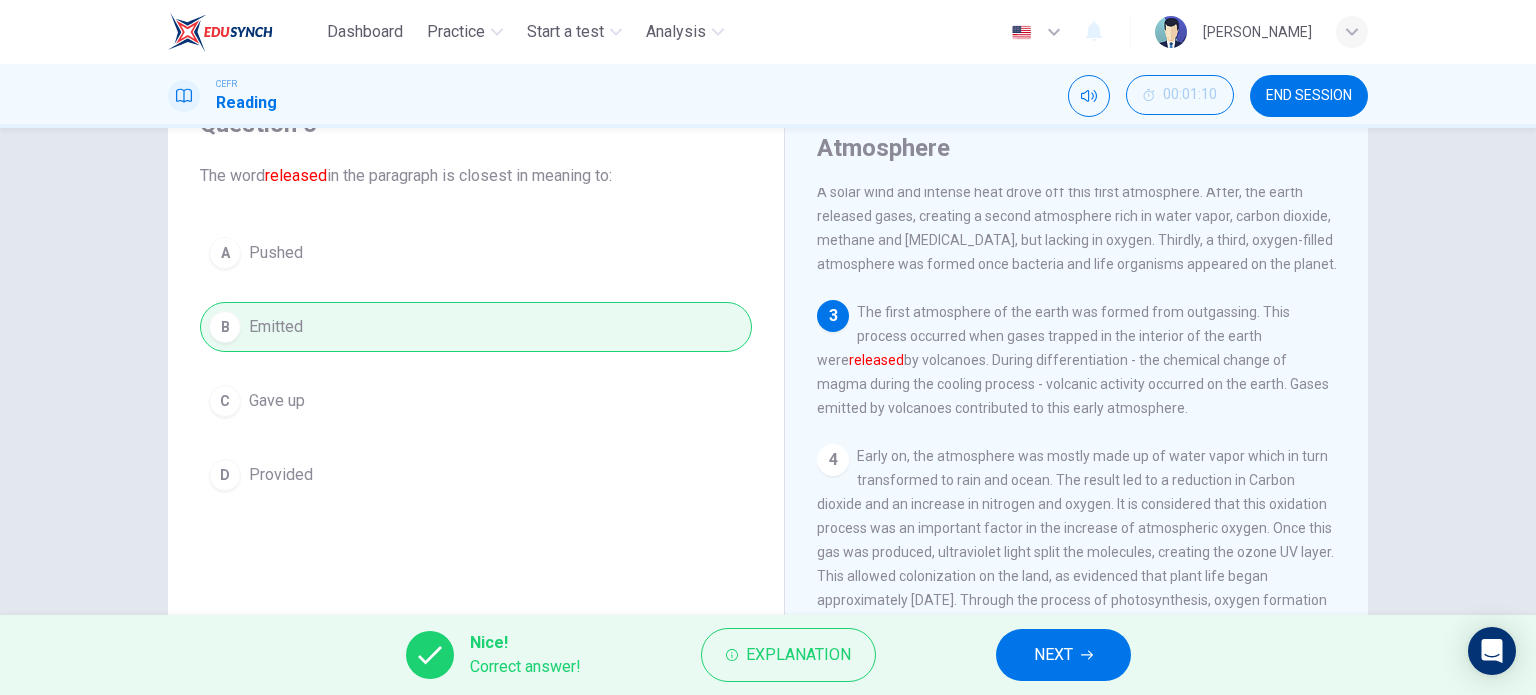 click on "NEXT" at bounding box center [1063, 655] 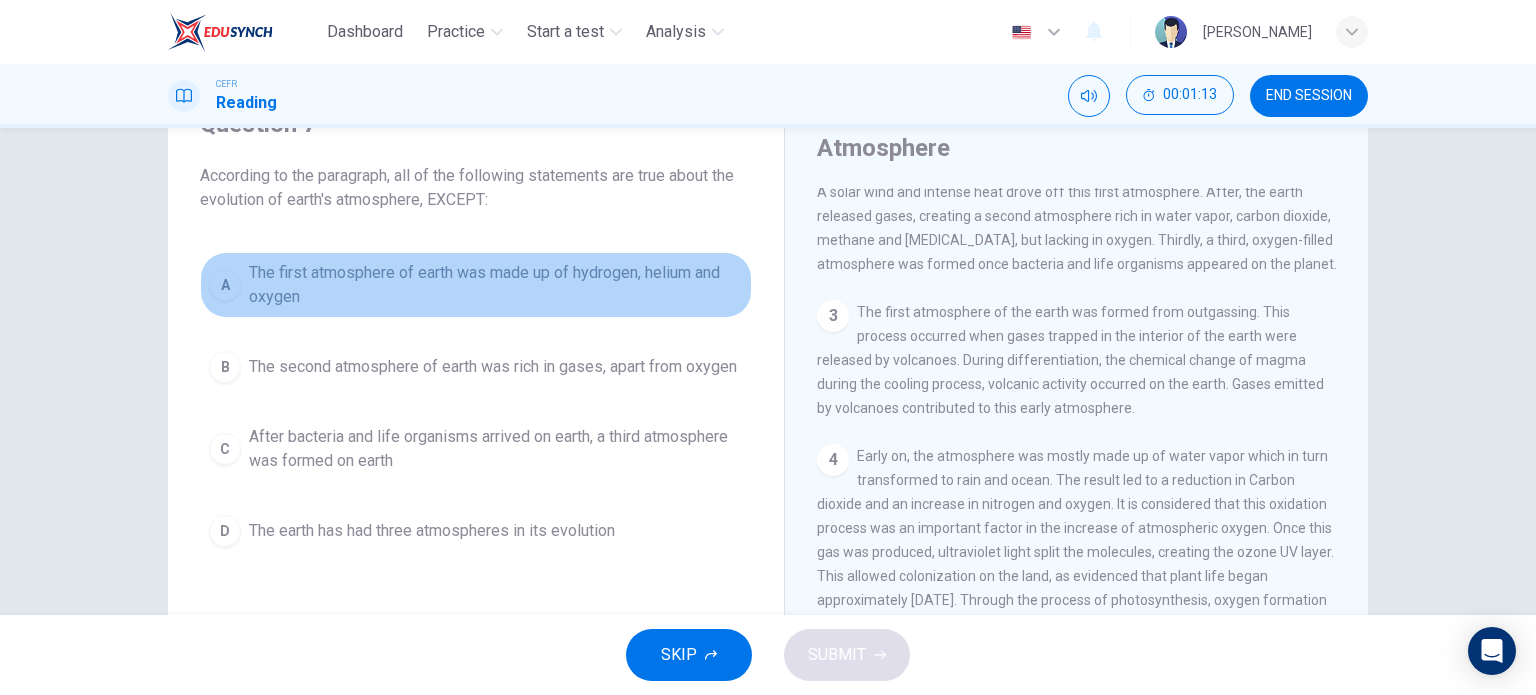 click on "The first atmosphere of earth was made up of hydrogen, helium and oxygen" at bounding box center (496, 285) 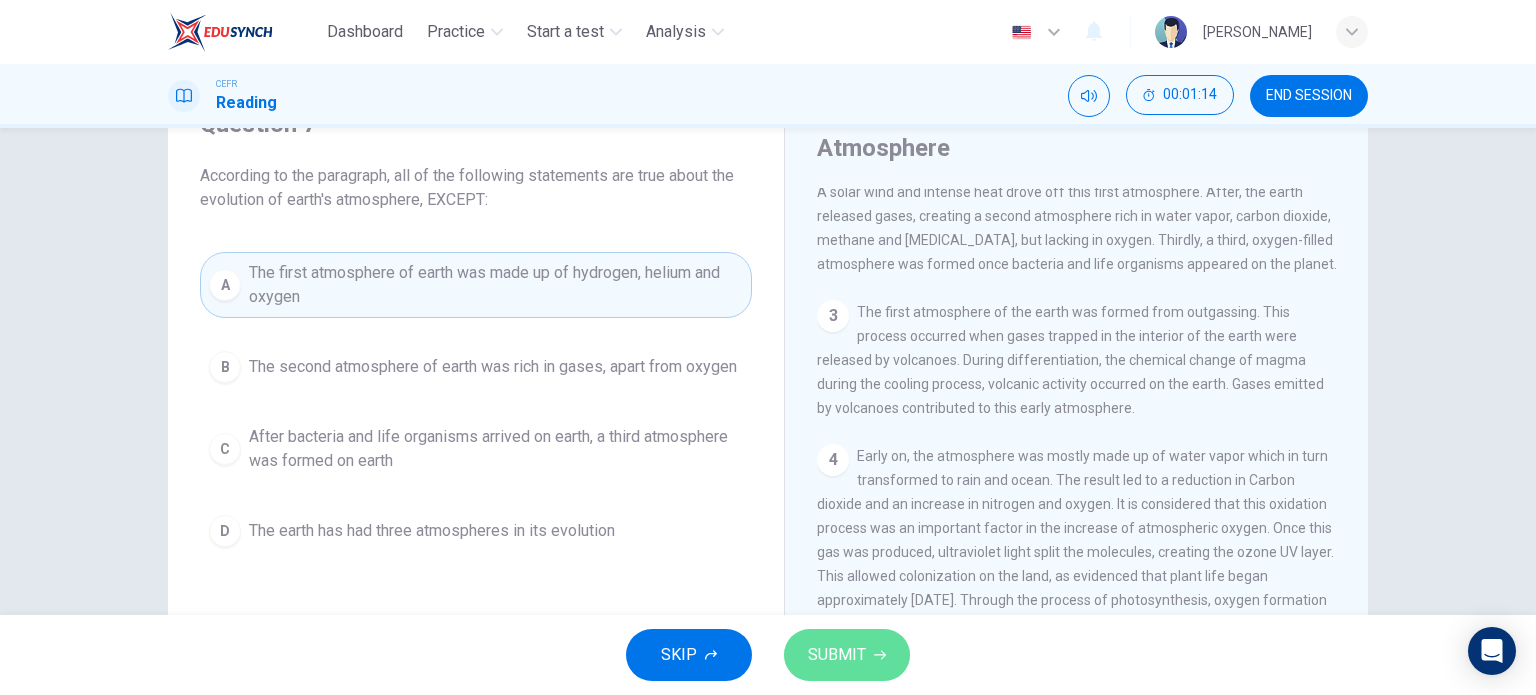 click on "SUBMIT" at bounding box center (837, 655) 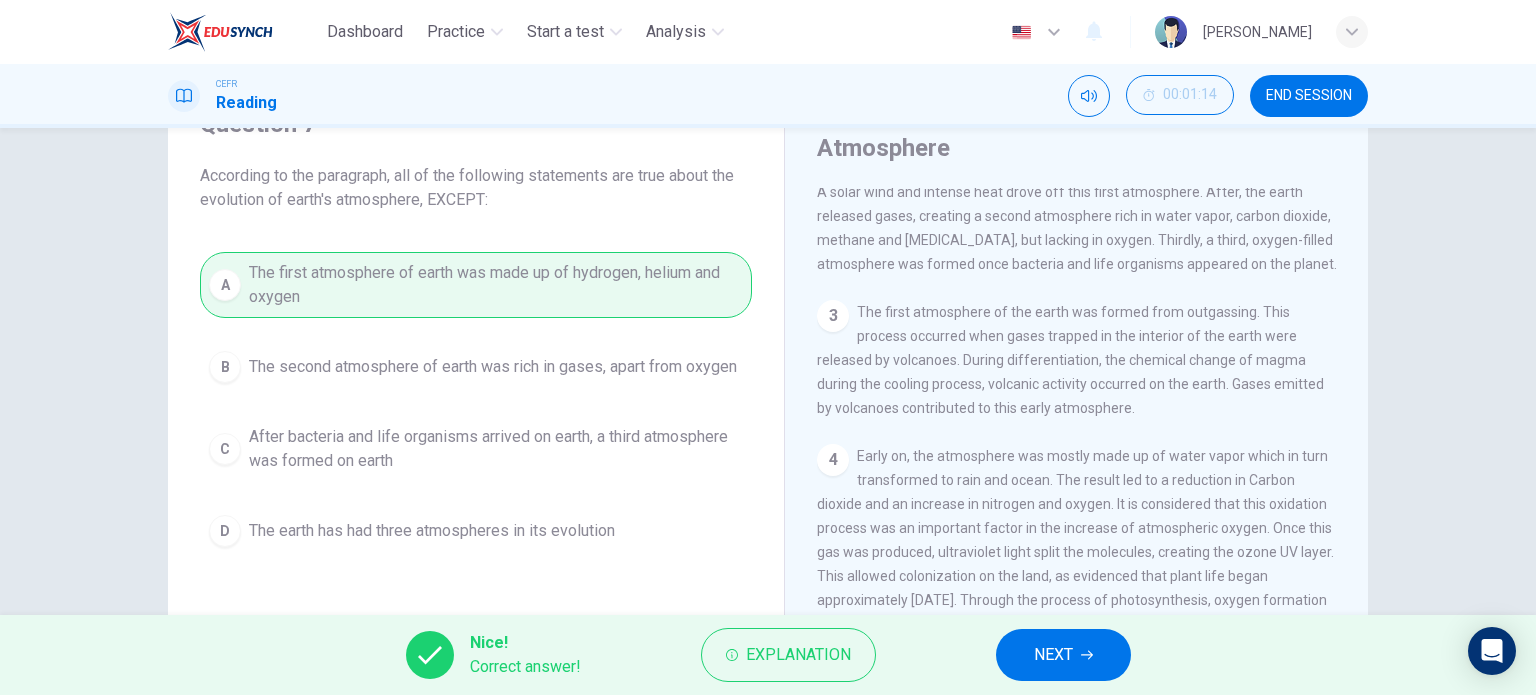 drag, startPoint x: 1048, startPoint y: 657, endPoint x: 1033, endPoint y: 655, distance: 15.132746 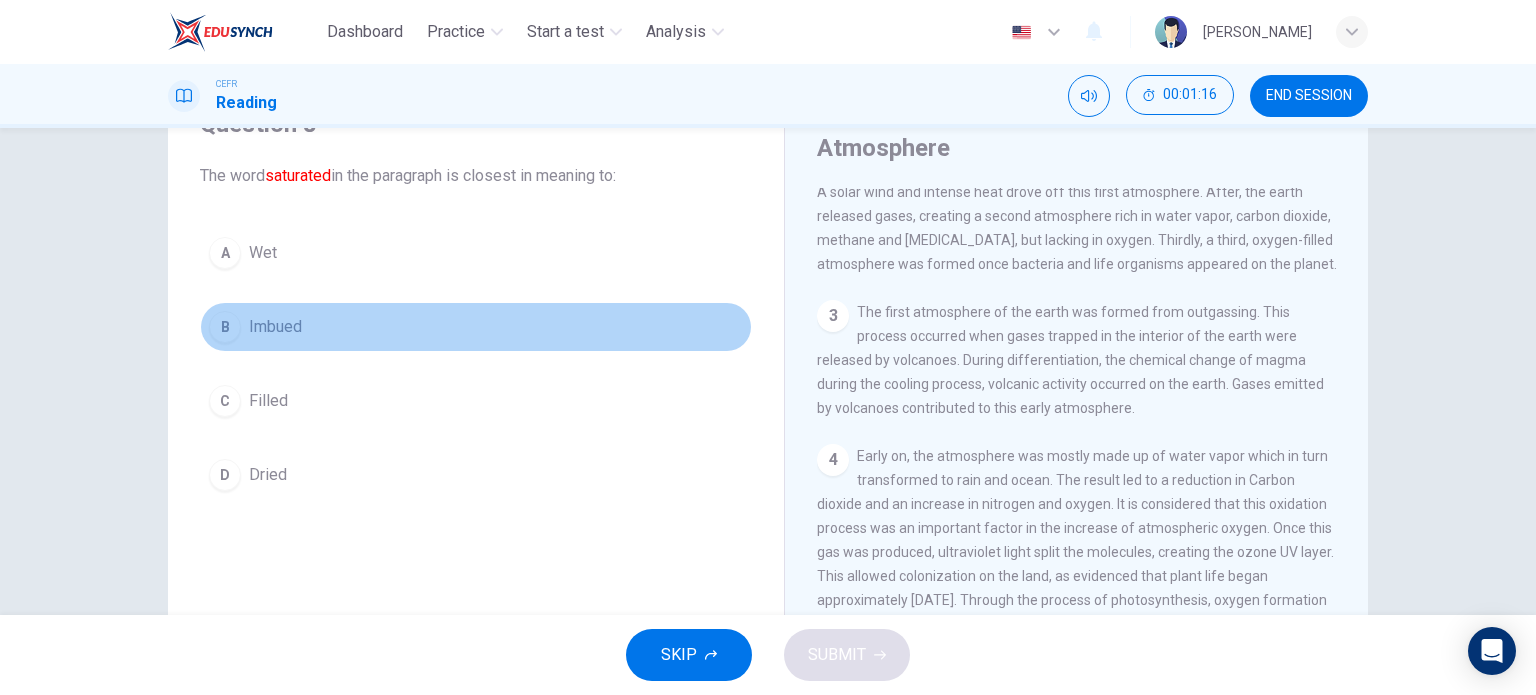 click on "Imbued" at bounding box center (275, 327) 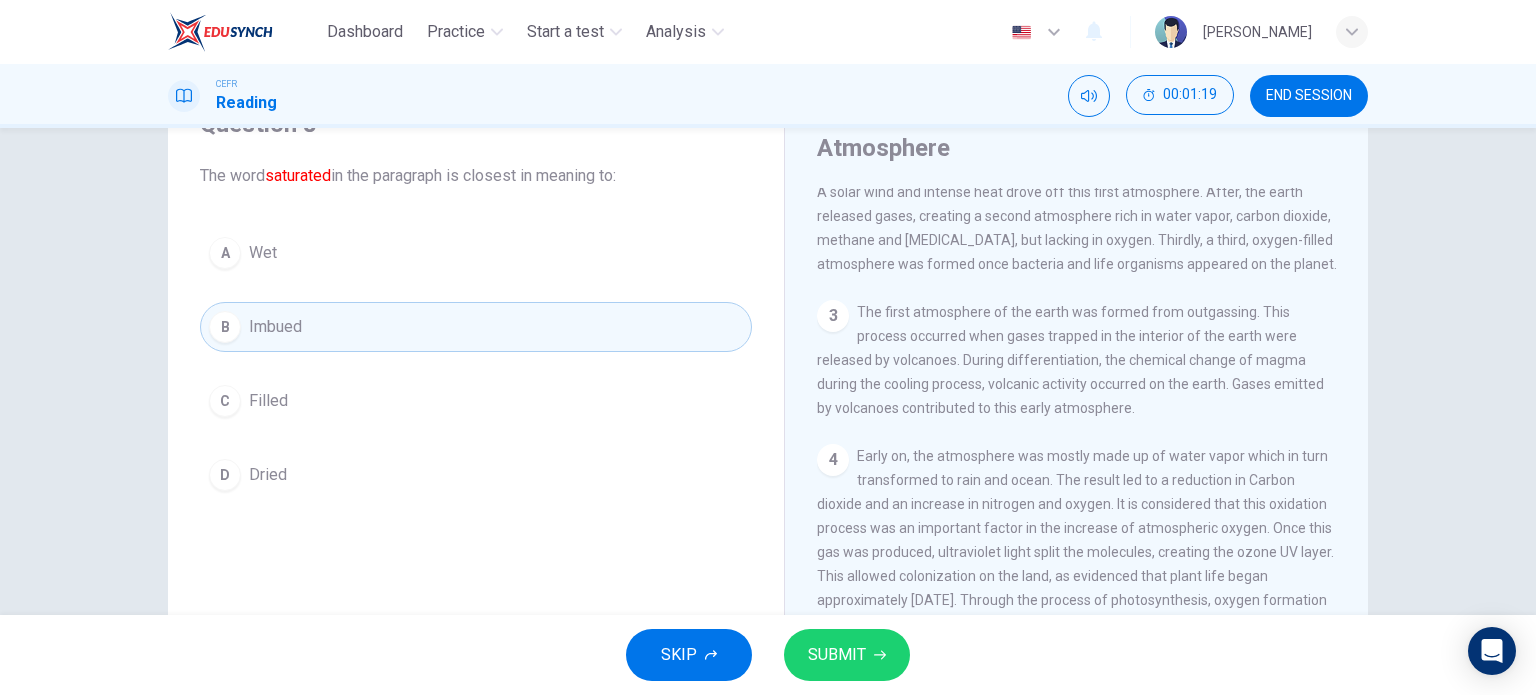 click on "SUBMIT" at bounding box center (837, 655) 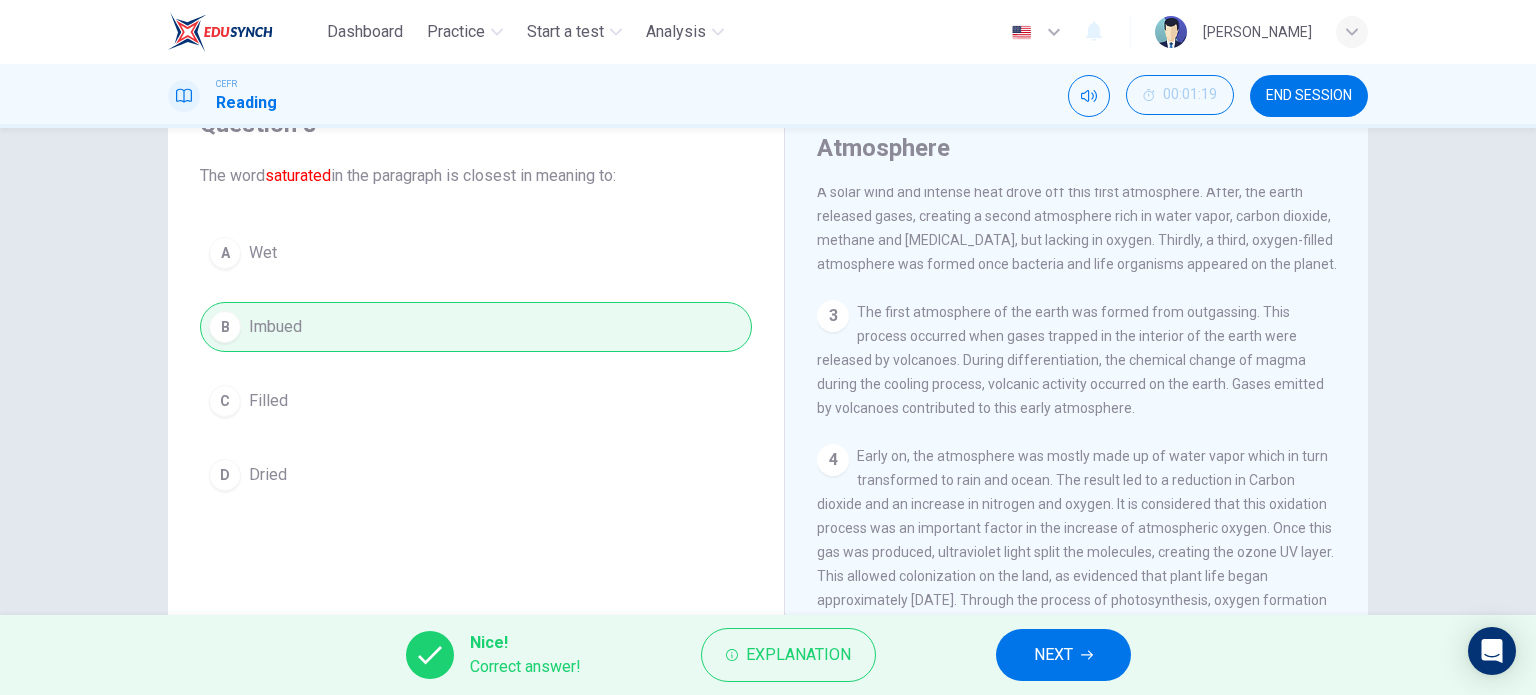 click on "NEXT" at bounding box center [1063, 655] 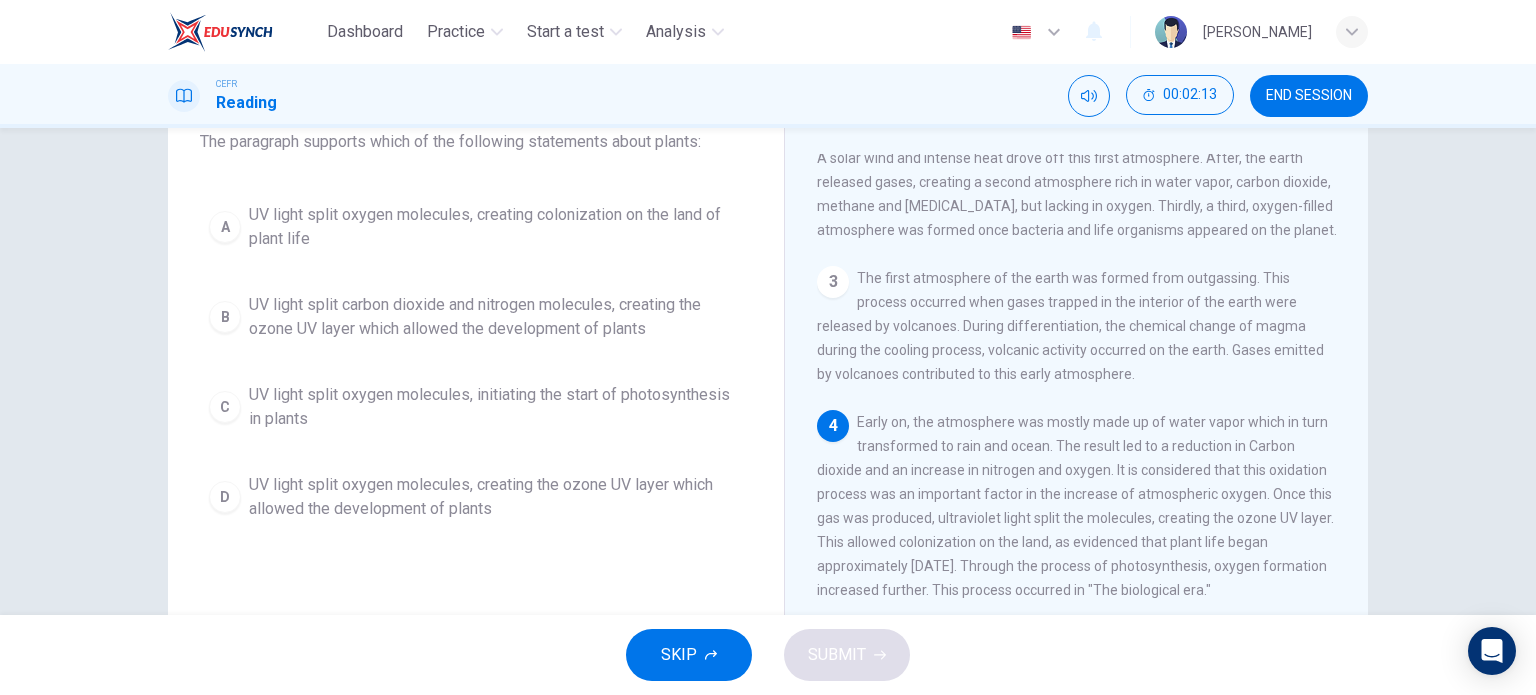 scroll, scrollTop: 100, scrollLeft: 0, axis: vertical 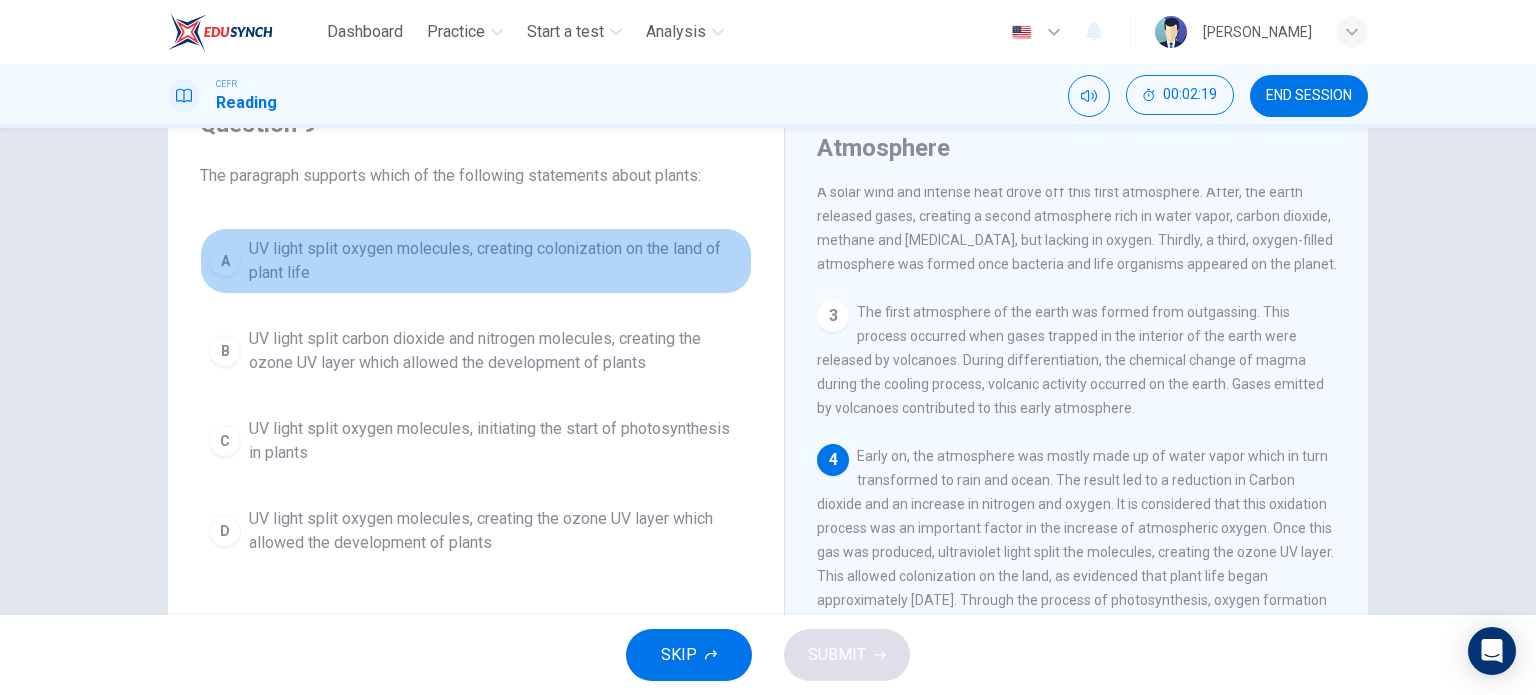 click on "UV light split oxygen molecules, creating colonization on the land of plant life" at bounding box center (496, 261) 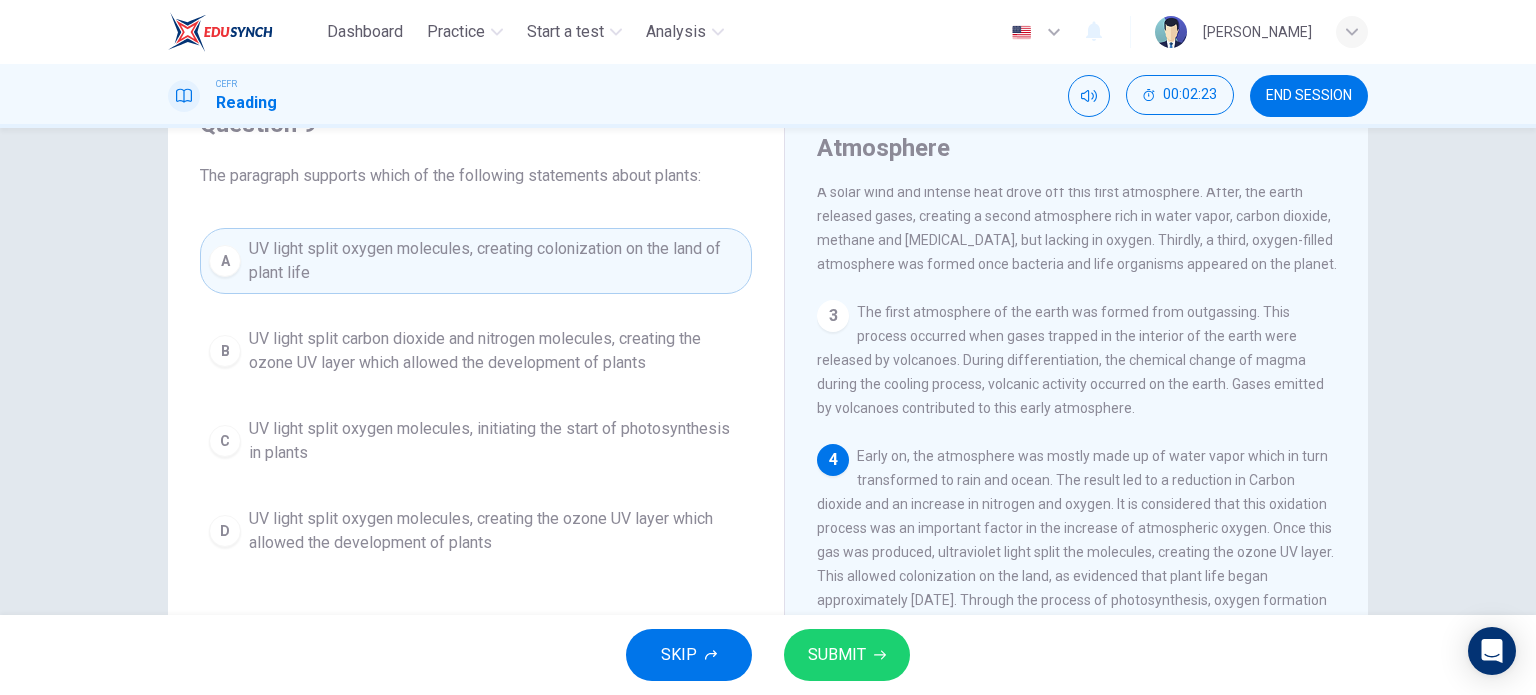 click on "SUBMIT" at bounding box center (837, 655) 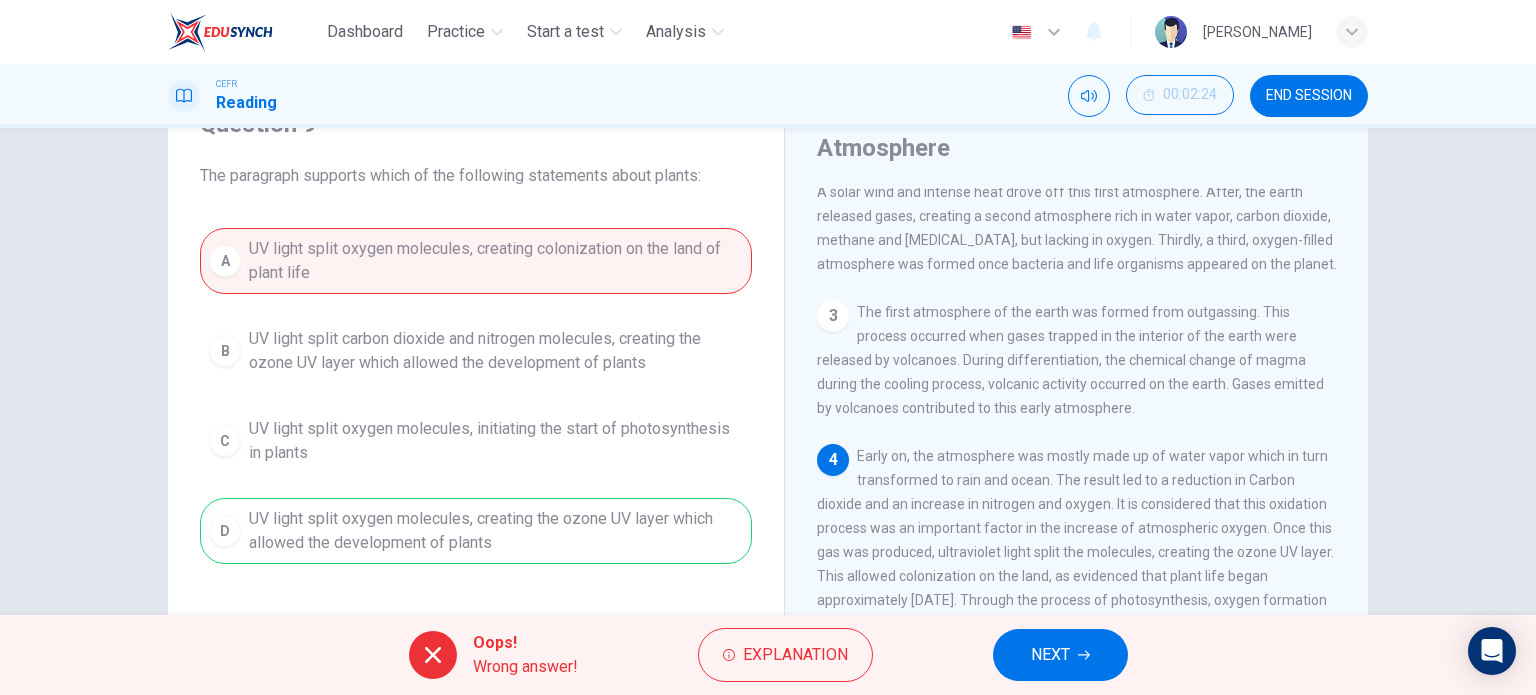 scroll, scrollTop: 400, scrollLeft: 0, axis: vertical 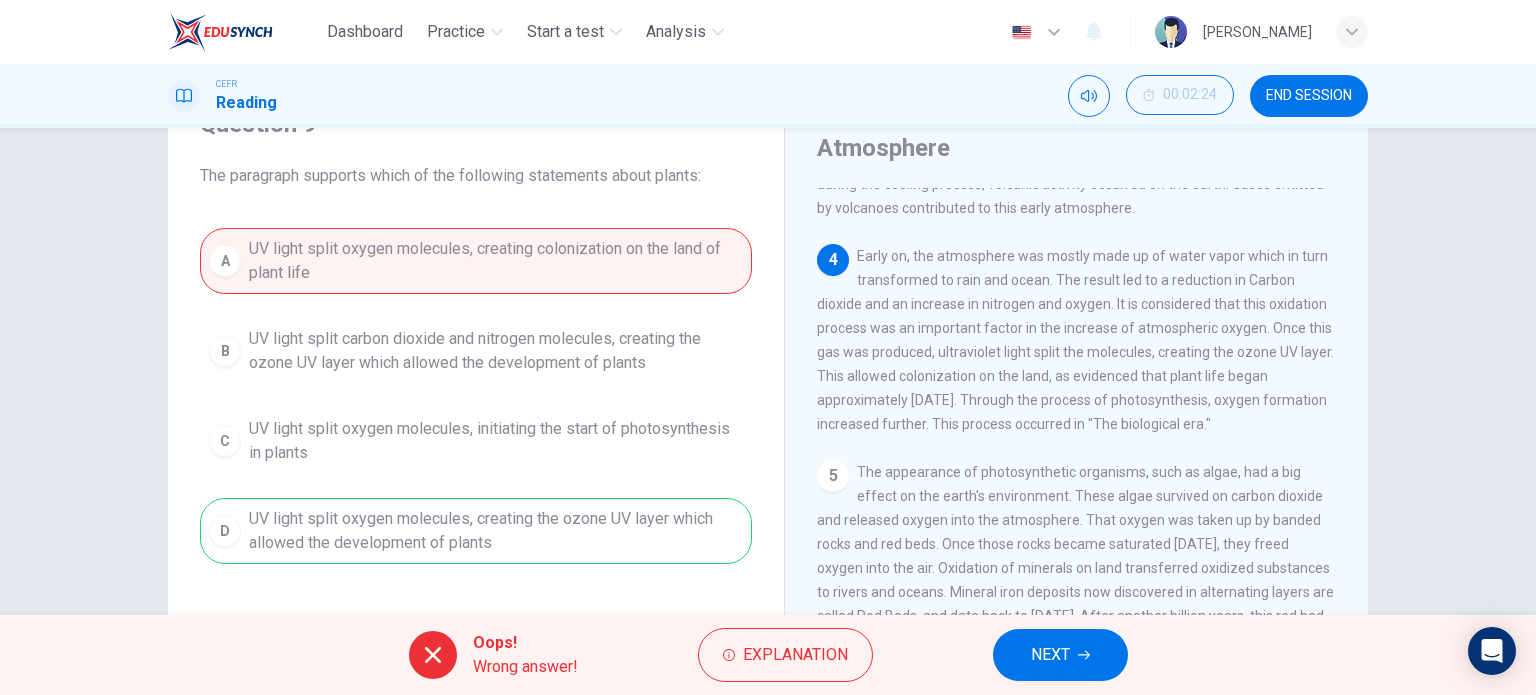click on "NEXT" at bounding box center [1050, 655] 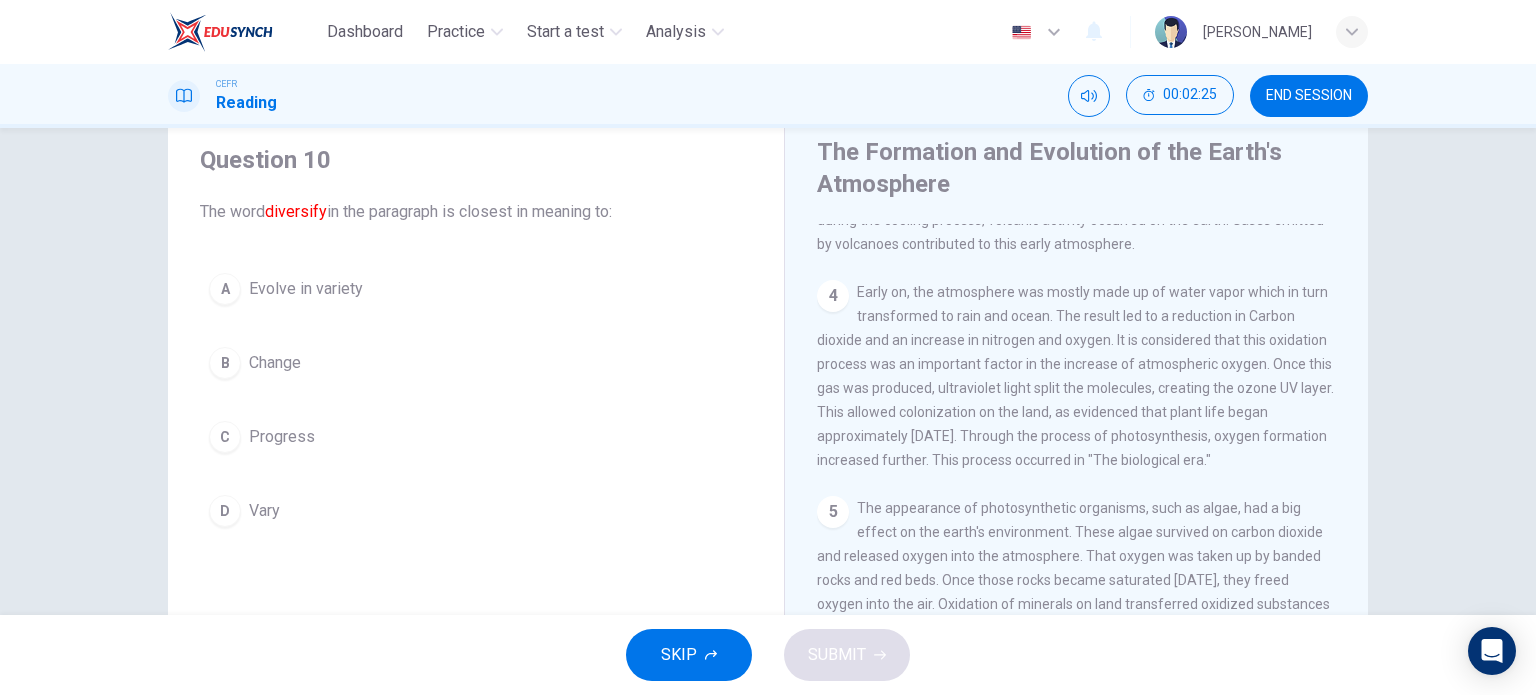 scroll, scrollTop: 100, scrollLeft: 0, axis: vertical 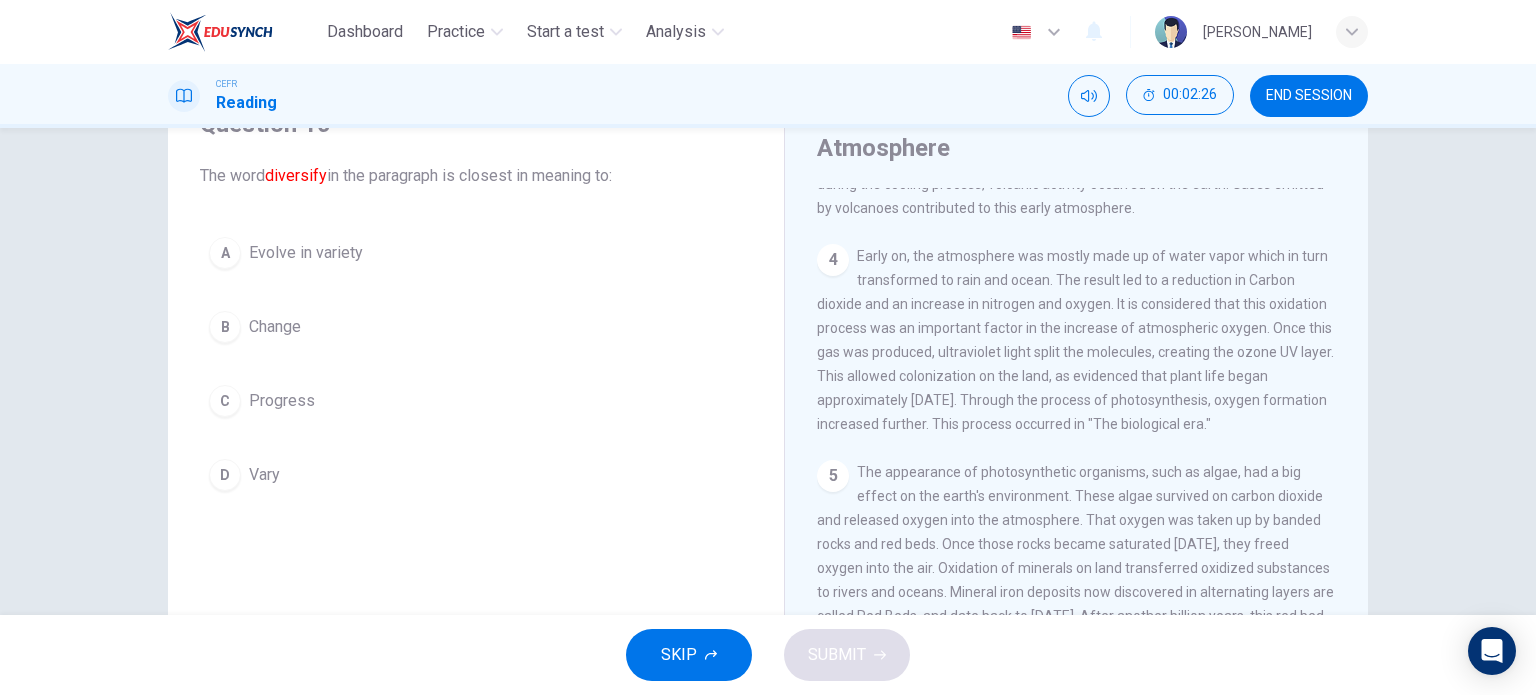 click on "Vary" at bounding box center [264, 475] 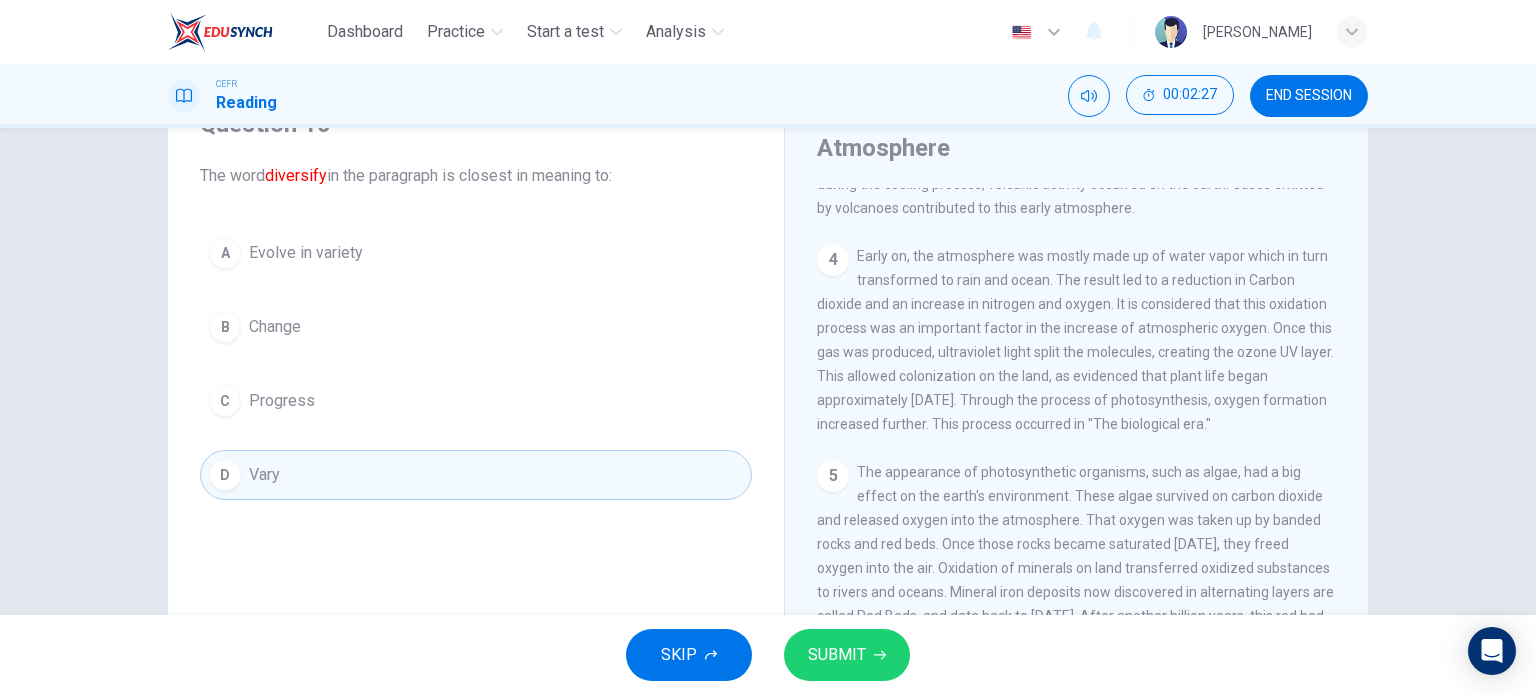 click on "SUBMIT" at bounding box center [847, 655] 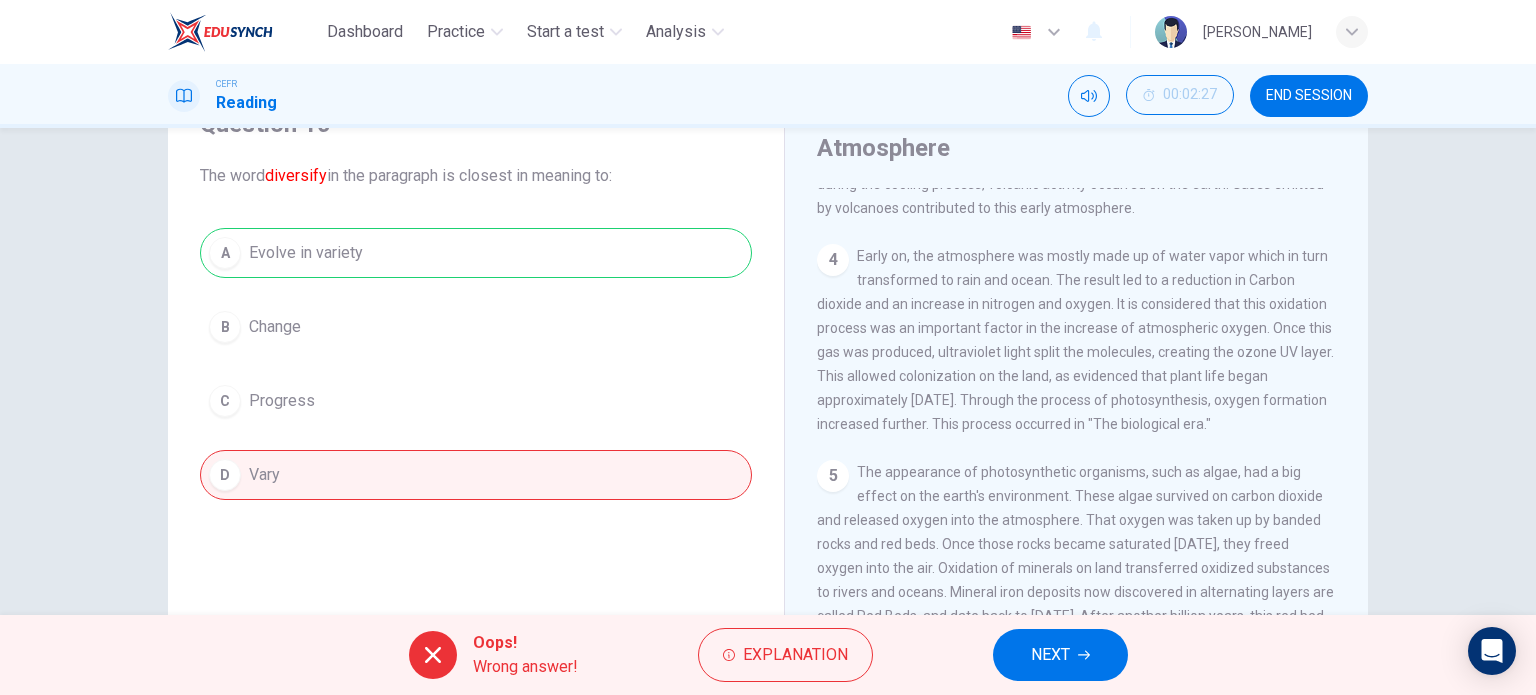 click on "NEXT" at bounding box center (1050, 655) 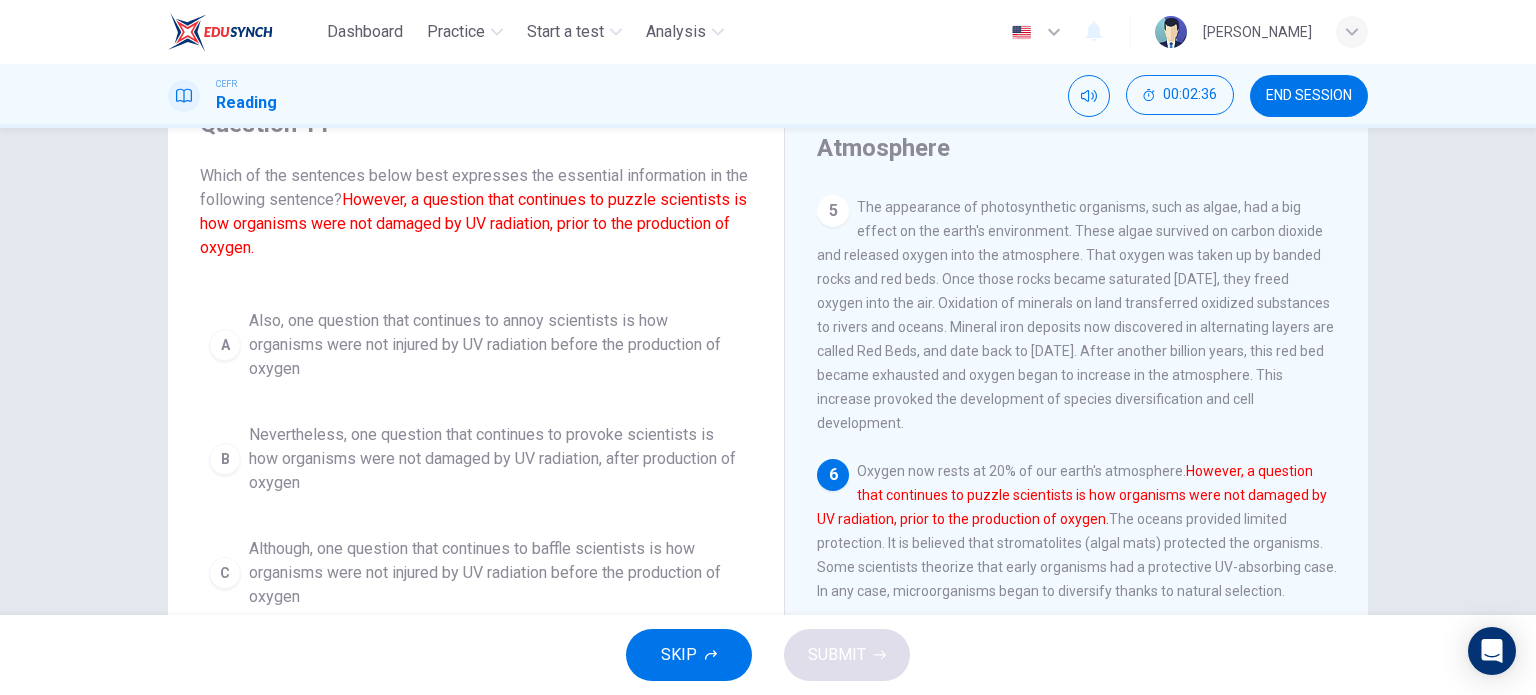 scroll, scrollTop: 701, scrollLeft: 0, axis: vertical 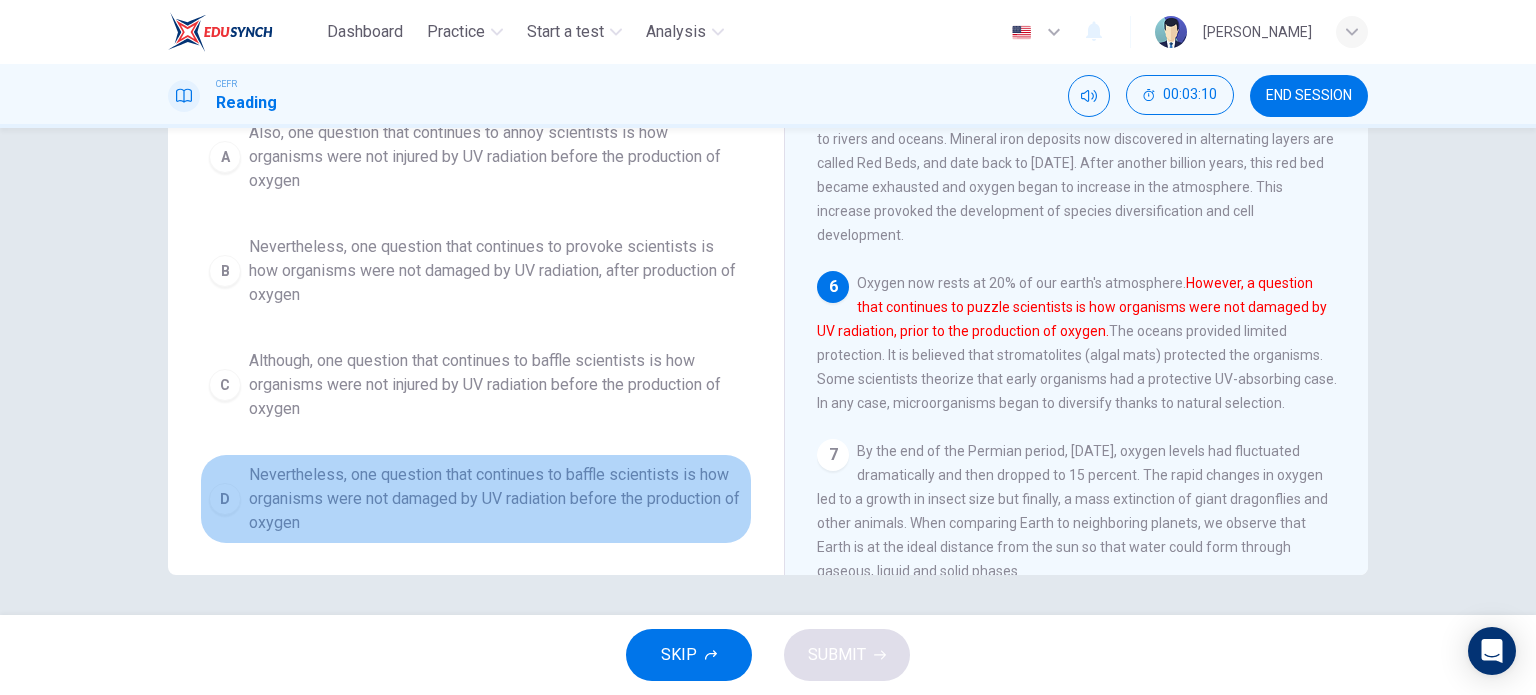 click on "Nevertheless, one question that continues to baffle scientists is how organisms were not damaged by UV radiation before the production of oxygen" at bounding box center (496, 499) 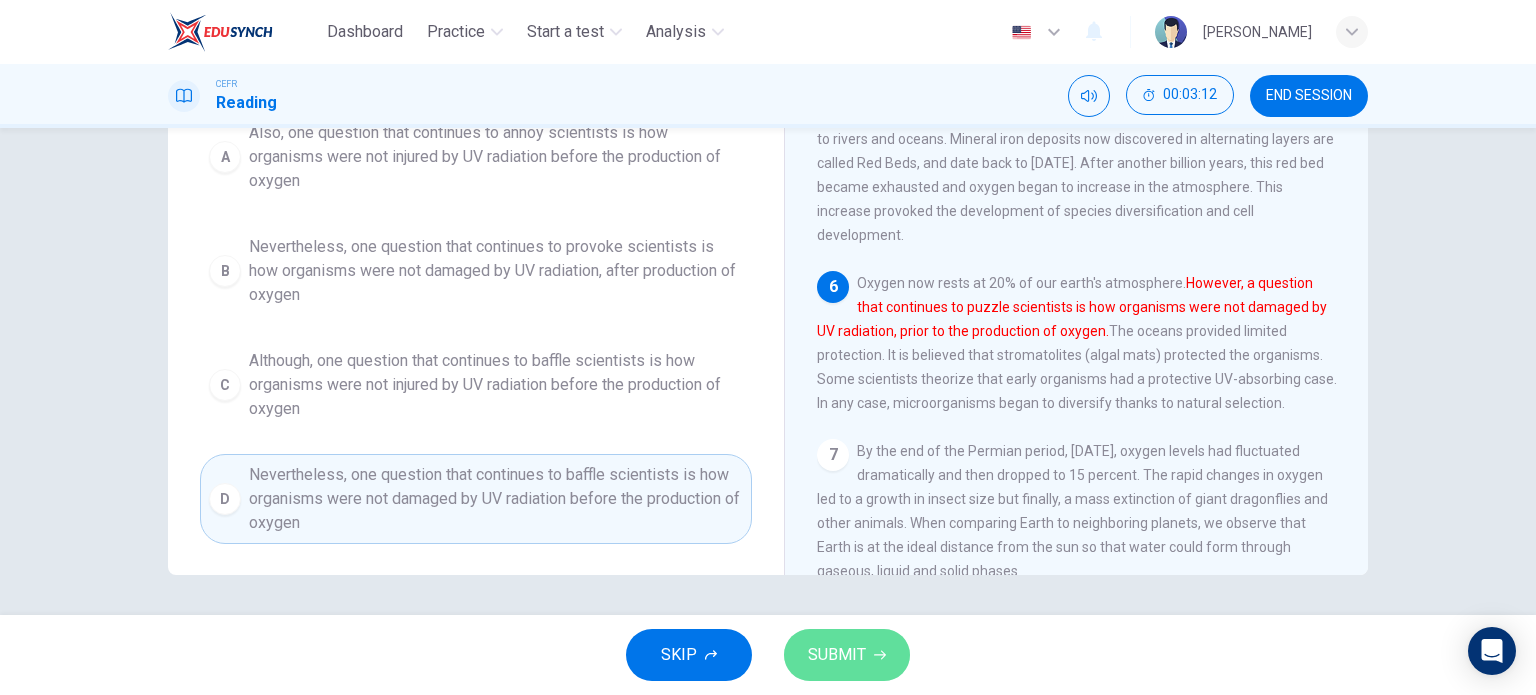 click on "SUBMIT" at bounding box center [837, 655] 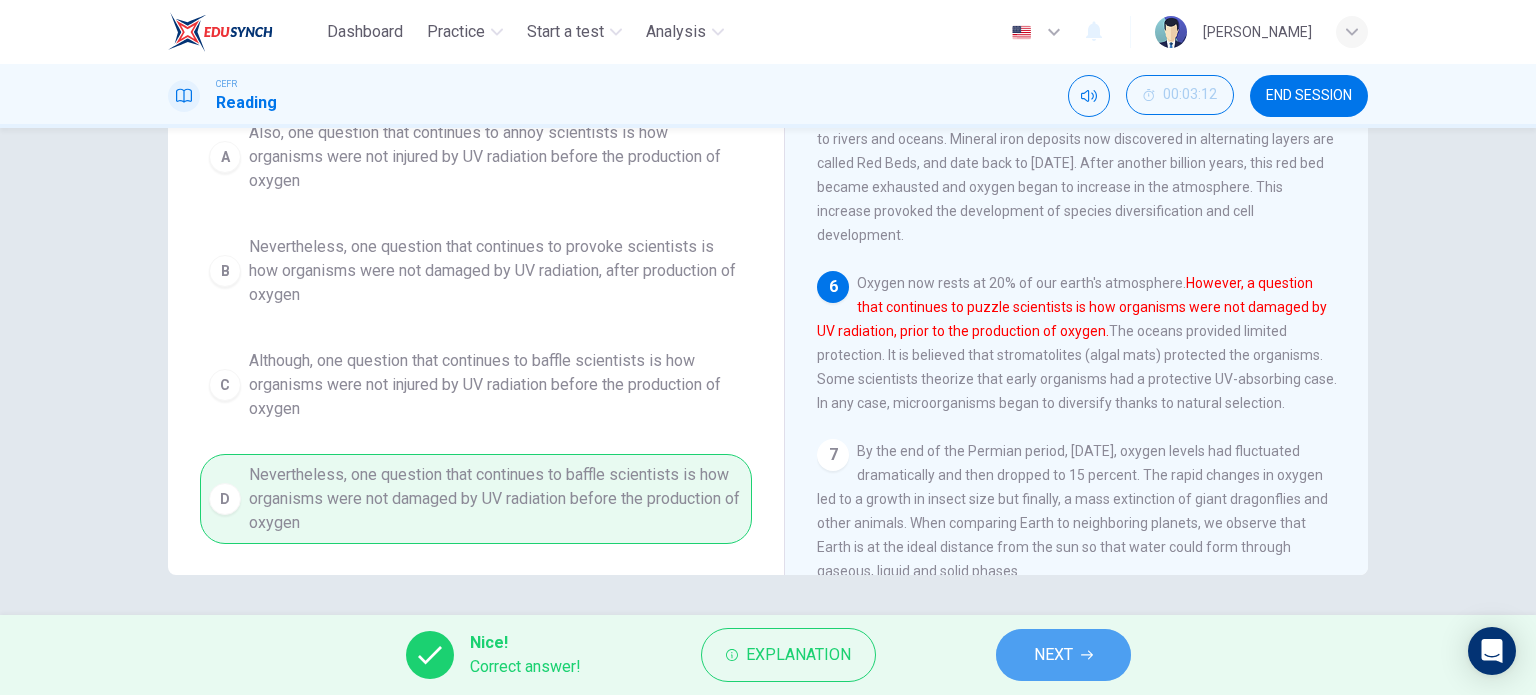 click on "NEXT" at bounding box center (1063, 655) 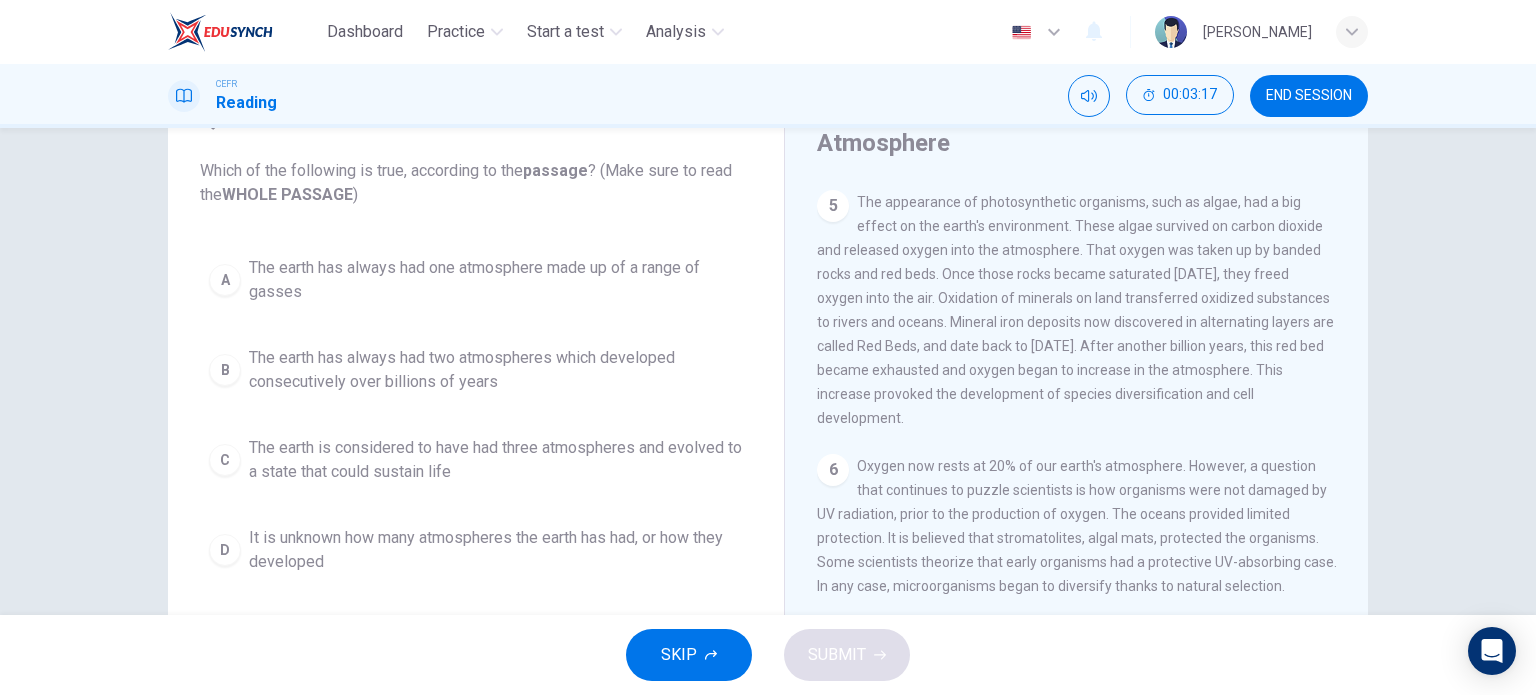 scroll, scrollTop: 140, scrollLeft: 0, axis: vertical 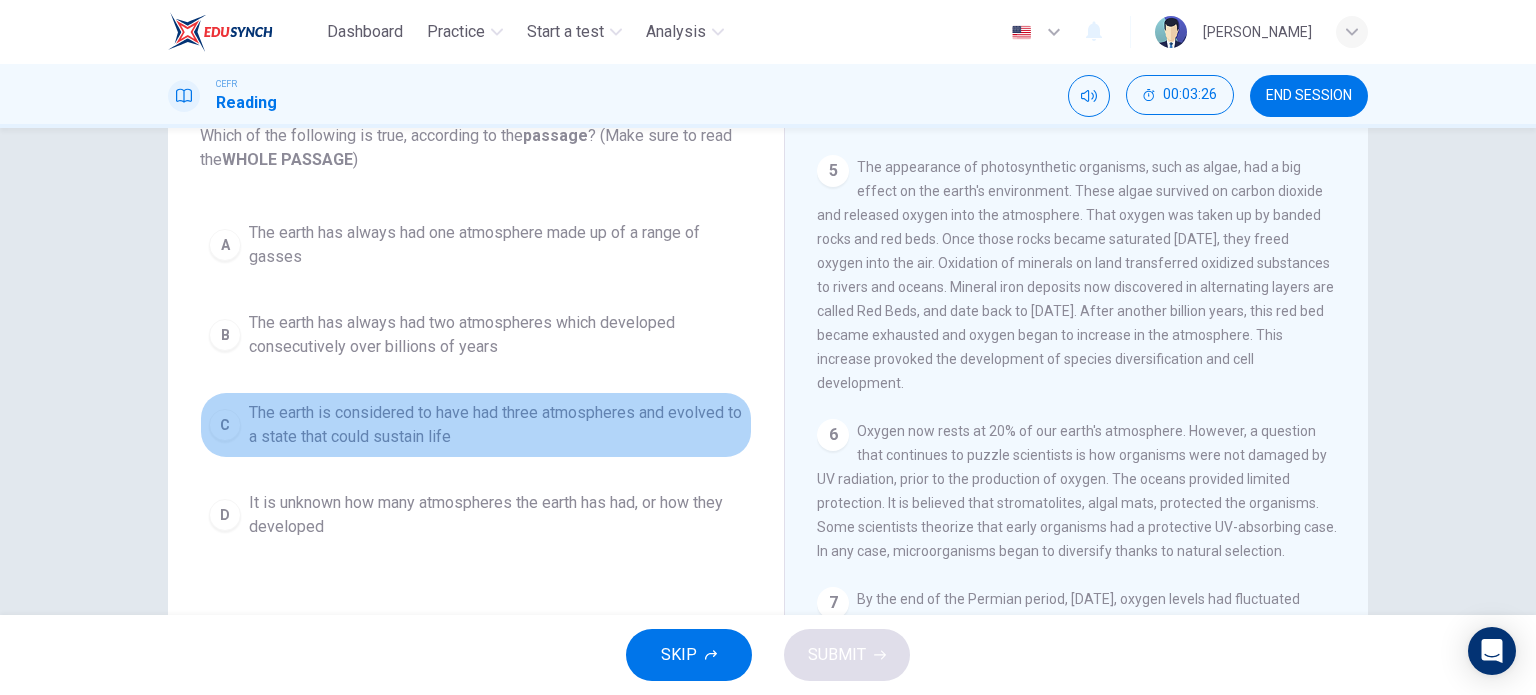 click on "The earth is considered to have had three atmospheres and evolved to a state that could sustain life" at bounding box center (496, 425) 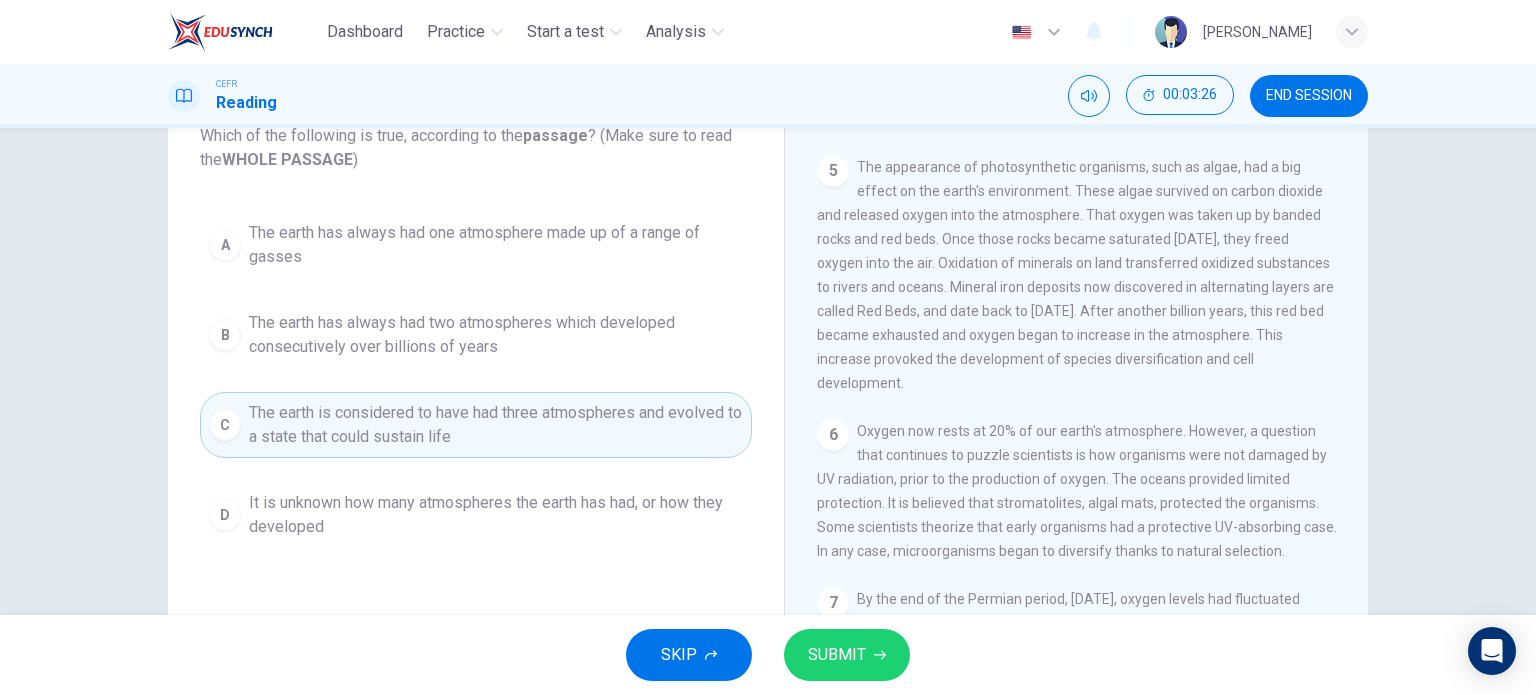 click on "SUBMIT" at bounding box center [837, 655] 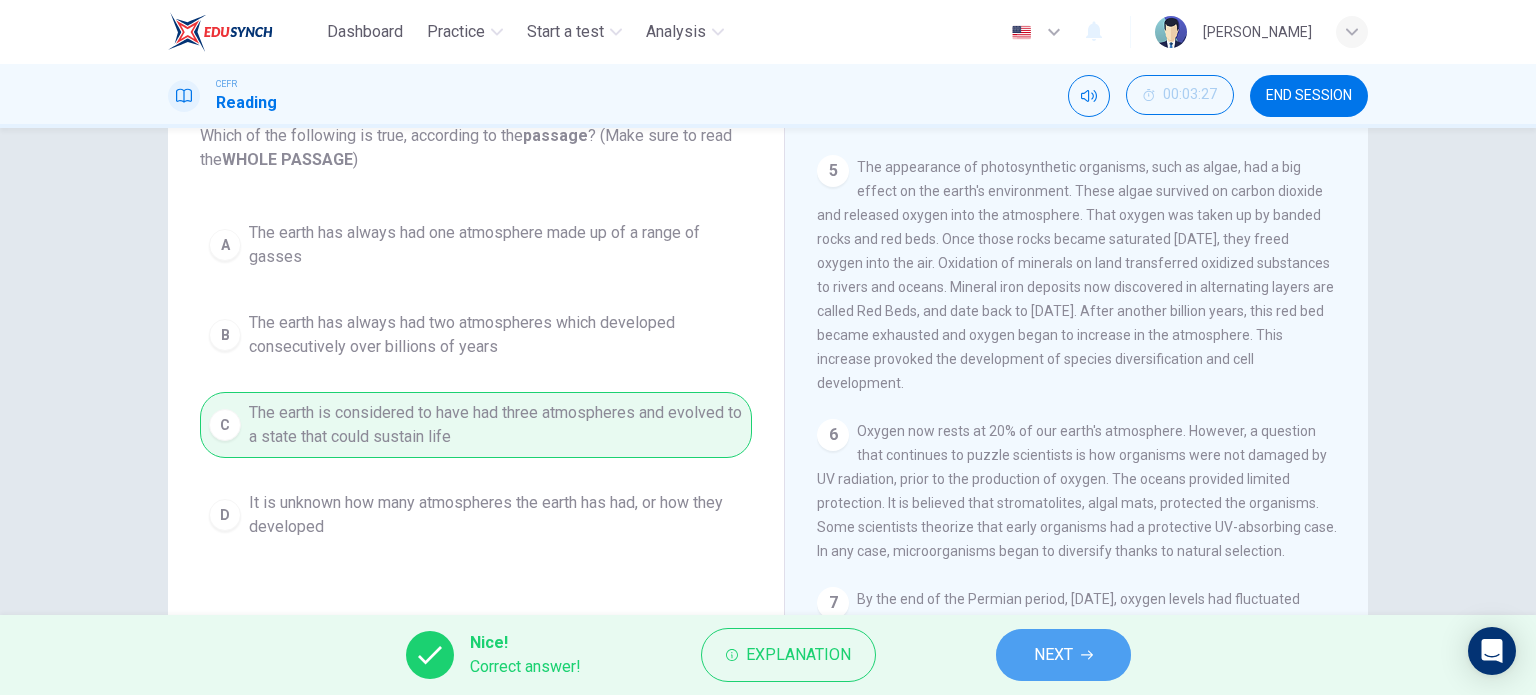 click on "NEXT" at bounding box center [1063, 655] 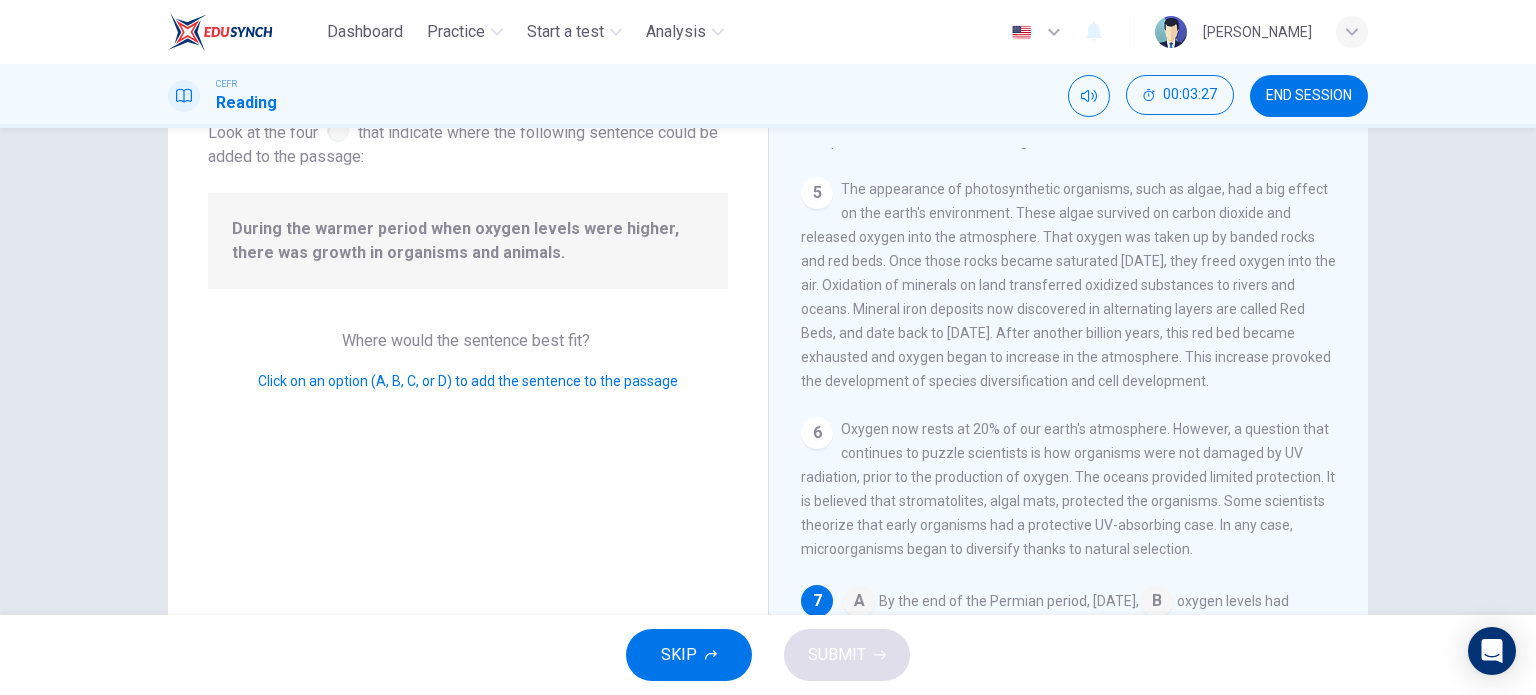 scroll, scrollTop: 728, scrollLeft: 0, axis: vertical 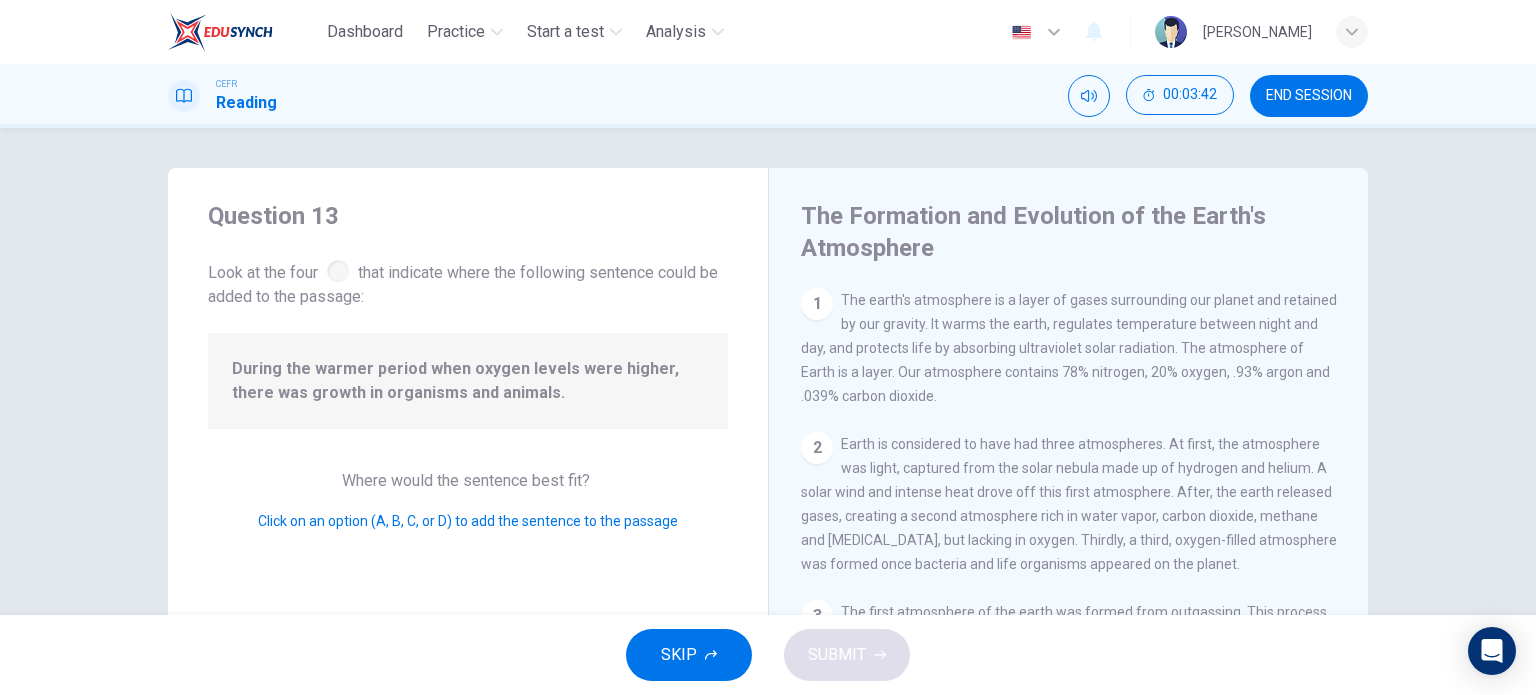 click on "During the warmer period when oxygen levels were higher, there was growth in organisms and animals." at bounding box center (468, 381) 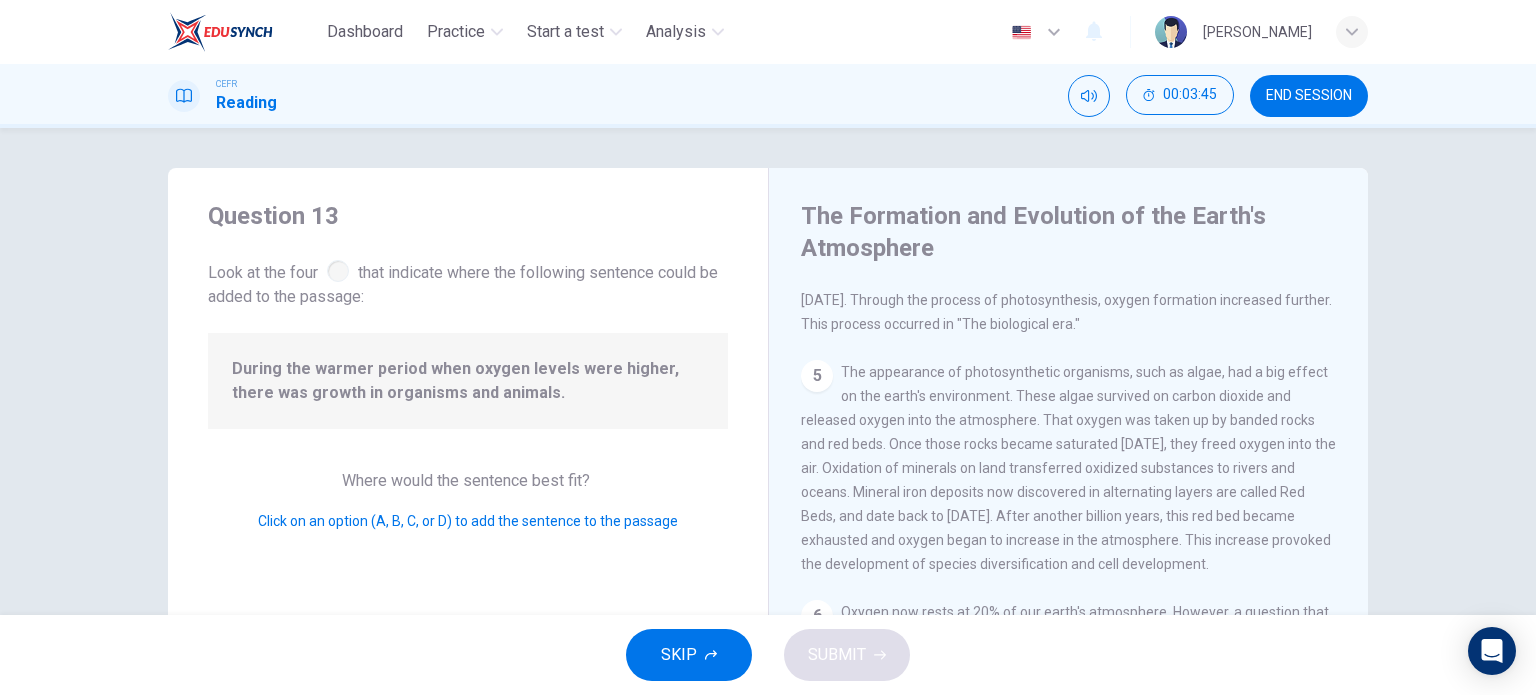 scroll, scrollTop: 728, scrollLeft: 0, axis: vertical 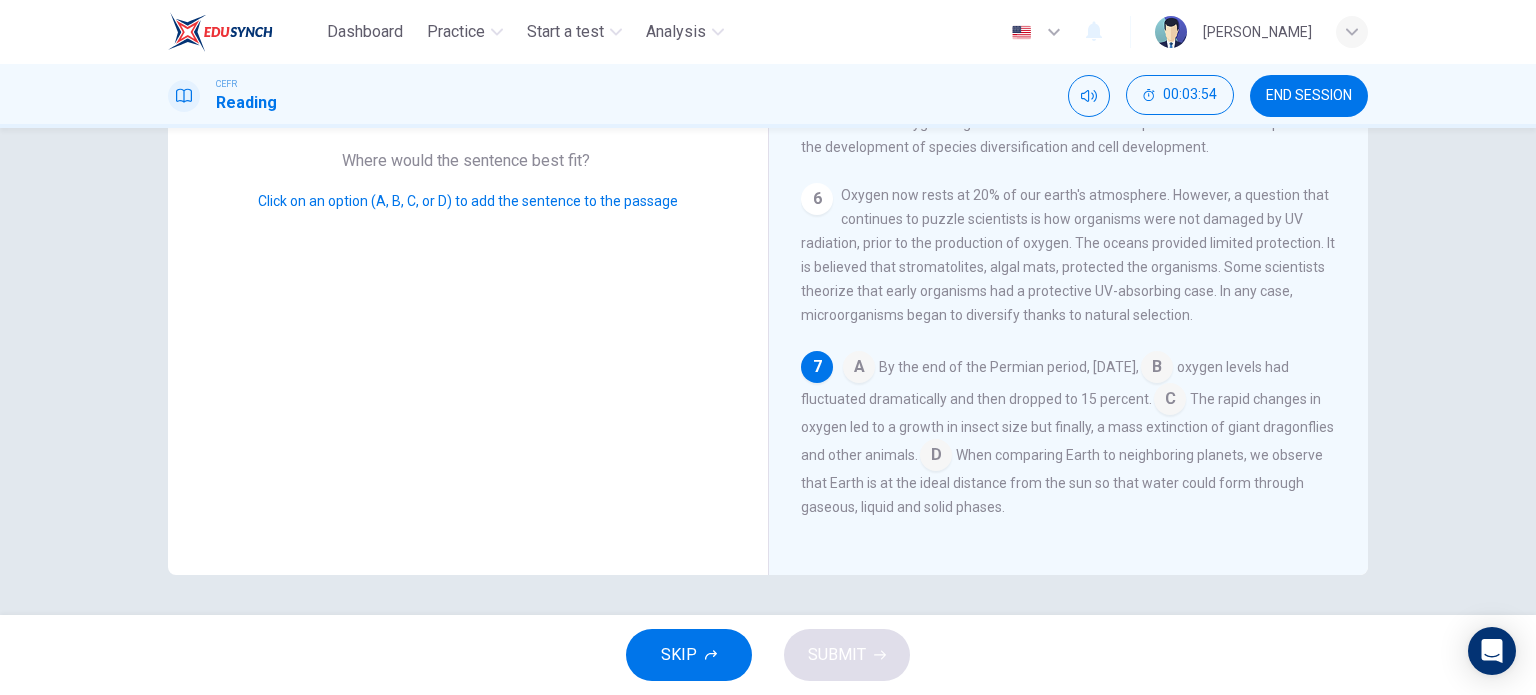 click at bounding box center [1157, 369] 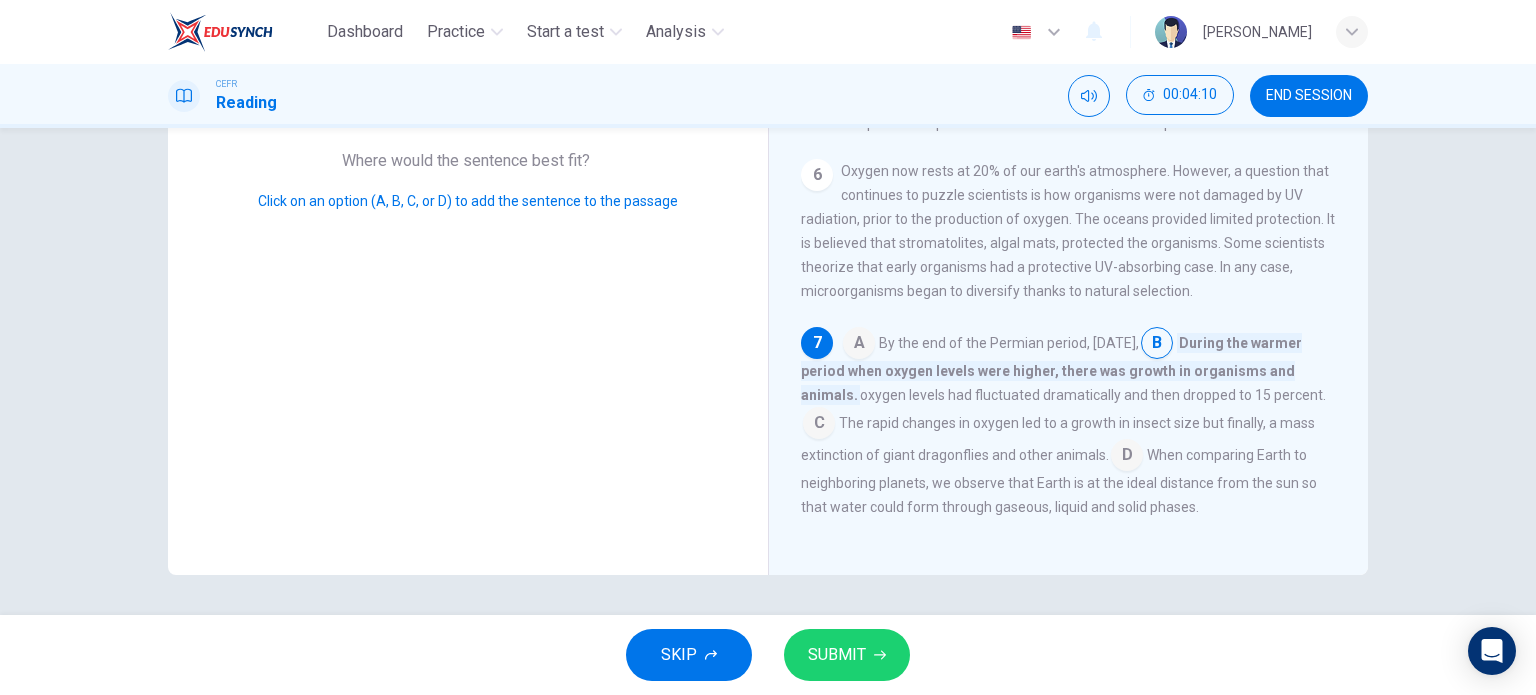 click at bounding box center (859, 345) 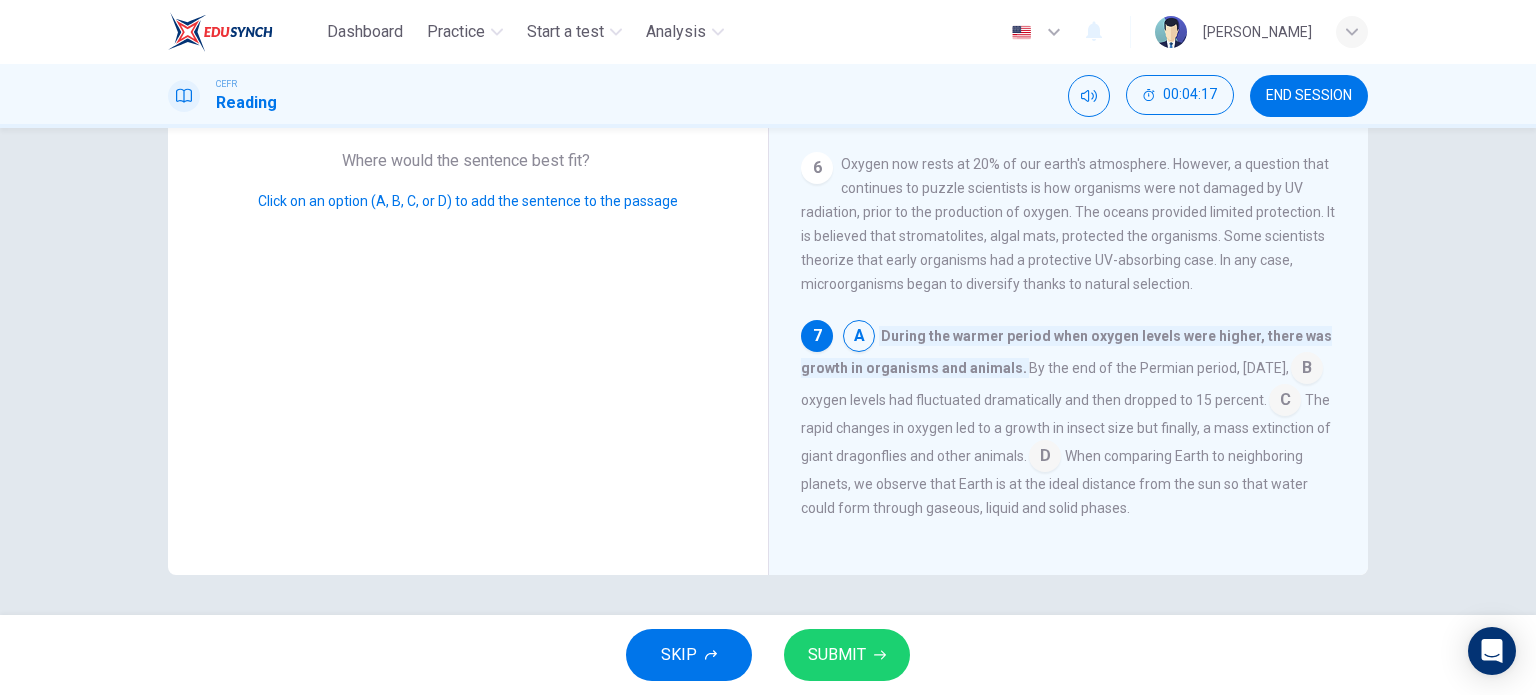 click on "SUBMIT" at bounding box center (847, 655) 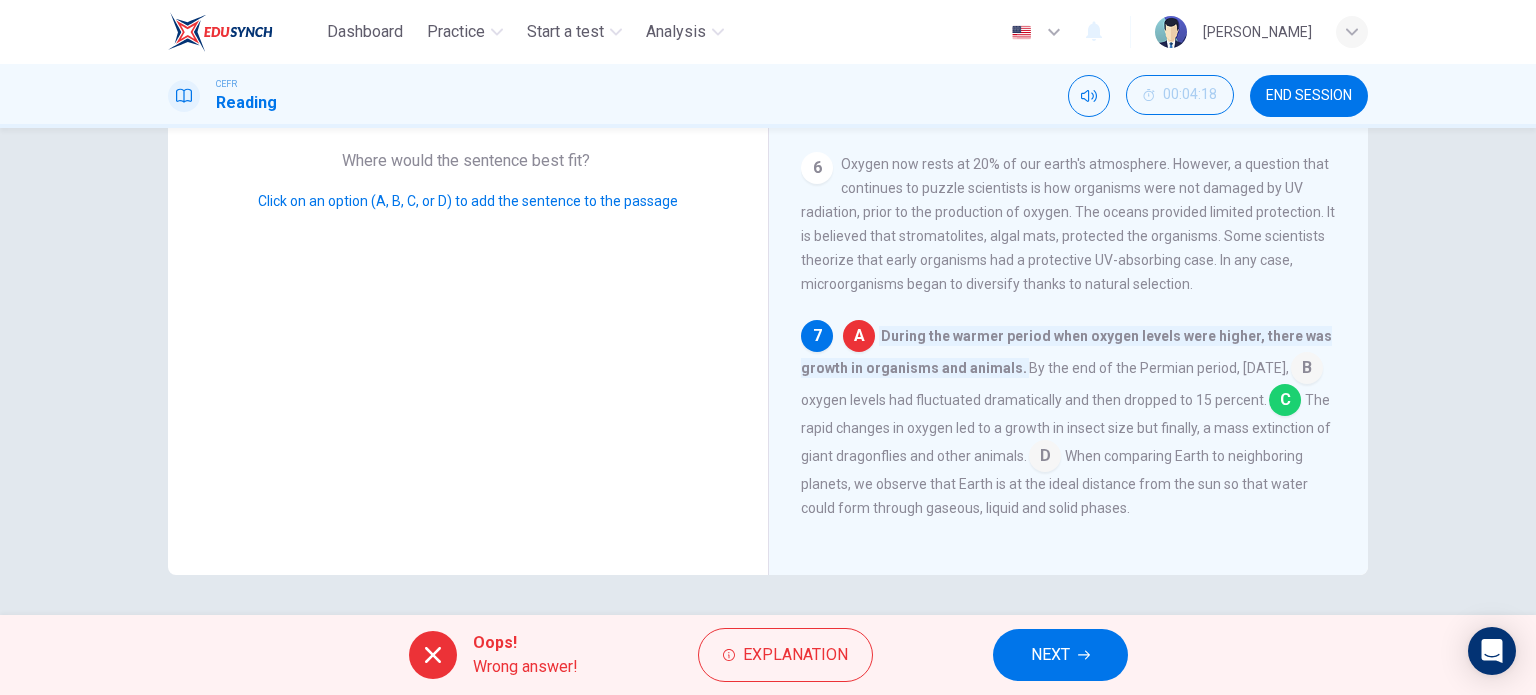 click on "NEXT" at bounding box center [1060, 655] 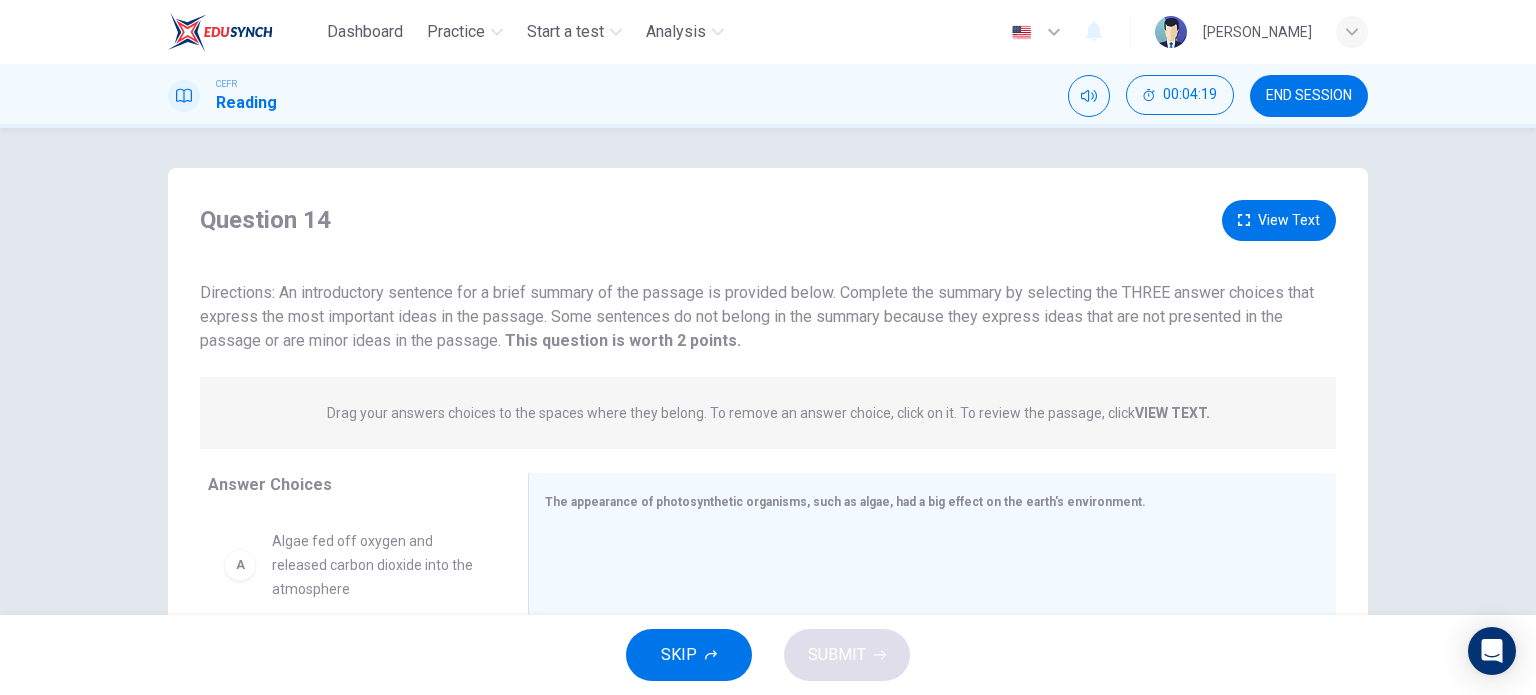 scroll, scrollTop: 288, scrollLeft: 0, axis: vertical 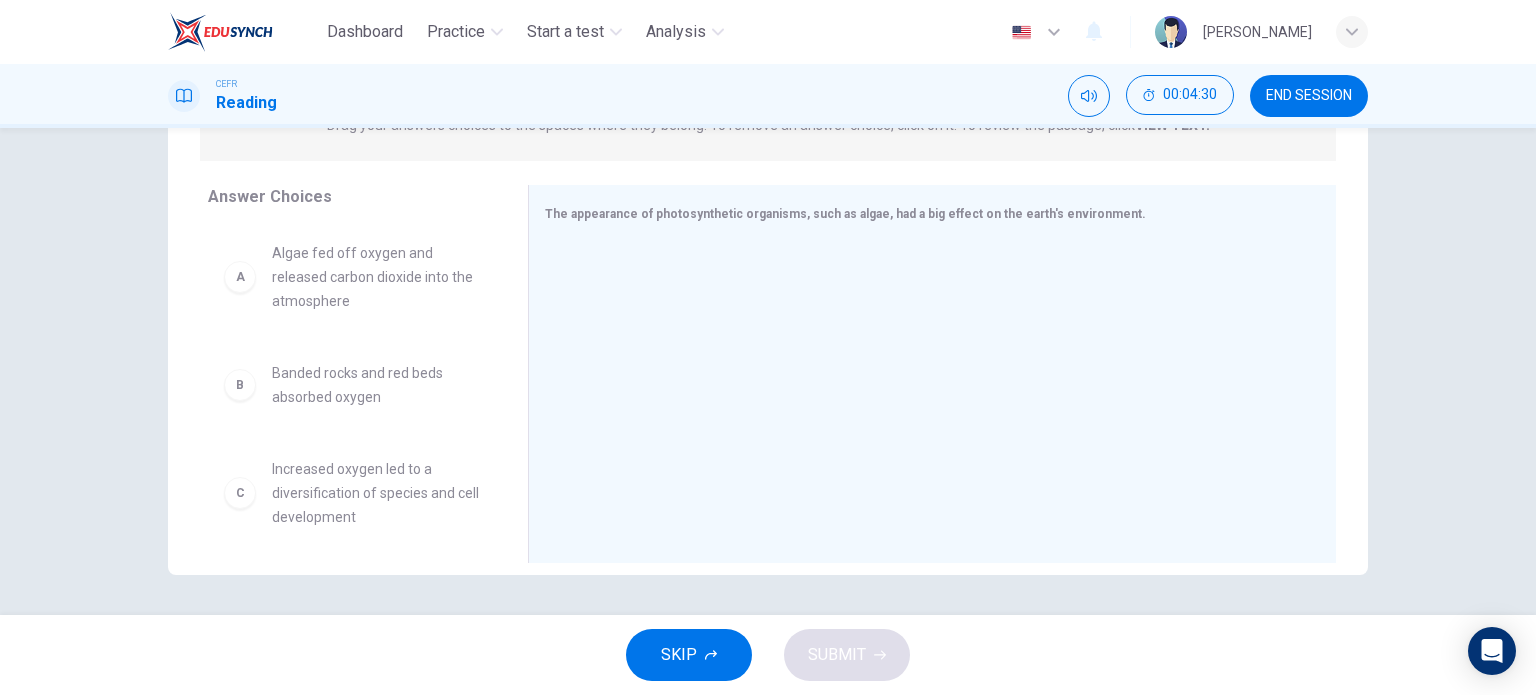 click on "Banded rocks and red beds absorbed oxygen" at bounding box center [376, 385] 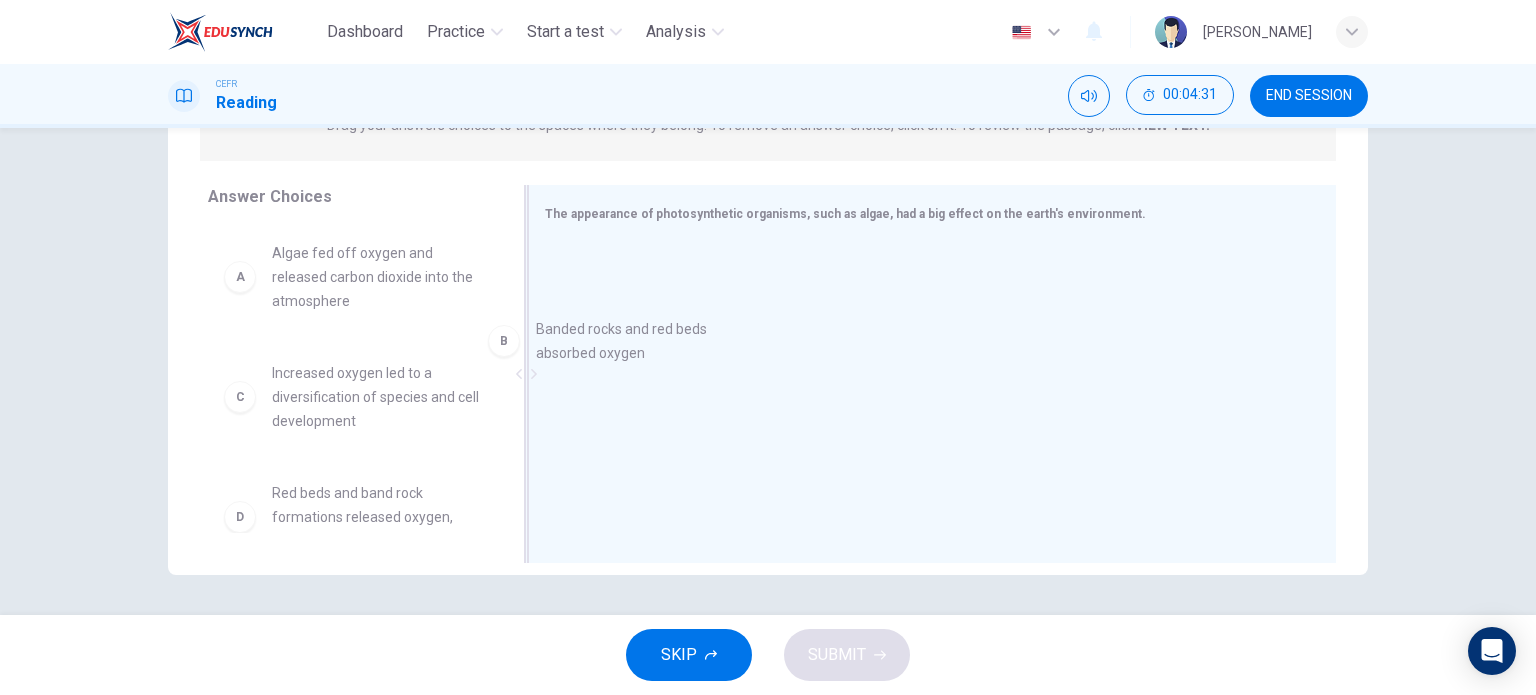 drag, startPoint x: 428, startPoint y: 370, endPoint x: 712, endPoint y: 326, distance: 287.38824 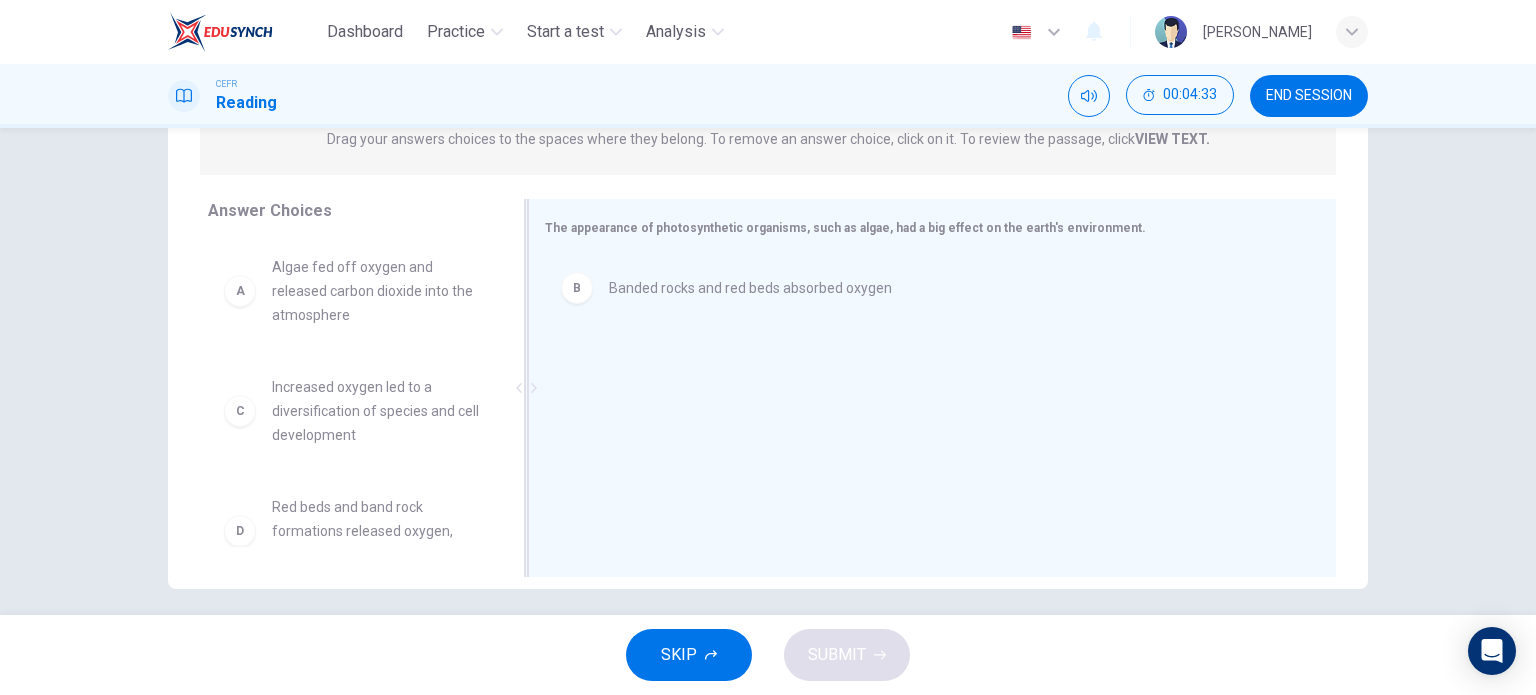 scroll, scrollTop: 288, scrollLeft: 0, axis: vertical 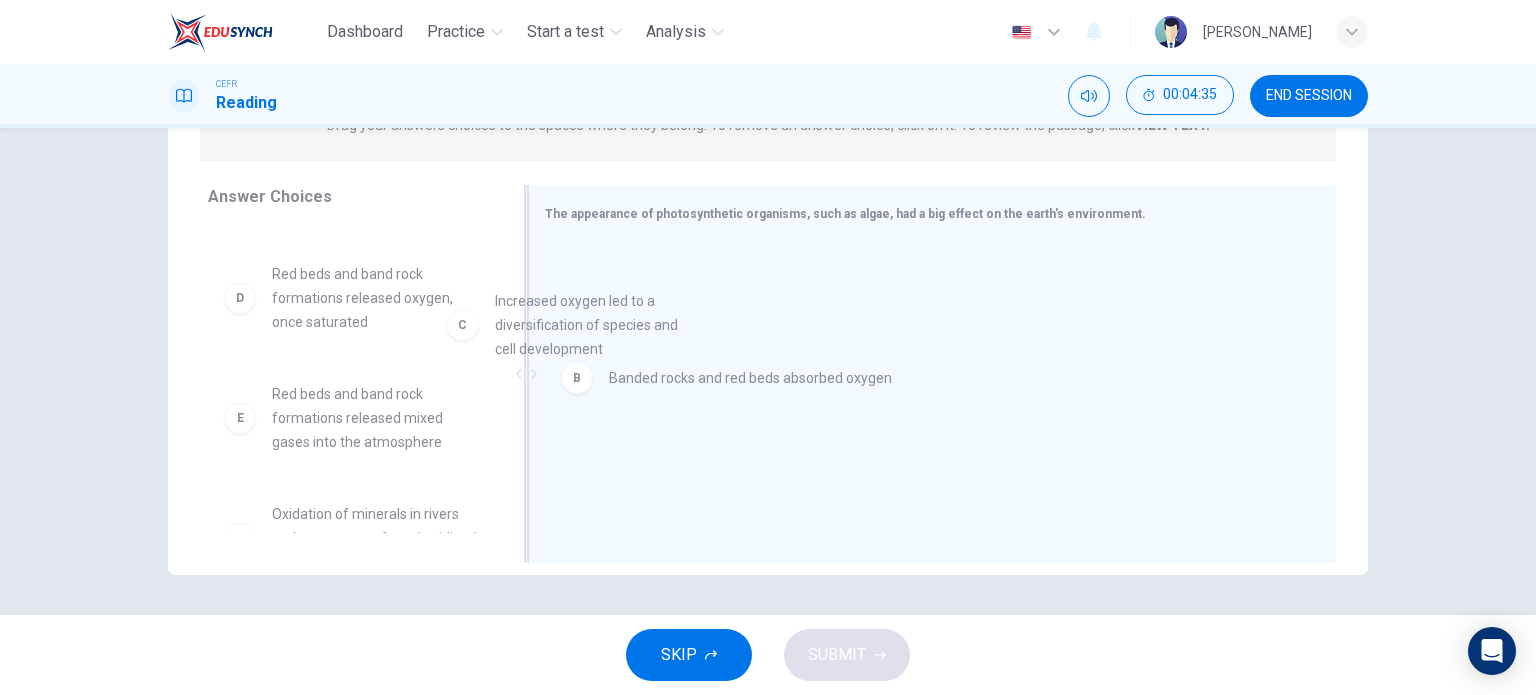 drag, startPoint x: 400, startPoint y: 304, endPoint x: 694, endPoint y: 339, distance: 296.076 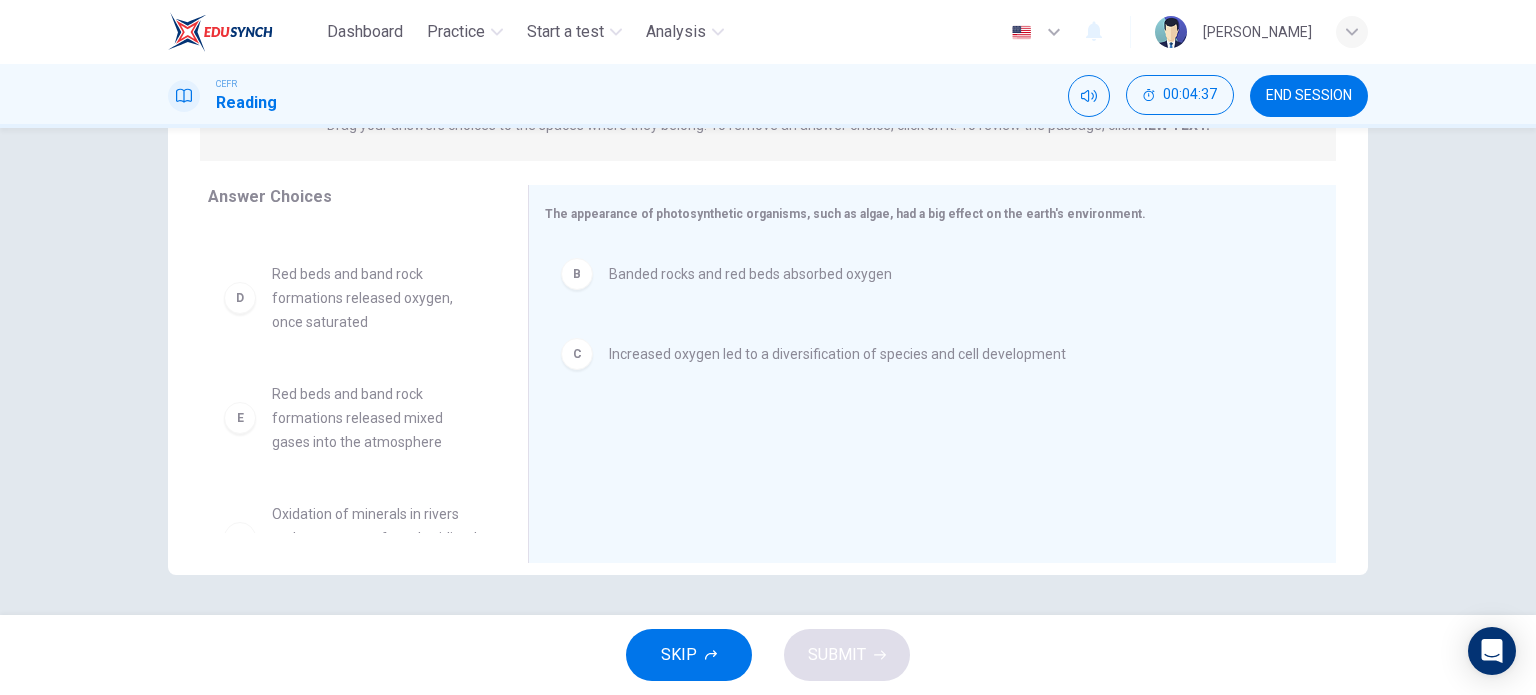scroll, scrollTop: 0, scrollLeft: 0, axis: both 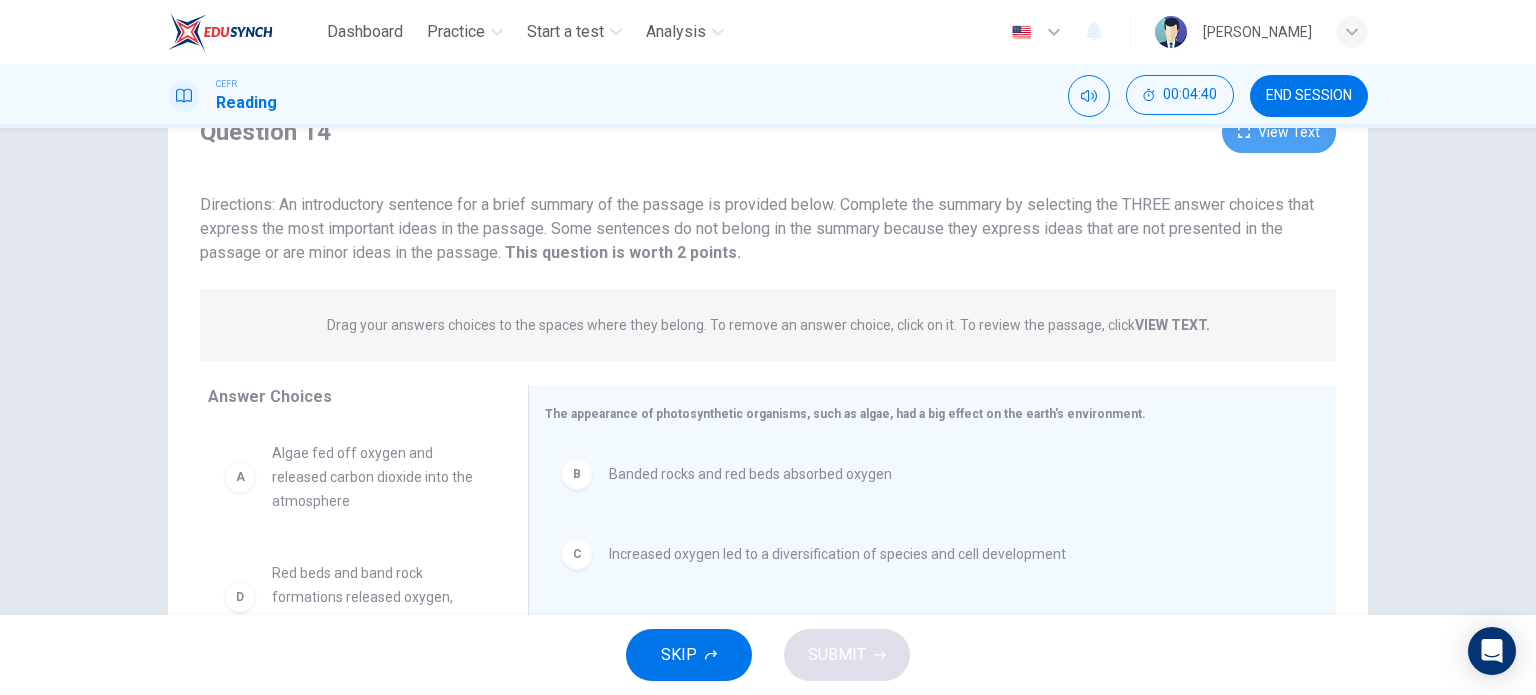 click on "View Text" at bounding box center [1279, 132] 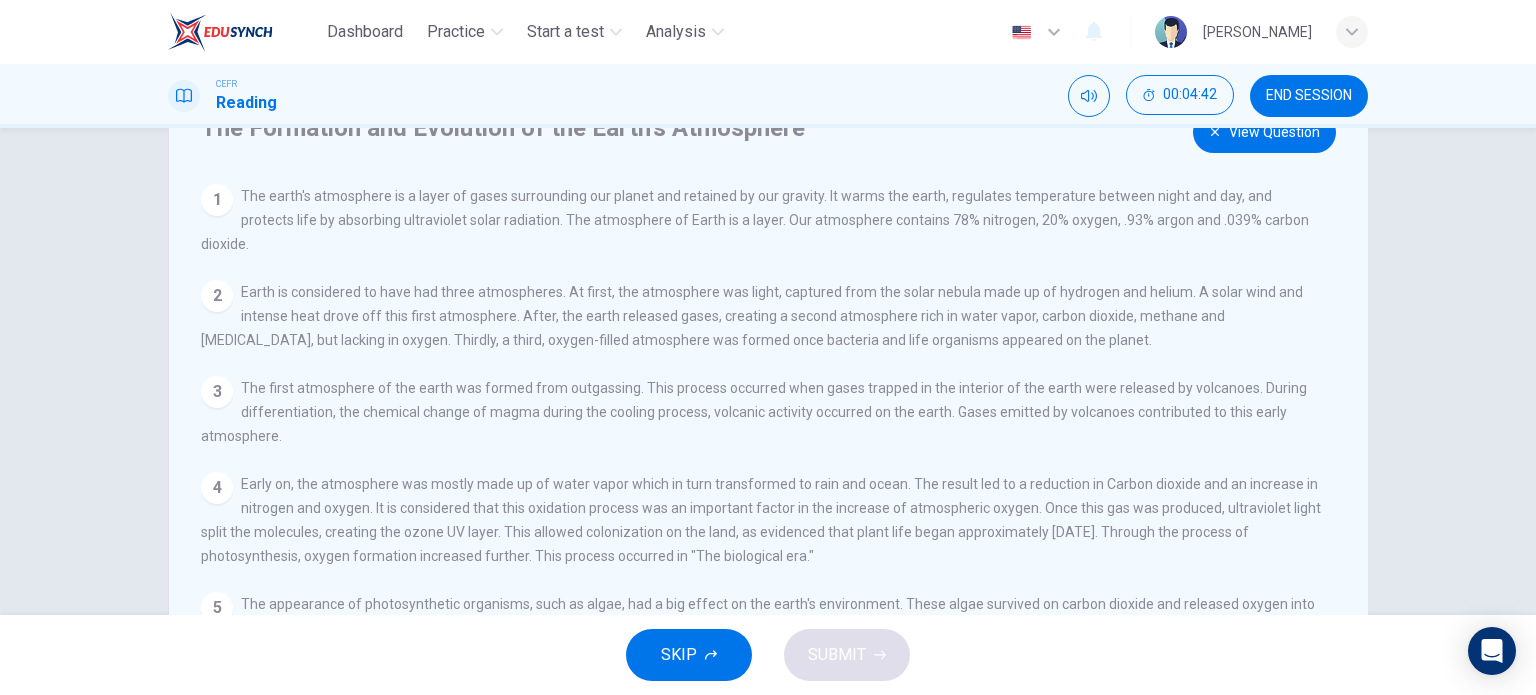 scroll, scrollTop: 0, scrollLeft: 0, axis: both 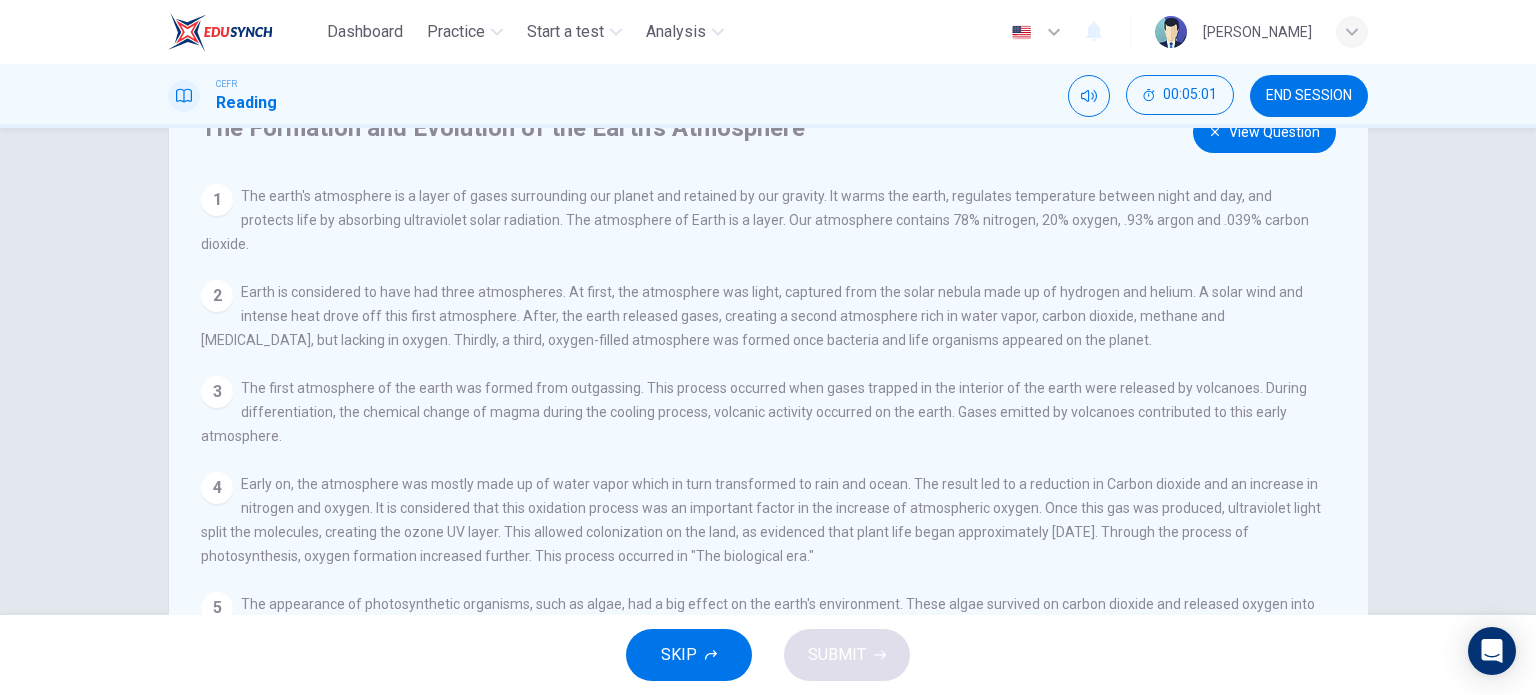 click on "View Question" at bounding box center (1264, 132) 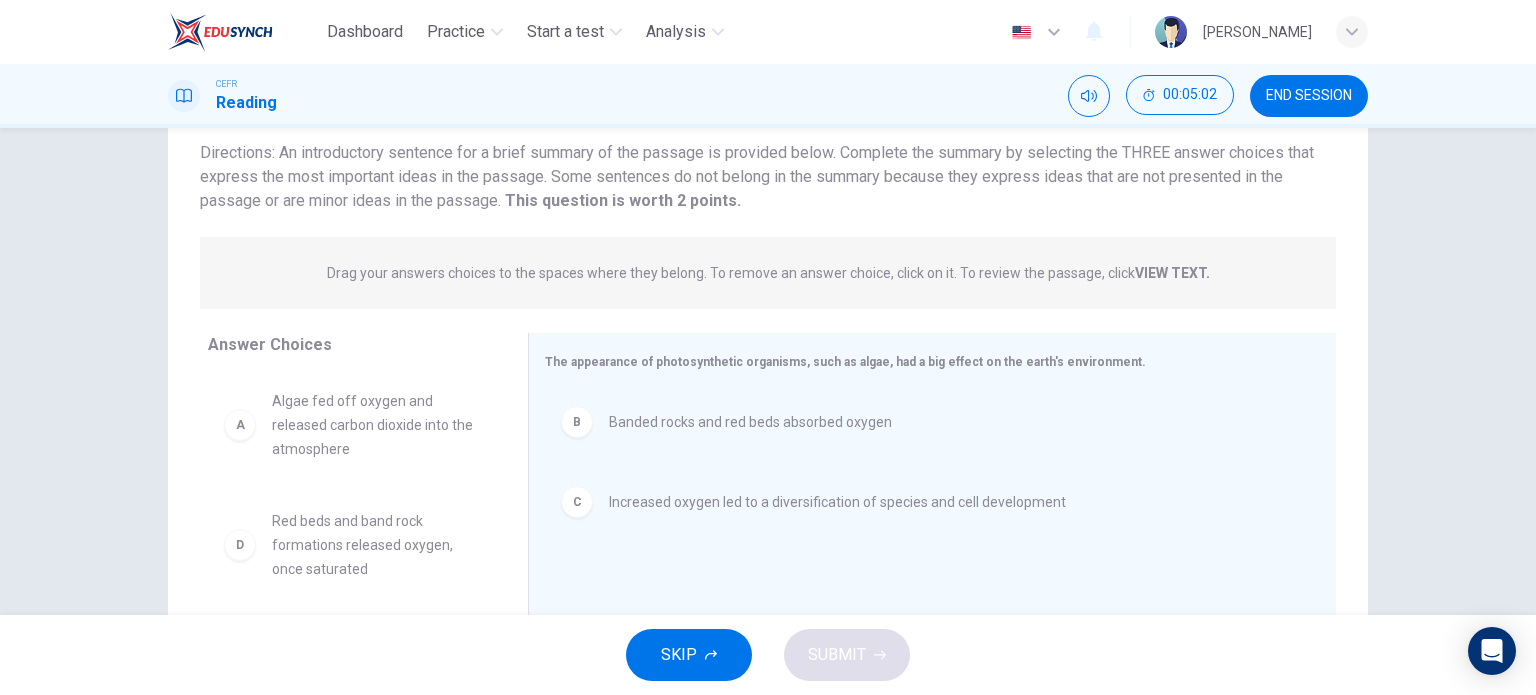 scroll, scrollTop: 188, scrollLeft: 0, axis: vertical 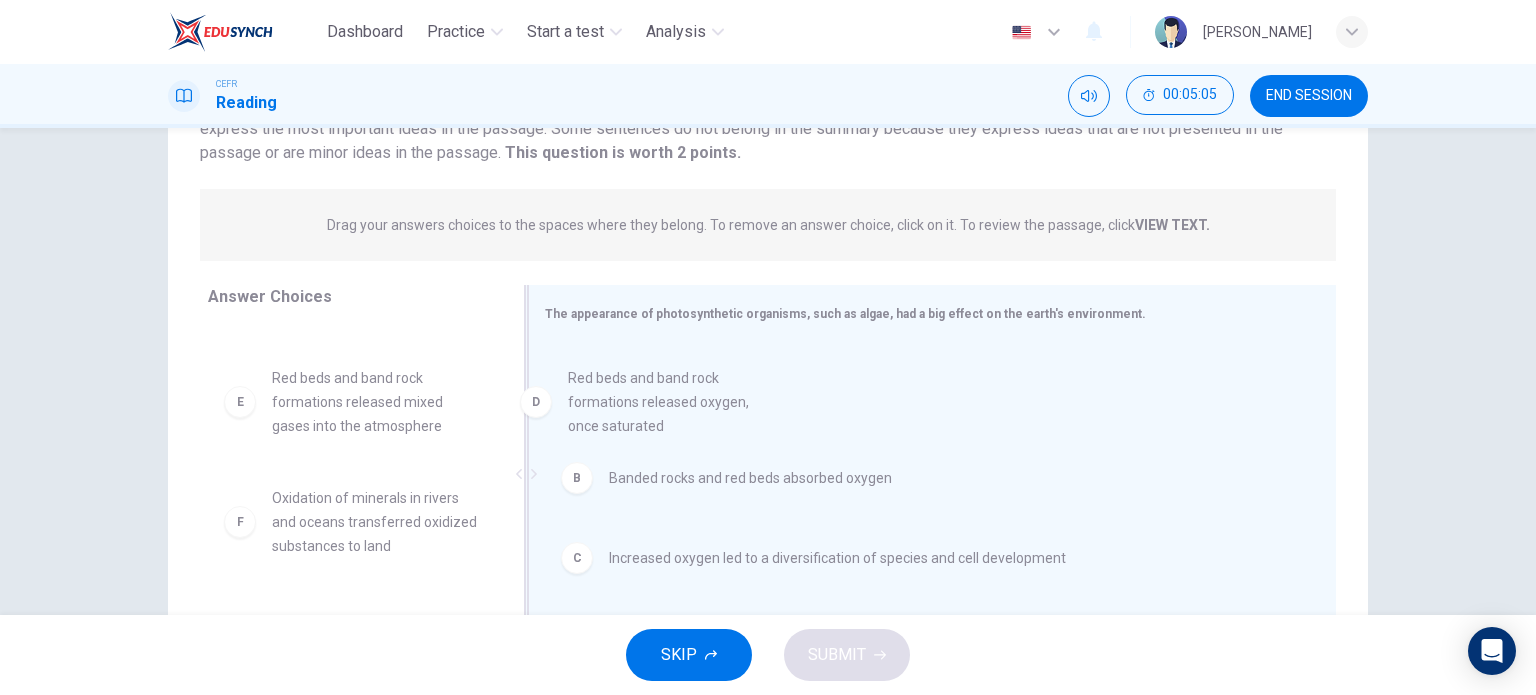 drag, startPoint x: 404, startPoint y: 429, endPoint x: 720, endPoint y: 433, distance: 316.02533 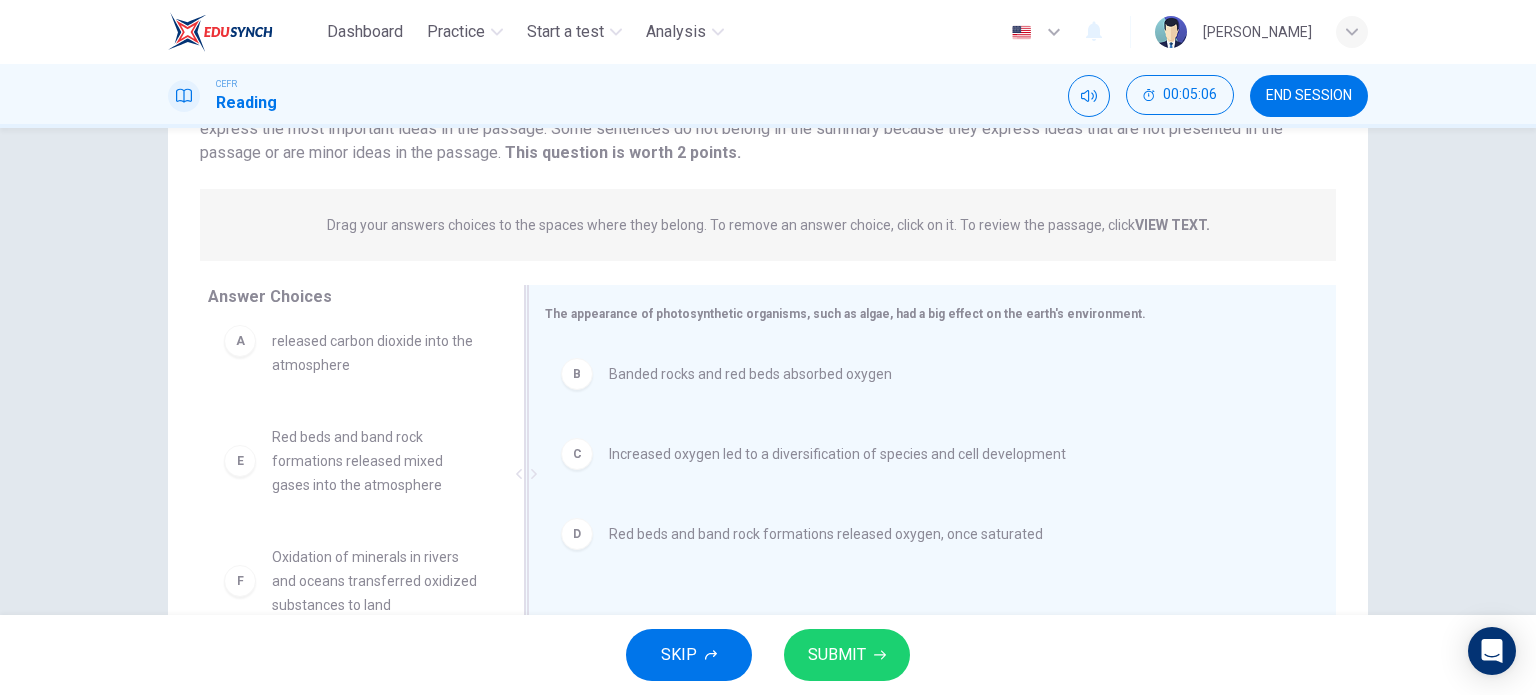 scroll, scrollTop: 36, scrollLeft: 0, axis: vertical 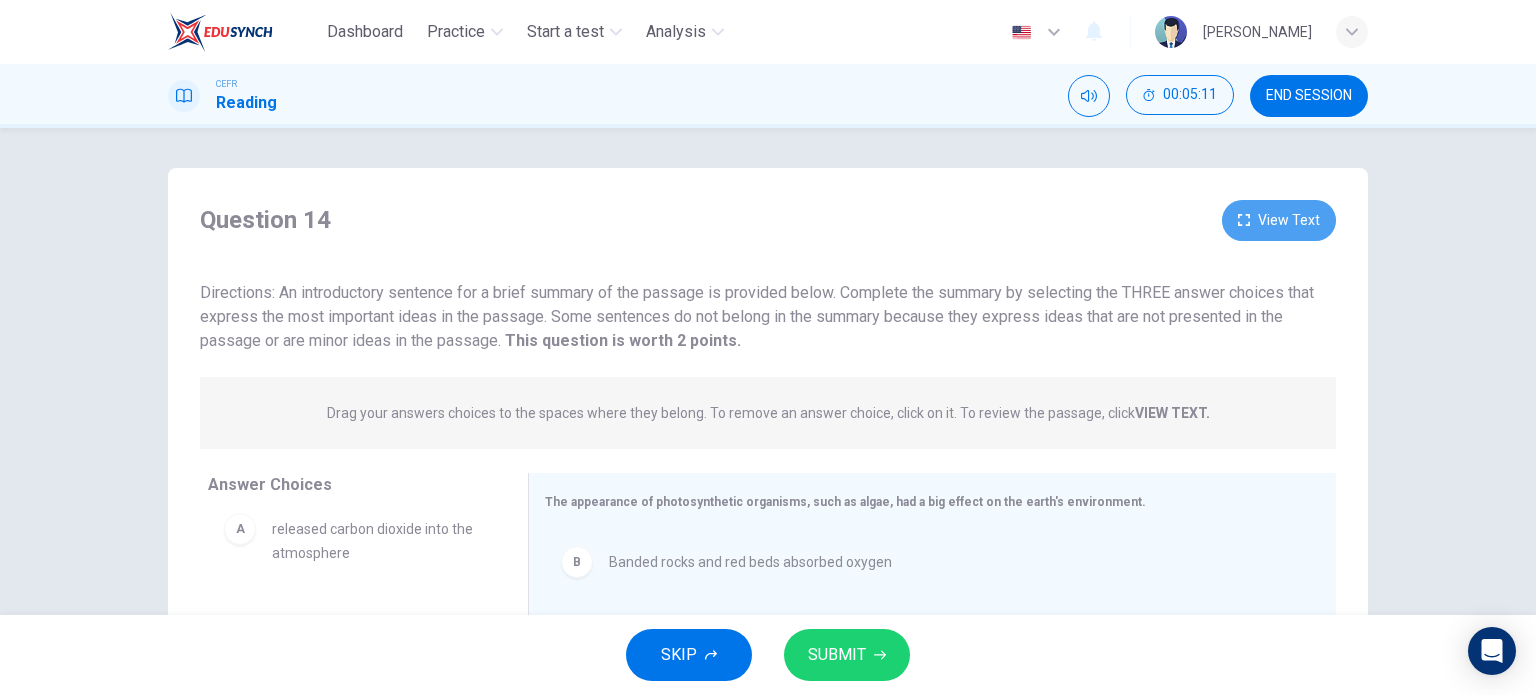 click 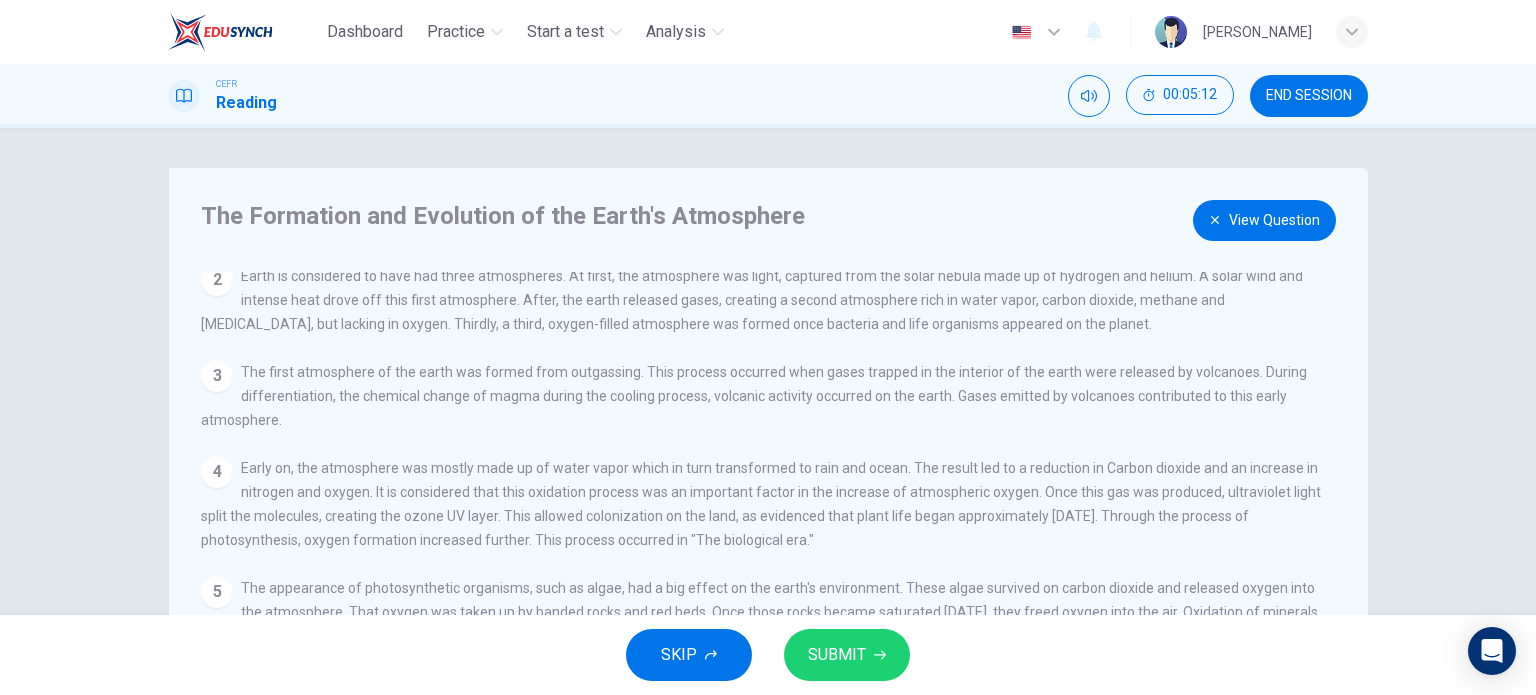 scroll, scrollTop: 163, scrollLeft: 0, axis: vertical 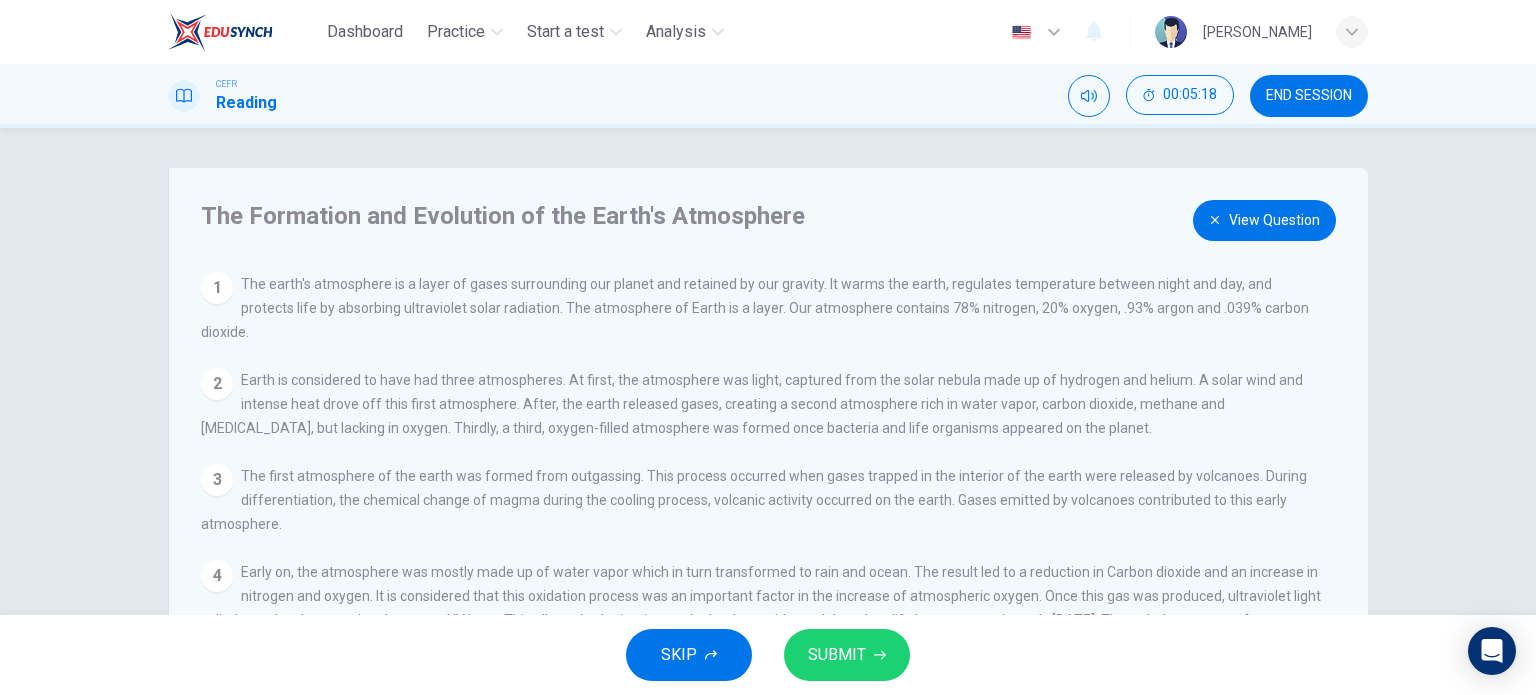 click on "View Question" at bounding box center (1264, 220) 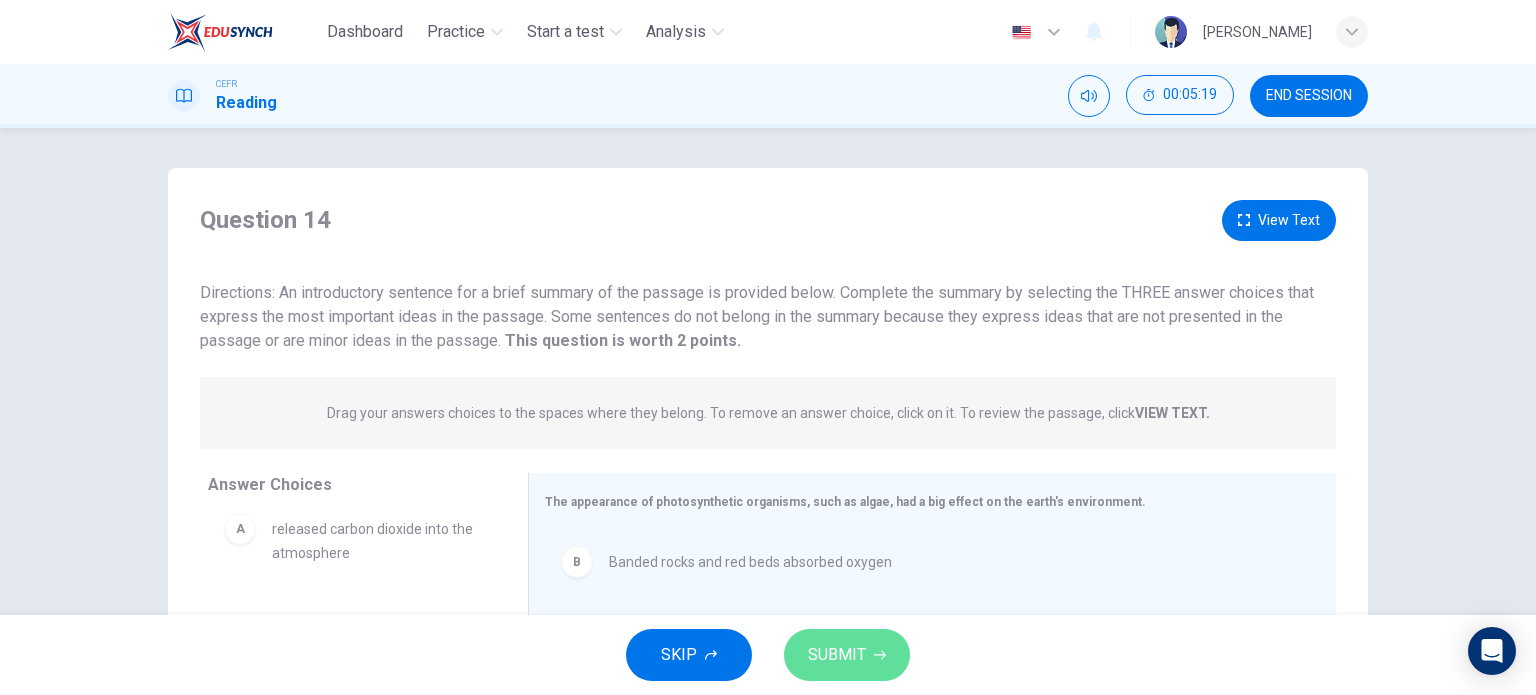 click 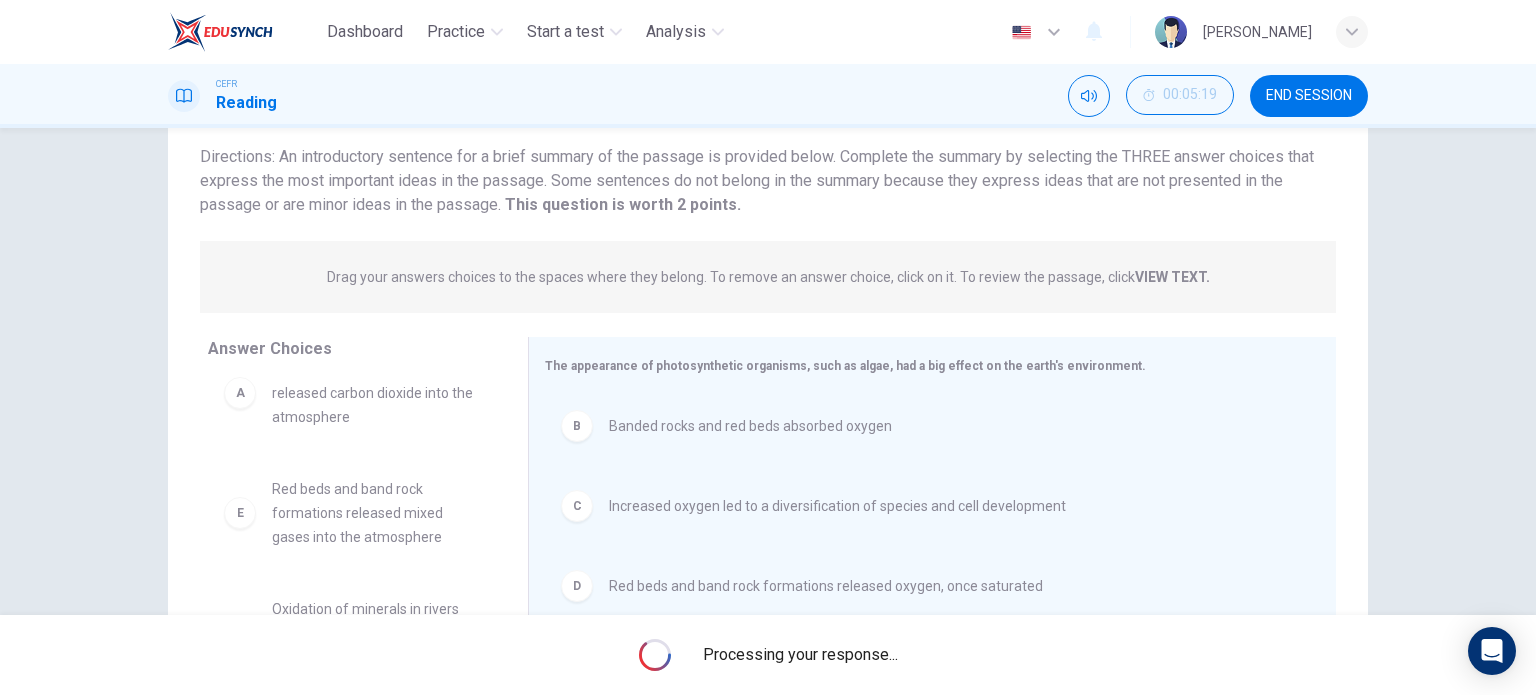 scroll, scrollTop: 288, scrollLeft: 0, axis: vertical 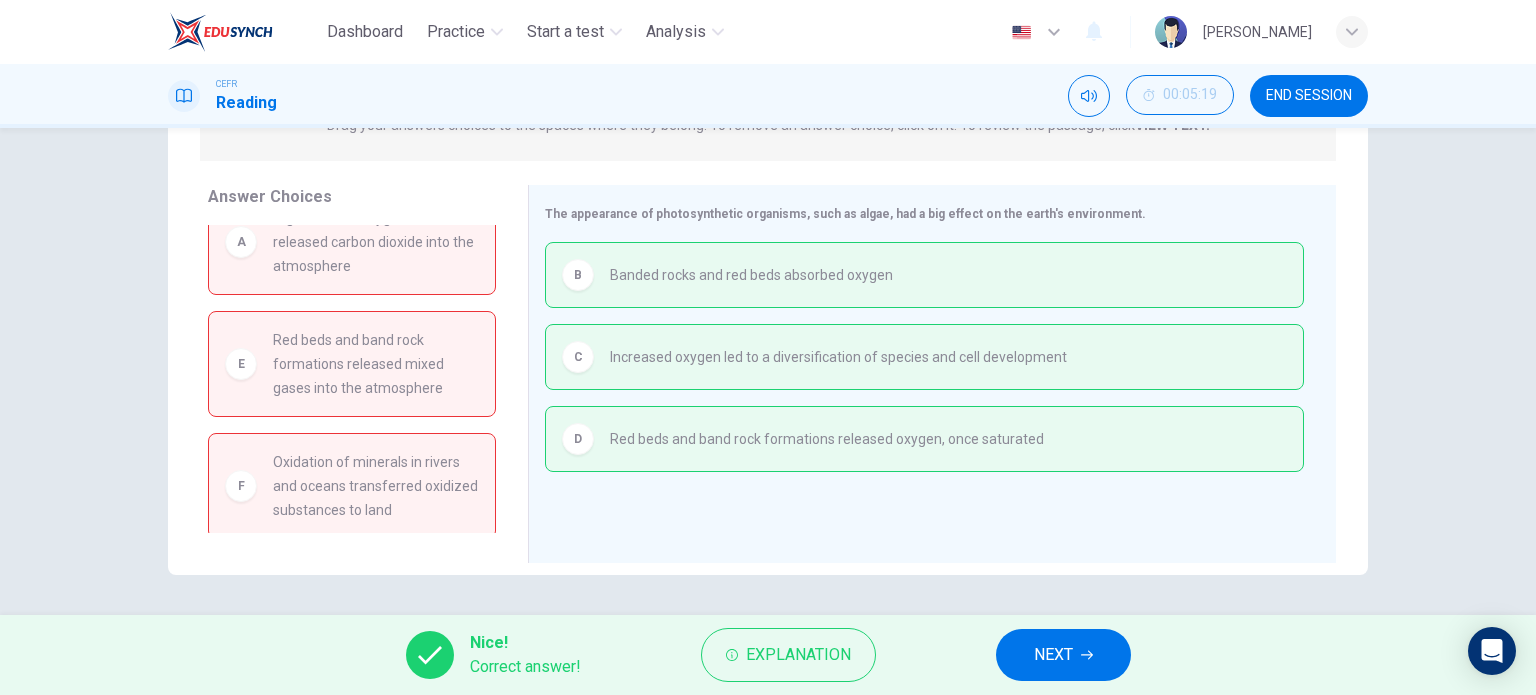 click on "NEXT" at bounding box center (1053, 655) 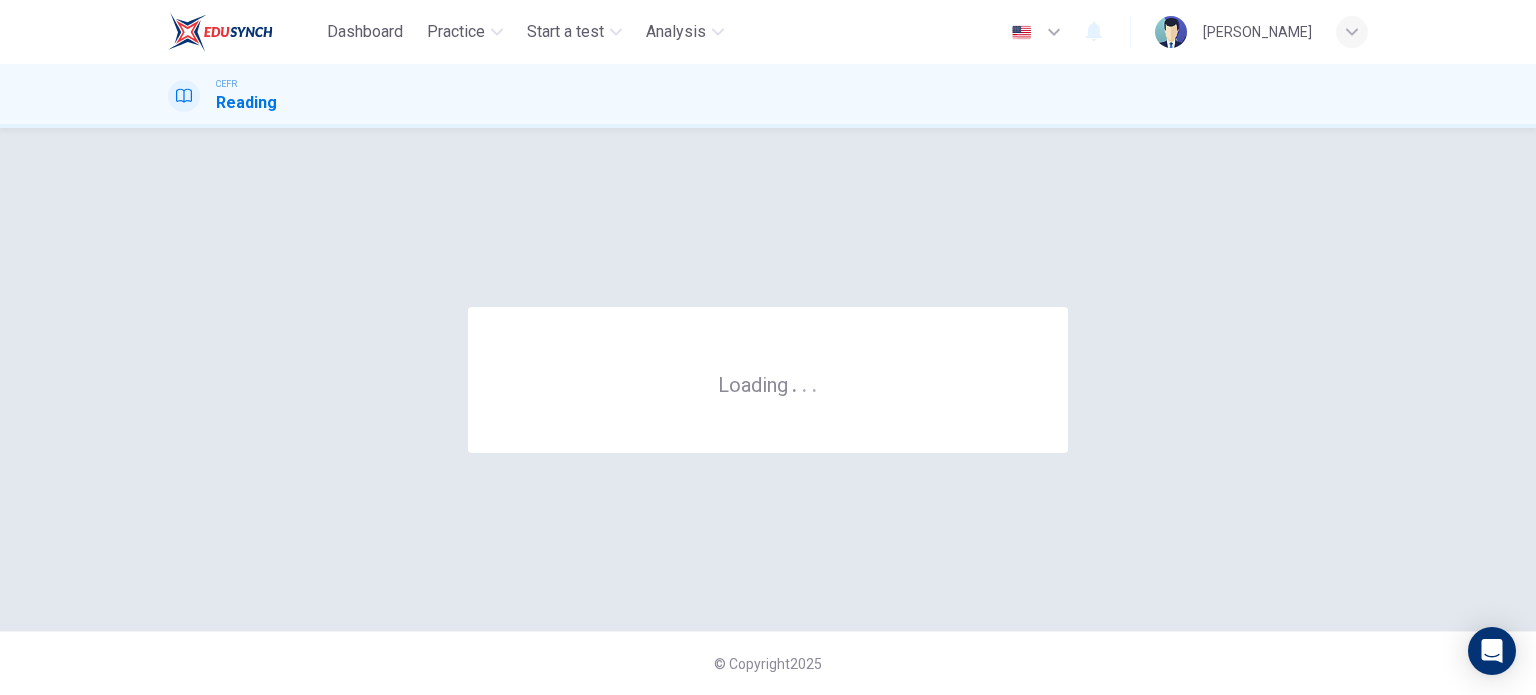 scroll, scrollTop: 0, scrollLeft: 0, axis: both 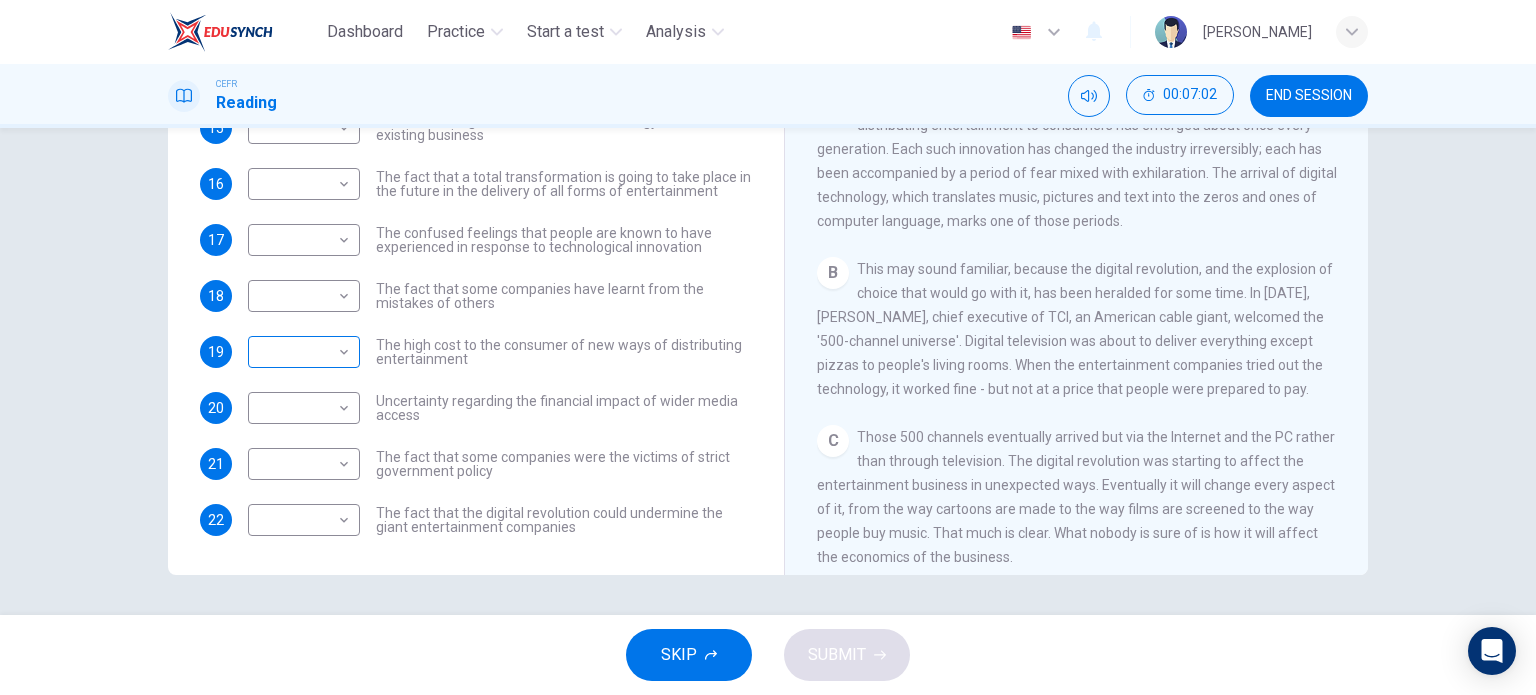 click on "Dashboard Practice Start a test Analysis English en ​ MUHAMMAD ALIF HAIQAL BIN MUHD AZMI CEFR Reading 00:07:02 END SESSION Questions 15 - 22 The Reading Passage has 7 paragraphs  A-G .
Which paragraph mentions the following?
Write the appropriate letters  (A-G)  in the boxes below.
NB  Some of the paragraphs will be used  more than once. 15 ​ ​ The contrasting effects that new technology can have on existing business 16 ​ ​ The fact that a total transformation is going to take place in the future in the delivery of all forms of entertainment 17 ​ ​ The confused feelings that people are known to have experienced in response to technological innovation 18 ​ ​ The fact that some companies have learnt from the mistakes of others 19 ​ ​ The high cost to the consumer of new ways of distributing entertainment 20 ​ ​ Uncertainty regarding the financial impact of wider media access 21 ​ ​ The fact that some companies were the victims of strict government policy 22 ​ ​ A B C D E F" at bounding box center [768, 347] 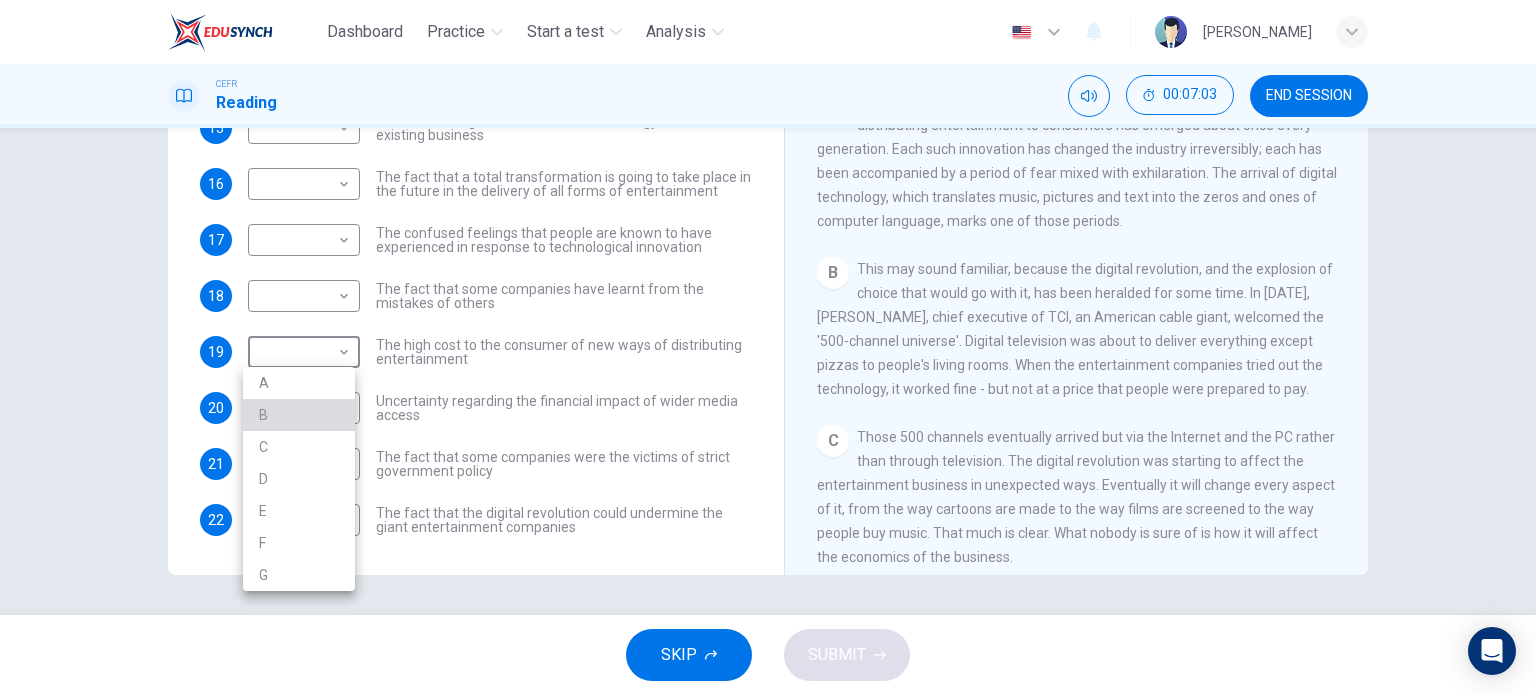click on "B" at bounding box center [299, 415] 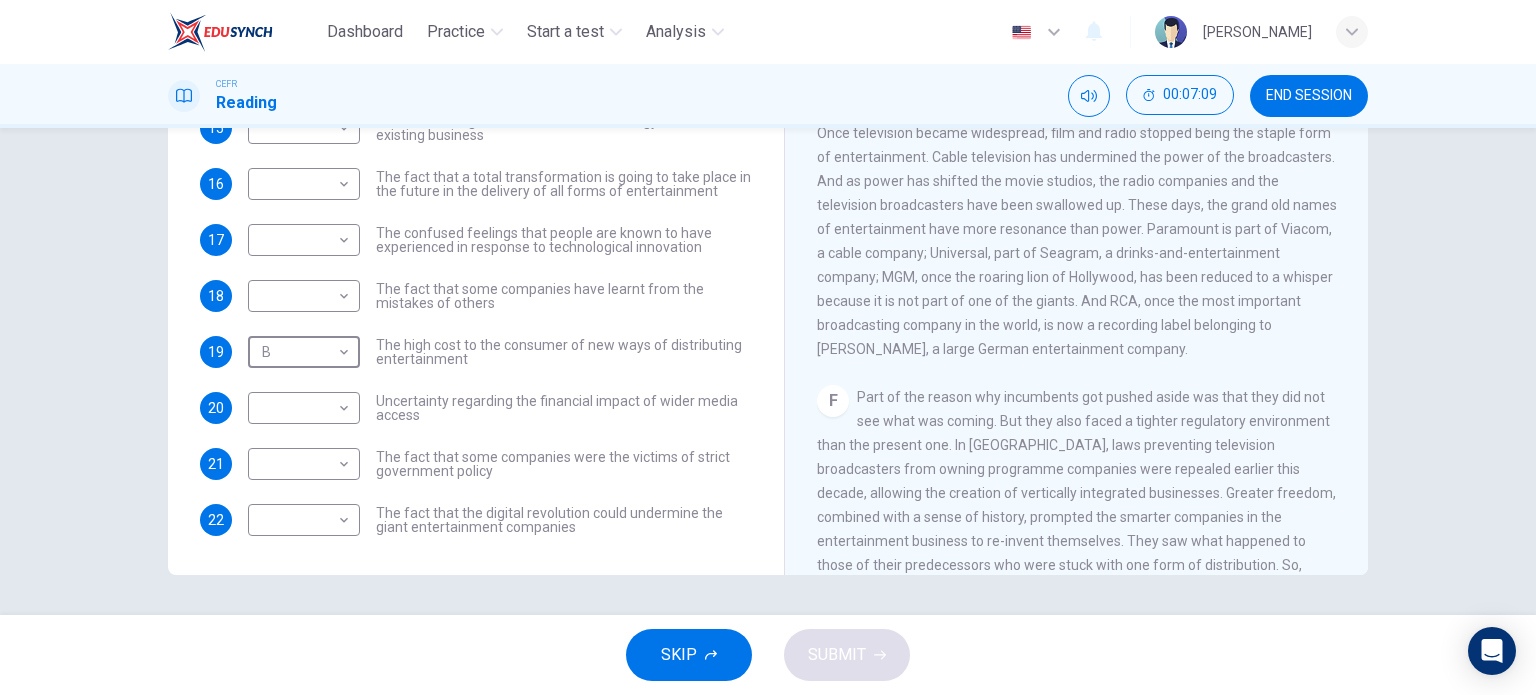scroll, scrollTop: 1200, scrollLeft: 0, axis: vertical 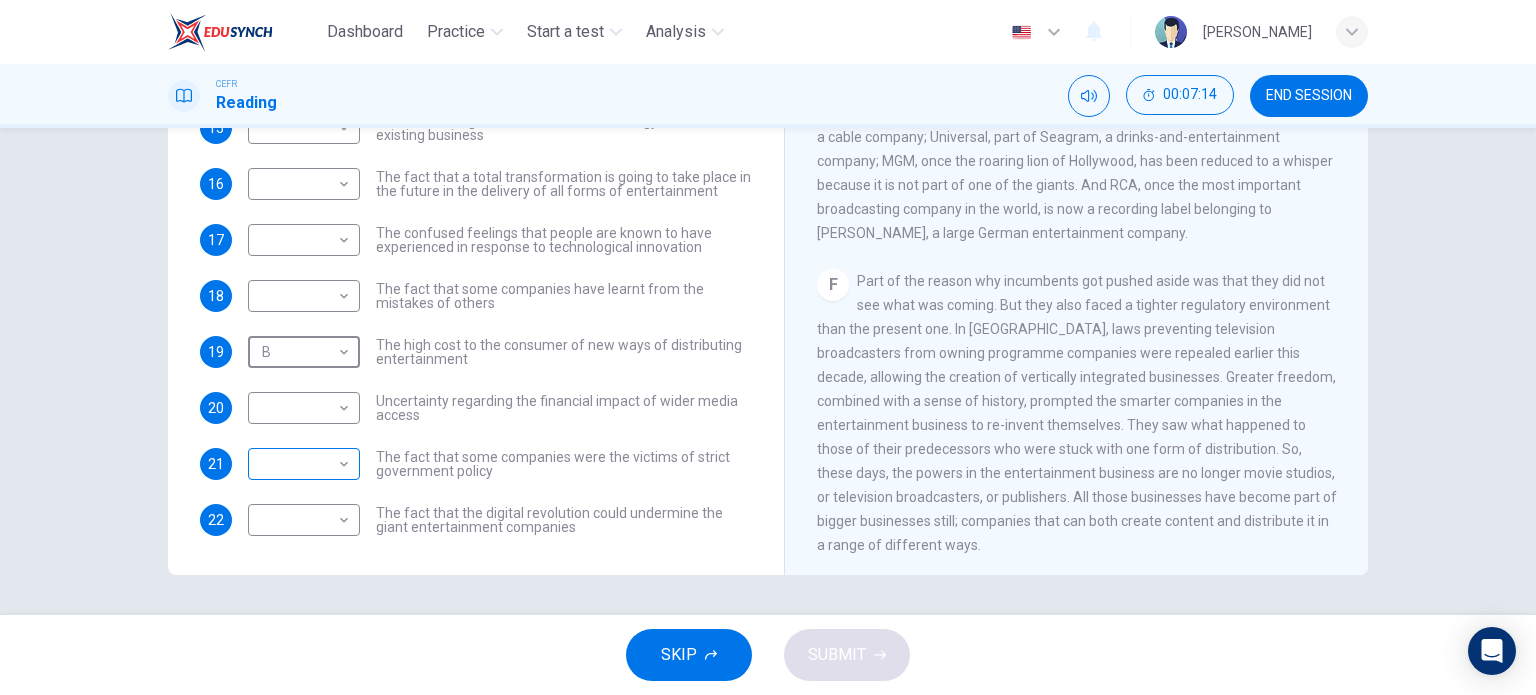 click on "Dashboard Practice Start a test Analysis English en ​ MUHAMMAD ALIF HAIQAL BIN MUHD AZMI CEFR Reading 00:07:14 END SESSION Questions 15 - 22 The Reading Passage has 7 paragraphs  A-G .
Which paragraph mentions the following?
Write the appropriate letters  (A-G)  in the boxes below.
NB  Some of the paragraphs will be used  more than once. 15 ​ ​ The contrasting effects that new technology can have on existing business 16 ​ ​ The fact that a total transformation is going to take place in the future in the delivery of all forms of entertainment 17 ​ ​ The confused feelings that people are known to have experienced in response to technological innovation 18 ​ ​ The fact that some companies have learnt from the mistakes of others 19 B B ​ The high cost to the consumer of new ways of distributing entertainment 20 ​ ​ Uncertainty regarding the financial impact of wider media access 21 ​ ​ The fact that some companies were the victims of strict government policy 22 ​ ​ A B C D E F" at bounding box center [768, 347] 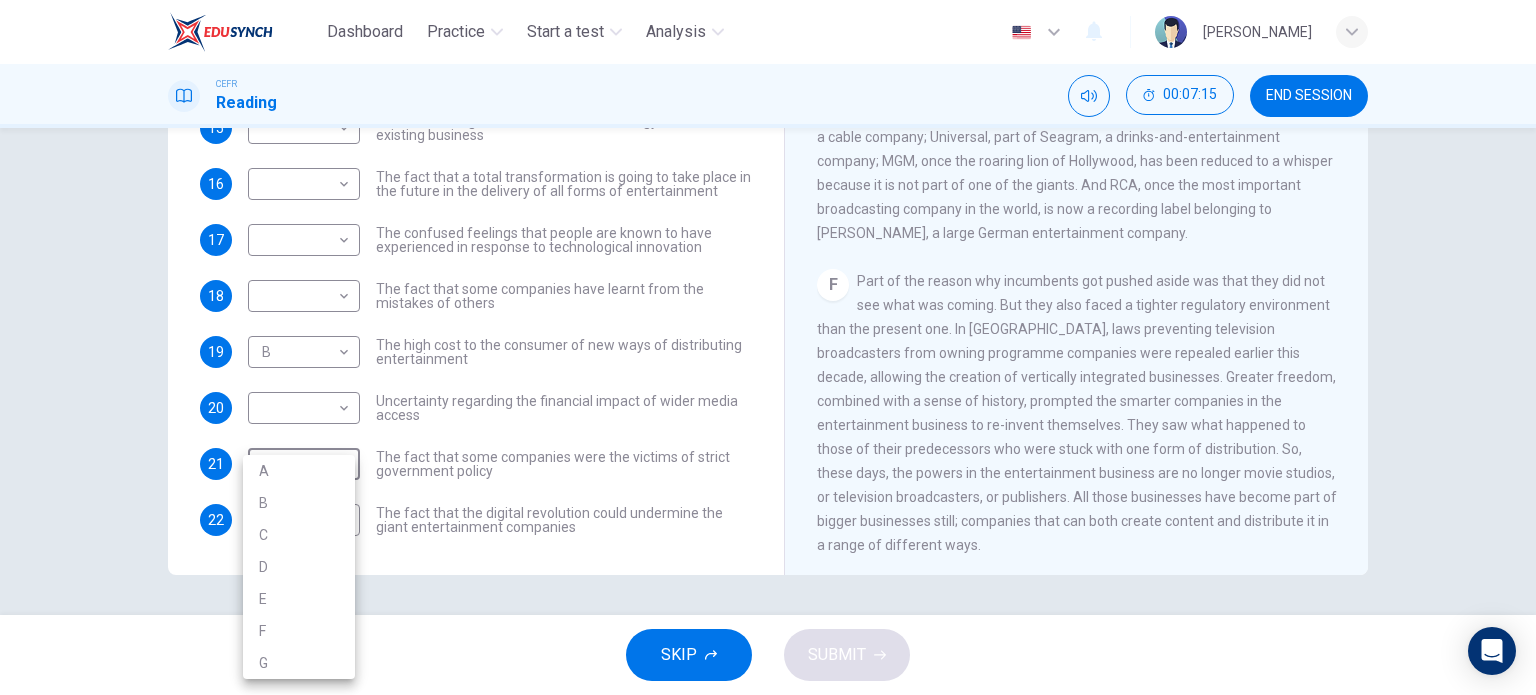click on "F" at bounding box center (299, 631) 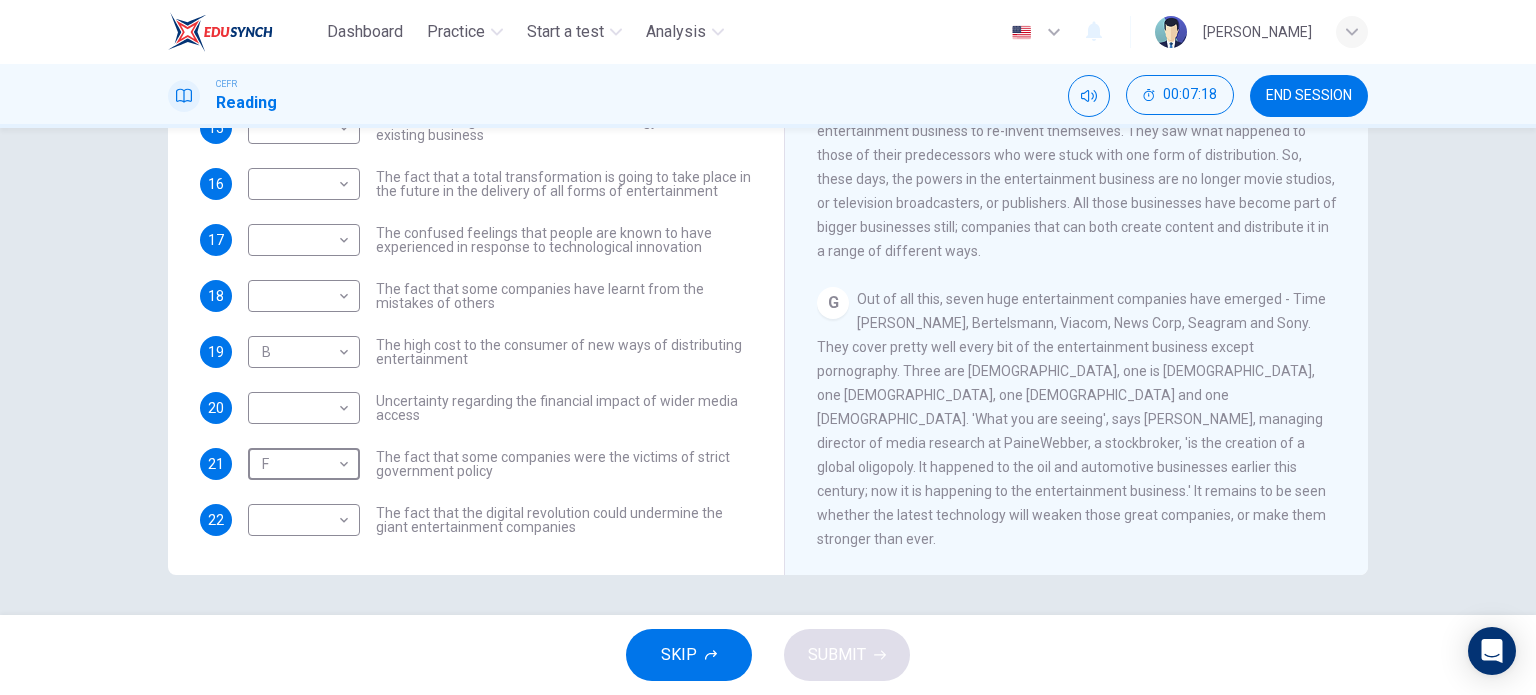 scroll, scrollTop: 1519, scrollLeft: 0, axis: vertical 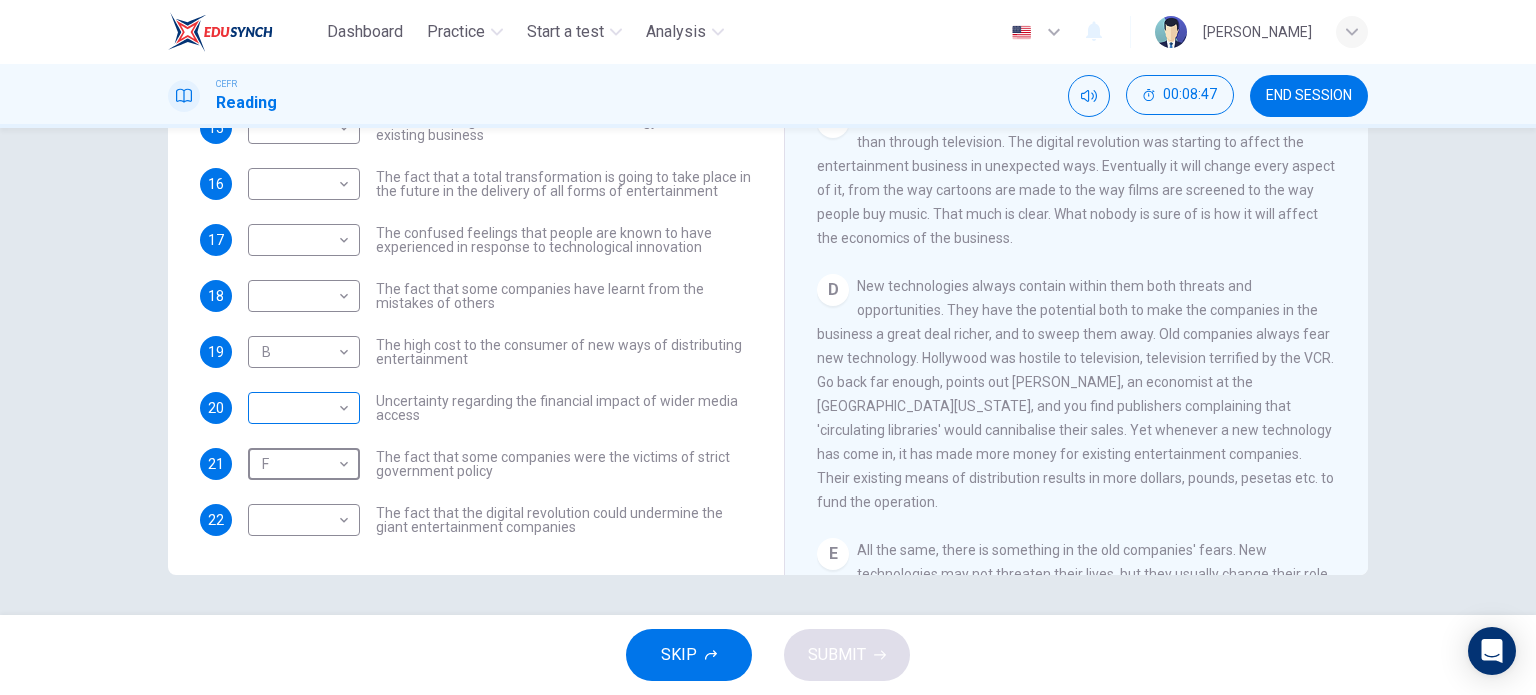 click on "​ ​" at bounding box center [304, 408] 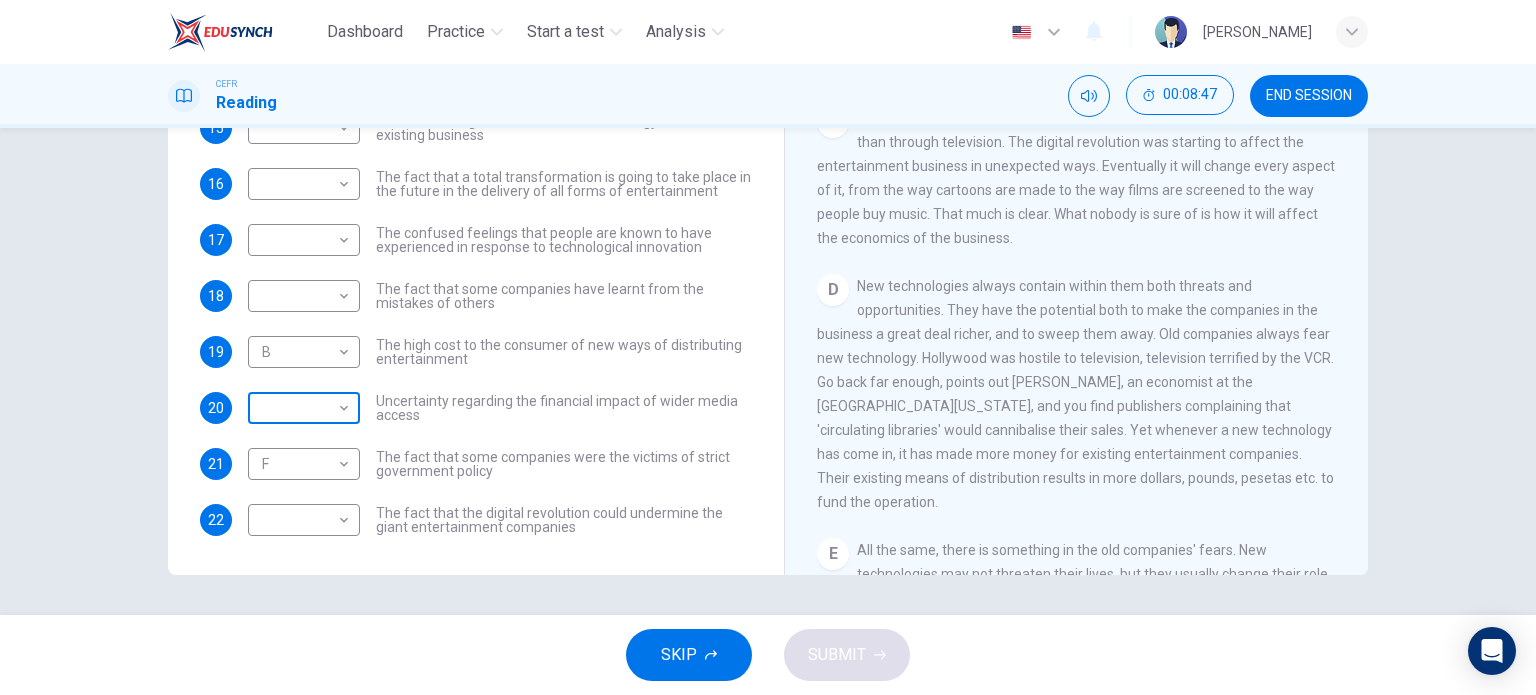 click on "Dashboard Practice Start a test Analysis English en ​ MUHAMMAD ALIF HAIQAL BIN MUHD AZMI CEFR Reading 00:08:47 END SESSION Questions 15 - 22 The Reading Passage has 7 paragraphs  A-G .
Which paragraph mentions the following?
Write the appropriate letters  (A-G)  in the boxes below.
NB  Some of the paragraphs will be used  more than once. 15 ​ ​ The contrasting effects that new technology can have on existing business 16 ​ ​ The fact that a total transformation is going to take place in the future in the delivery of all forms of entertainment 17 ​ ​ The confused feelings that people are known to have experienced in response to technological innovation 18 ​ ​ The fact that some companies have learnt from the mistakes of others 19 B B ​ The high cost to the consumer of new ways of distributing entertainment 20 ​ ​ Uncertainty regarding the financial impact of wider media access 21 F F ​ The fact that some companies were the victims of strict government policy 22 ​ ​ A B C D E F" at bounding box center [768, 347] 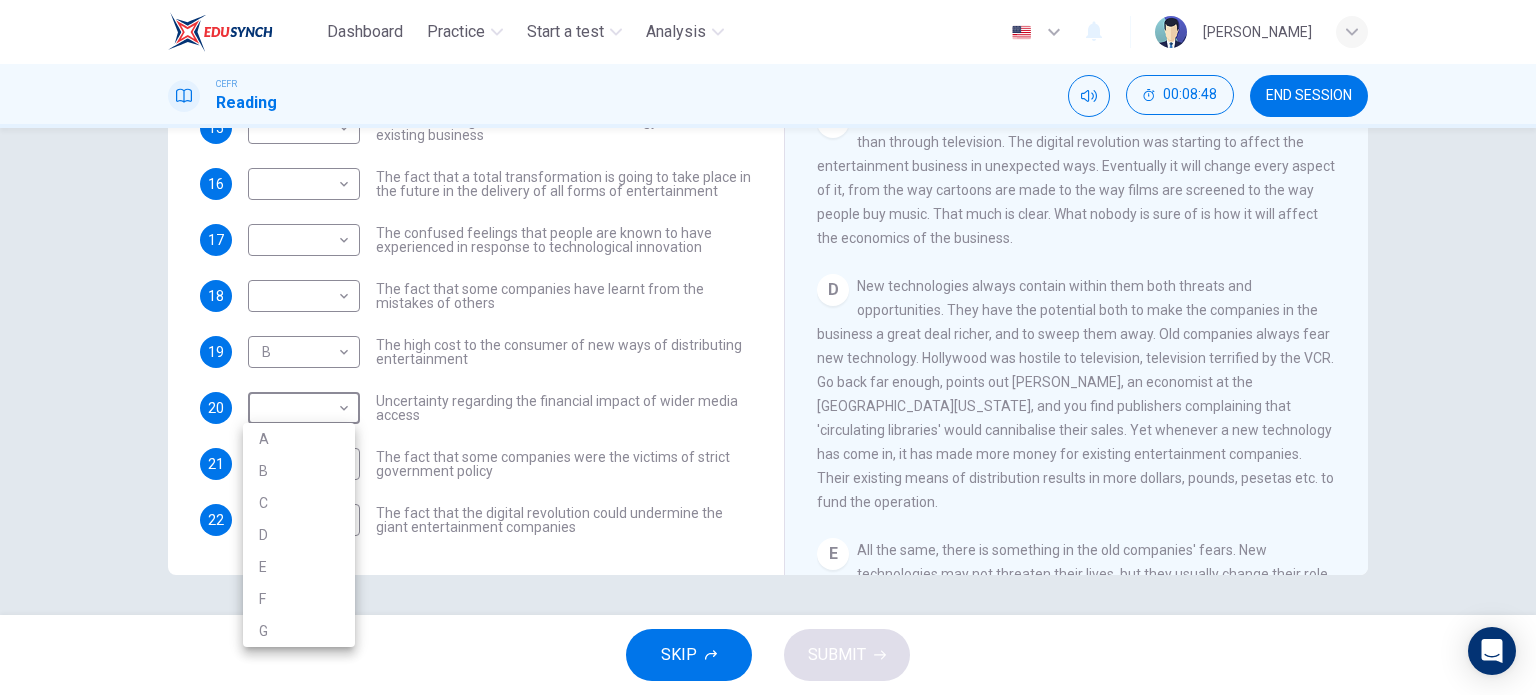 click on "D" at bounding box center [299, 535] 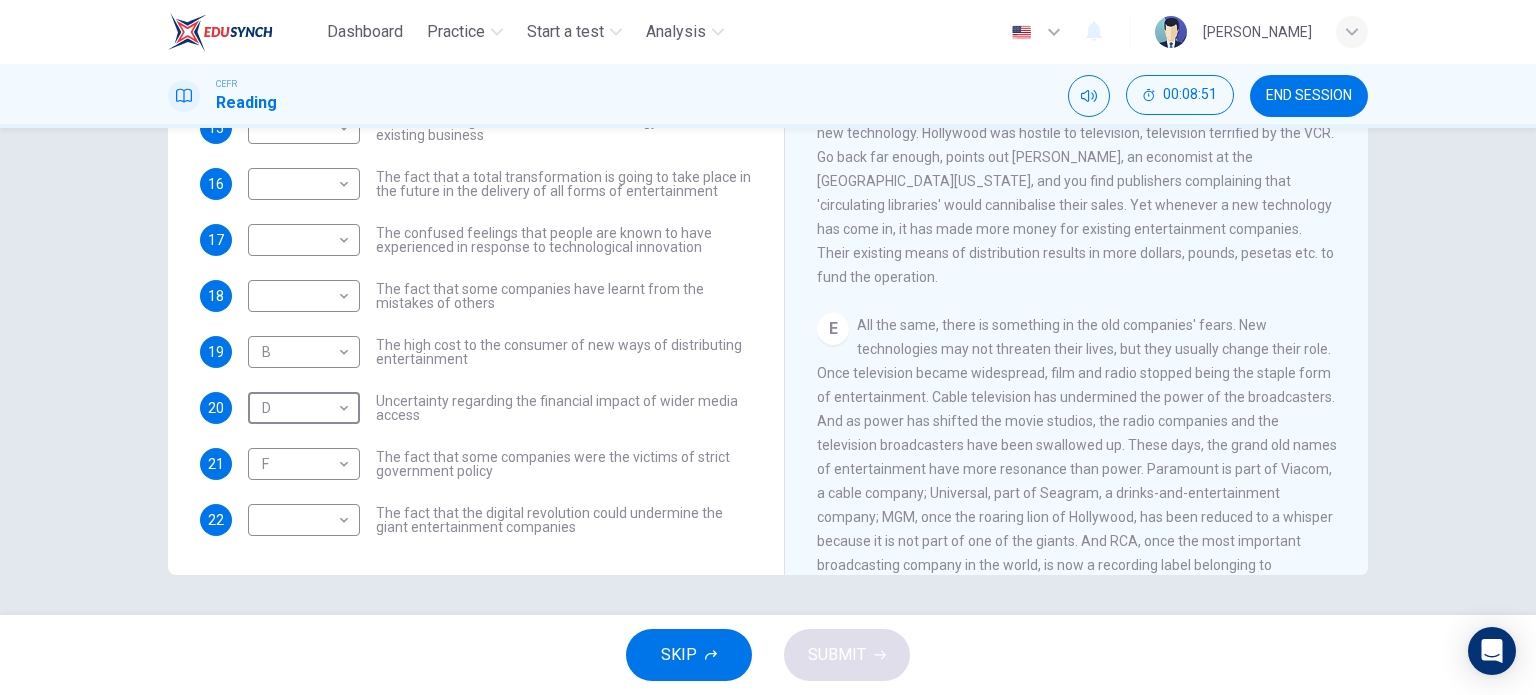 scroll, scrollTop: 919, scrollLeft: 0, axis: vertical 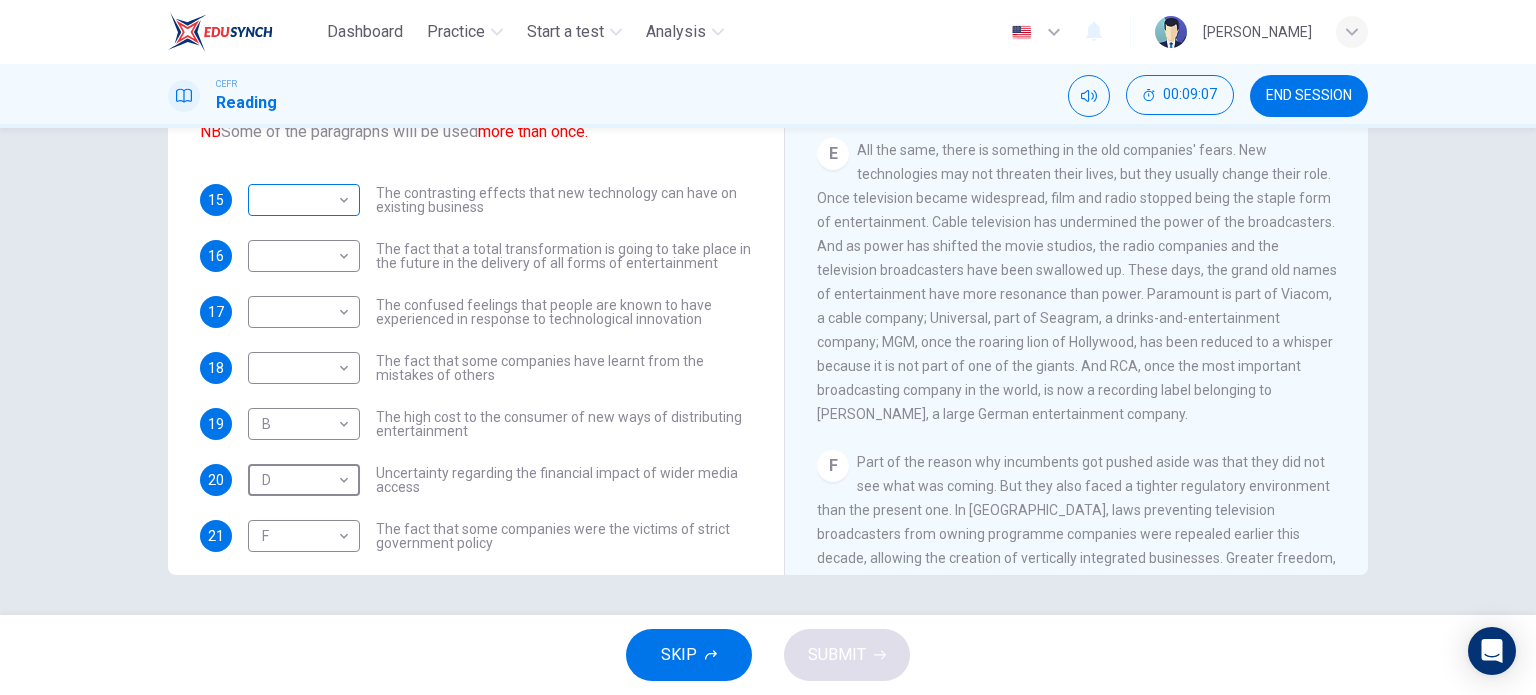 click on "Dashboard Practice Start a test Analysis English en ​ MUHAMMAD ALIF HAIQAL BIN MUHD AZMI CEFR Reading 00:09:07 END SESSION Questions 15 - 22 The Reading Passage has 7 paragraphs  A-G .
Which paragraph mentions the following?
Write the appropriate letters  (A-G)  in the boxes below.
NB  Some of the paragraphs will be used  more than once. 15 ​ ​ The contrasting effects that new technology can have on existing business 16 ​ ​ The fact that a total transformation is going to take place in the future in the delivery of all forms of entertainment 17 ​ ​ The confused feelings that people are known to have experienced in response to technological innovation 18 ​ ​ The fact that some companies have learnt from the mistakes of others 19 B B ​ The high cost to the consumer of new ways of distributing entertainment 20 D D ​ Uncertainty regarding the financial impact of wider media access 21 F F ​ The fact that some companies were the victims of strict government policy 22 ​ ​ A B C D E F" at bounding box center [768, 347] 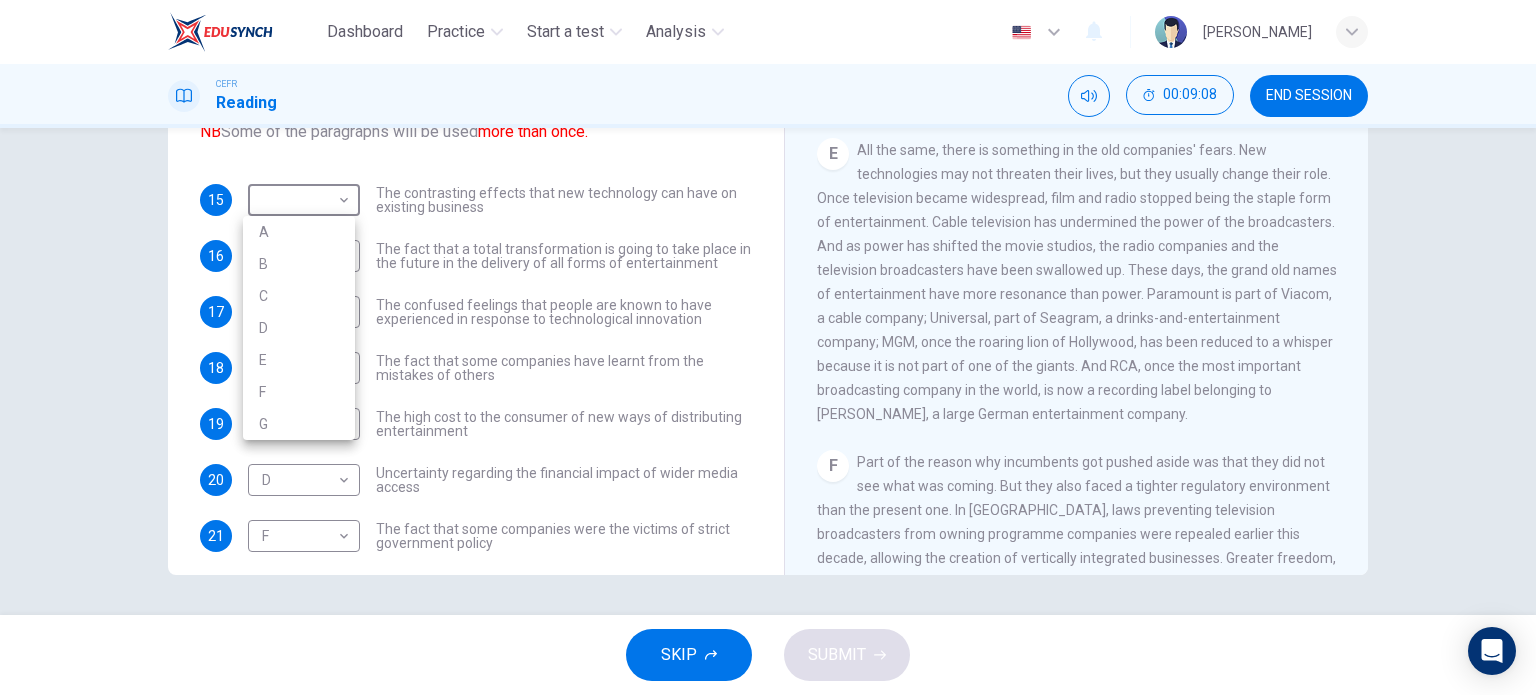 click on "E" at bounding box center [299, 360] 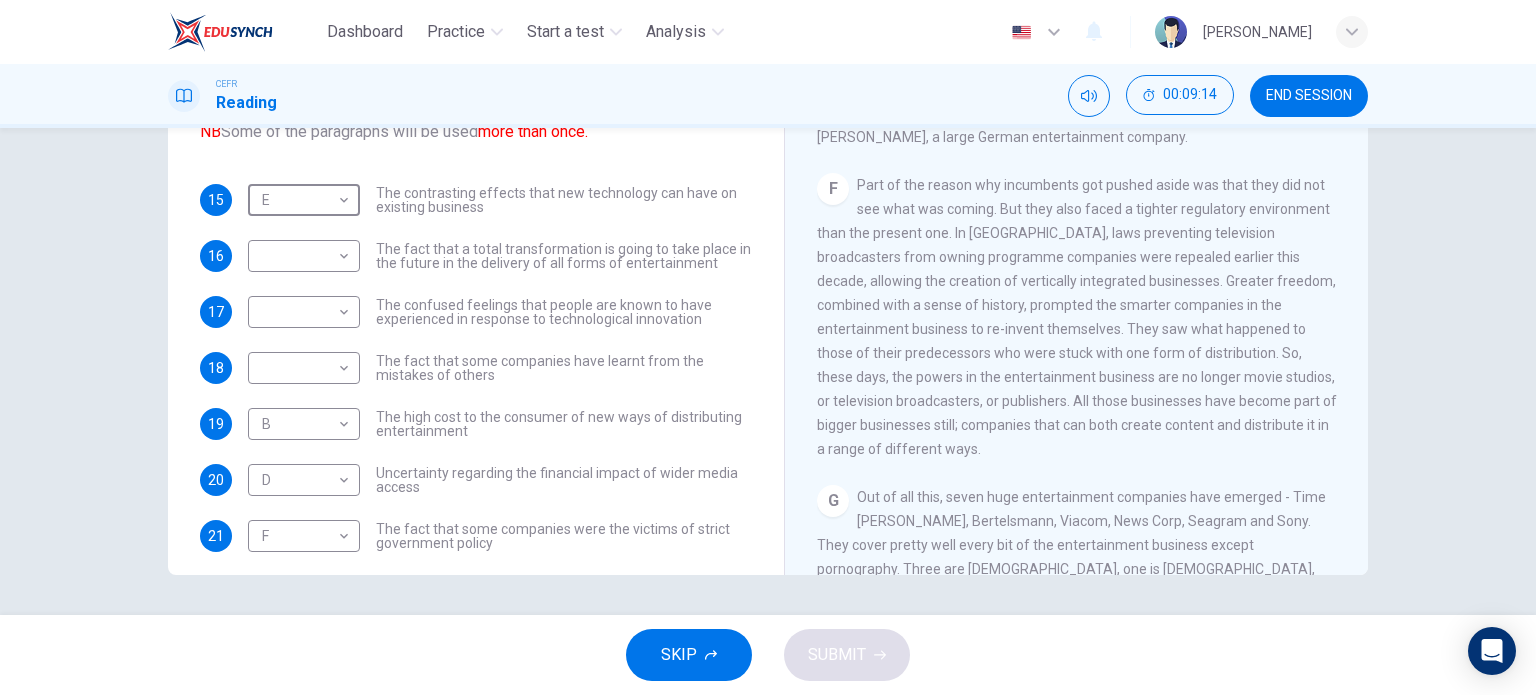 scroll, scrollTop: 1319, scrollLeft: 0, axis: vertical 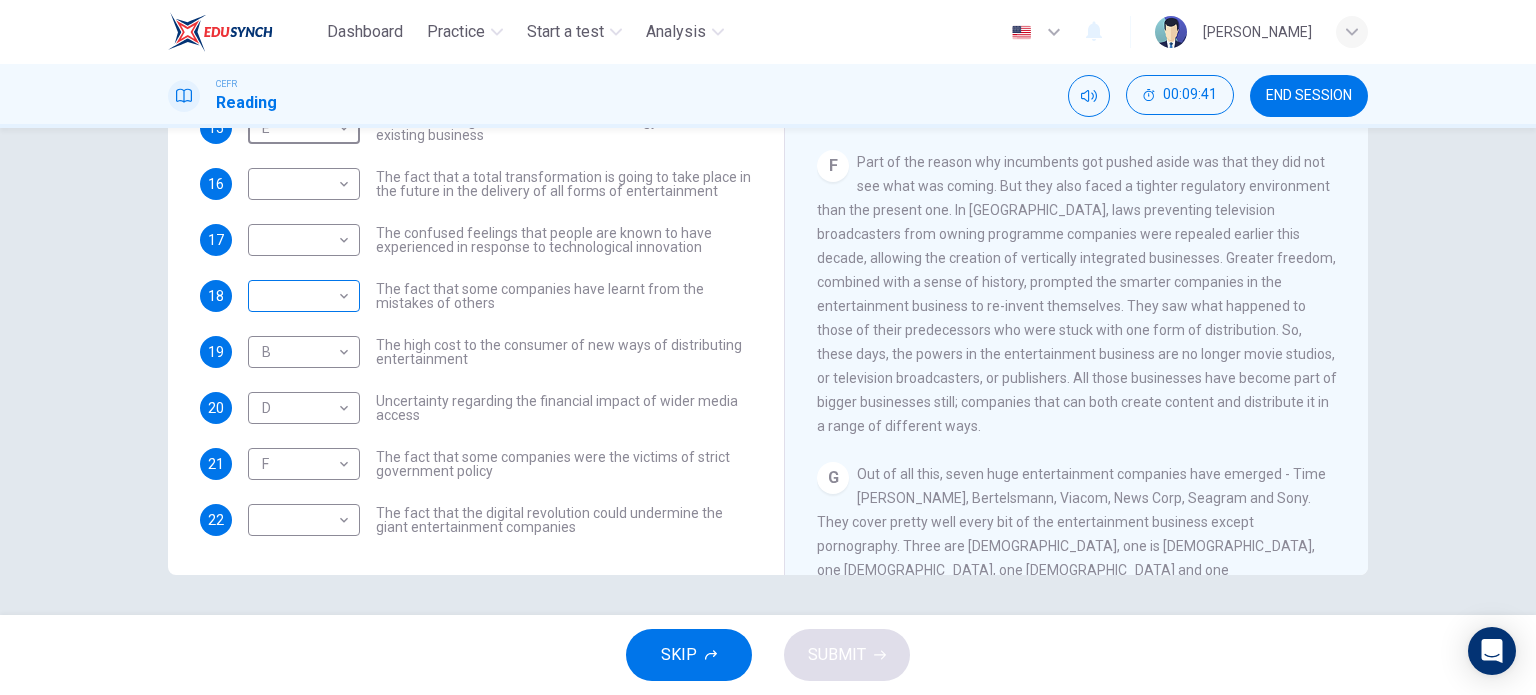 click on "Dashboard Practice Start a test Analysis English en ​ MUHAMMAD ALIF HAIQAL BIN MUHD AZMI CEFR Reading 00:09:41 END SESSION Questions 15 - 22 The Reading Passage has 7 paragraphs  A-G .
Which paragraph mentions the following?
Write the appropriate letters  (A-G)  in the boxes below.
NB  Some of the paragraphs will be used  more than once. 15 E E ​ The contrasting effects that new technology can have on existing business 16 ​ ​ The fact that a total transformation is going to take place in the future in the delivery of all forms of entertainment 17 ​ ​ The confused feelings that people are known to have experienced in response to technological innovation 18 ​ ​ The fact that some companies have learnt from the mistakes of others 19 B B ​ The high cost to the consumer of new ways of distributing entertainment 20 D D ​ Uncertainty regarding the financial impact of wider media access 21 F F ​ The fact that some companies were the victims of strict government policy 22 ​ ​ A B C D E F" at bounding box center [768, 347] 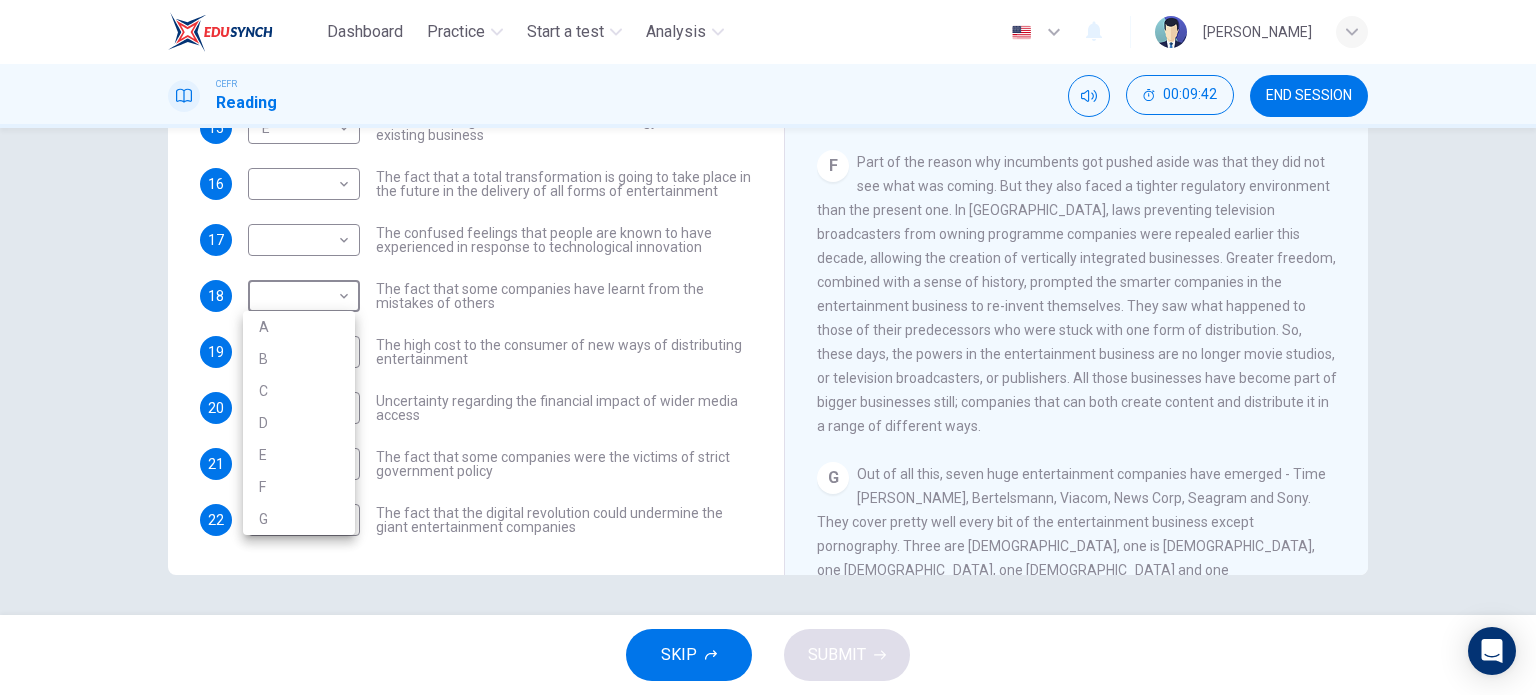 click on "F" at bounding box center [299, 487] 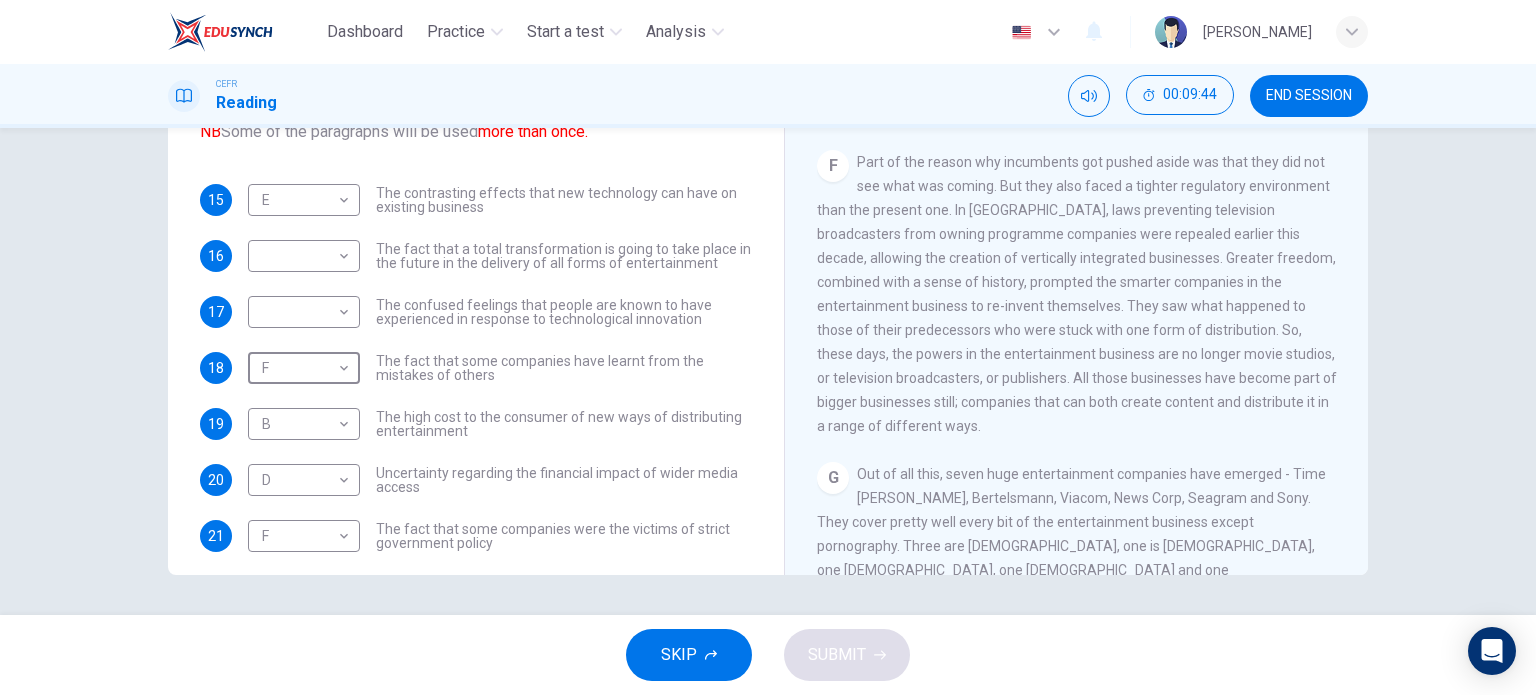 scroll, scrollTop: 72, scrollLeft: 0, axis: vertical 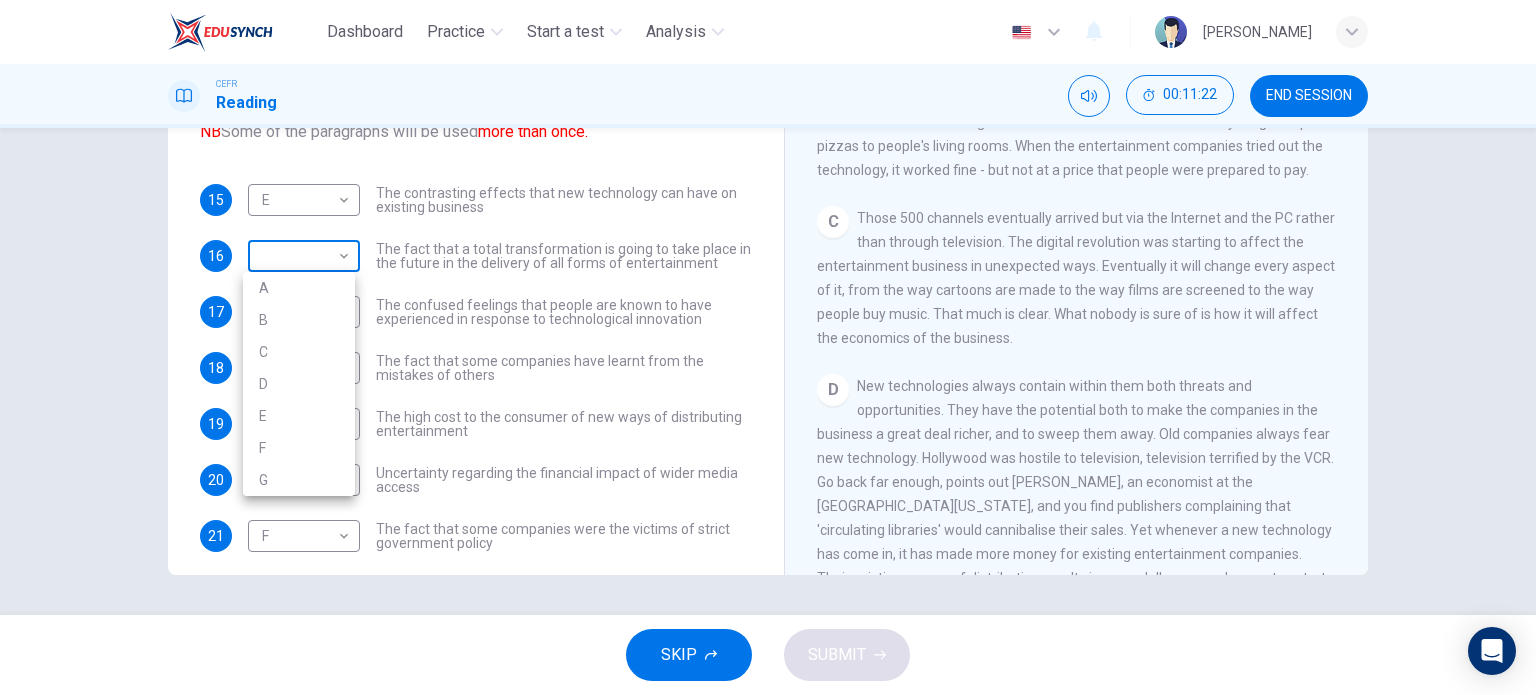 click on "Dashboard Practice Start a test Analysis English en ​ MUHAMMAD ALIF HAIQAL BIN MUHD AZMI CEFR Reading 00:11:22 END SESSION Questions 15 - 22 The Reading Passage has 7 paragraphs  A-G .
Which paragraph mentions the following?
Write the appropriate letters  (A-G)  in the boxes below.
NB  Some of the paragraphs will be used  more than once. 15 E E ​ The contrasting effects that new technology can have on existing business 16 ​ ​ The fact that a total transformation is going to take place in the future in the delivery of all forms of entertainment 17 ​ ​ The confused feelings that people are known to have experienced in response to technological innovation 18 F F ​ The fact that some companies have learnt from the mistakes of others 19 B B ​ The high cost to the consumer of new ways of distributing entertainment 20 D D ​ Uncertainty regarding the financial impact of wider media access 21 F F ​ The fact that some companies were the victims of strict government policy 22 ​ ​ A B C D E F" at bounding box center (768, 347) 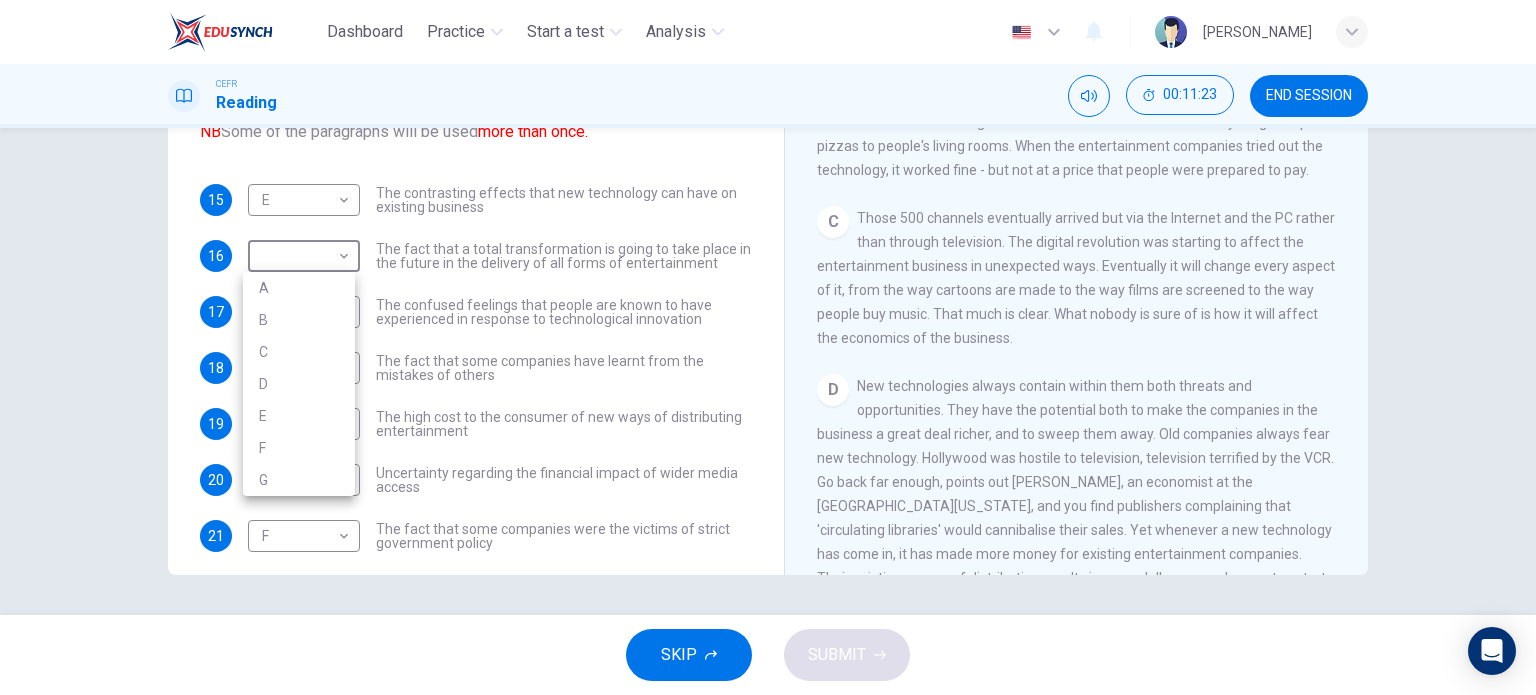 click on "C" at bounding box center [299, 352] 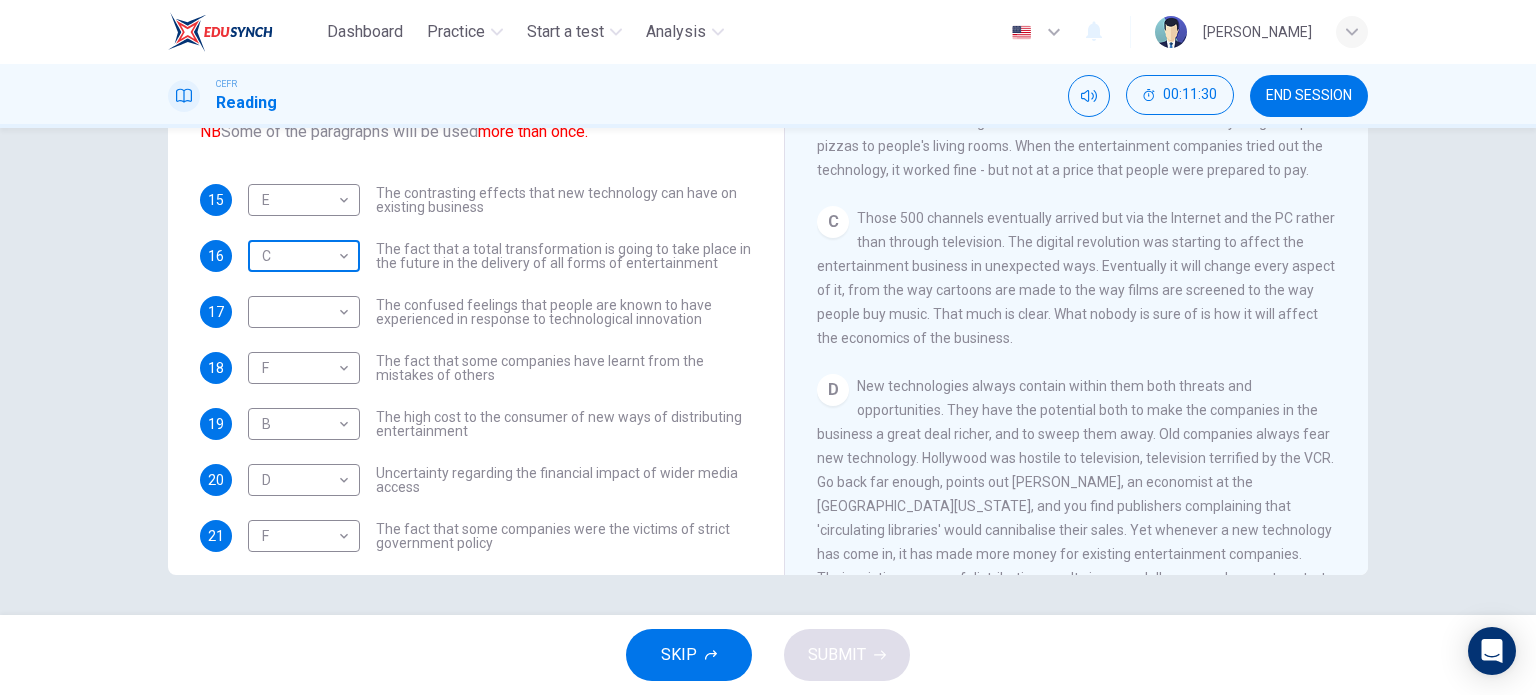 click on "Dashboard Practice Start a test Analysis English en ​ MUHAMMAD ALIF HAIQAL BIN MUHD AZMI CEFR Reading 00:11:30 END SESSION Questions 15 - 22 The Reading Passage has 7 paragraphs  A-G .
Which paragraph mentions the following?
Write the appropriate letters  (A-G)  in the boxes below.
NB  Some of the paragraphs will be used  more than once. 15 E E ​ The contrasting effects that new technology can have on existing business 16 C C ​ The fact that a total transformation is going to take place in the future in the delivery of all forms of entertainment 17 ​ ​ The confused feelings that people are known to have experienced in response to technological innovation 18 F F ​ The fact that some companies have learnt from the mistakes of others 19 B B ​ The high cost to the consumer of new ways of distributing entertainment 20 D D ​ Uncertainty regarding the financial impact of wider media access 21 F F ​ The fact that some companies were the victims of strict government policy 22 ​ ​ A B C D E F" at bounding box center [768, 347] 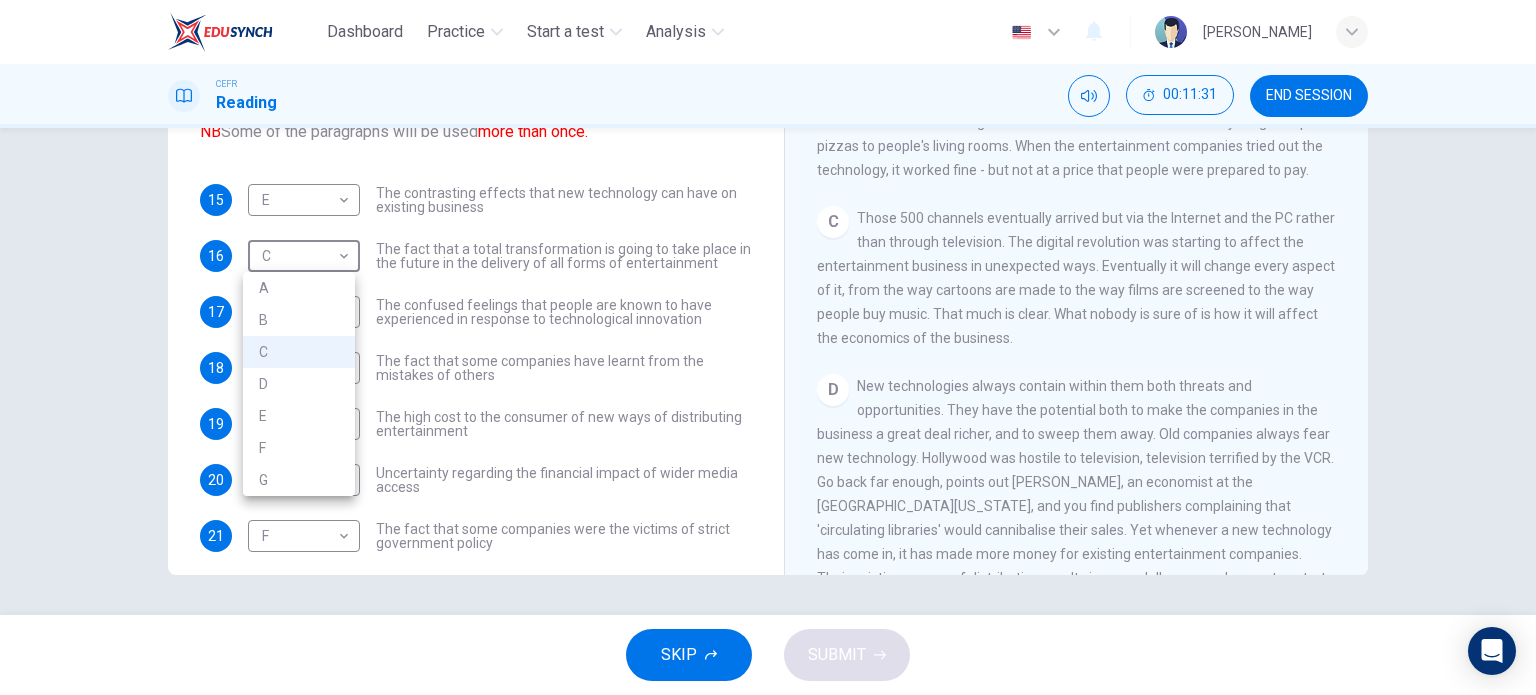 click on "C" at bounding box center [299, 352] 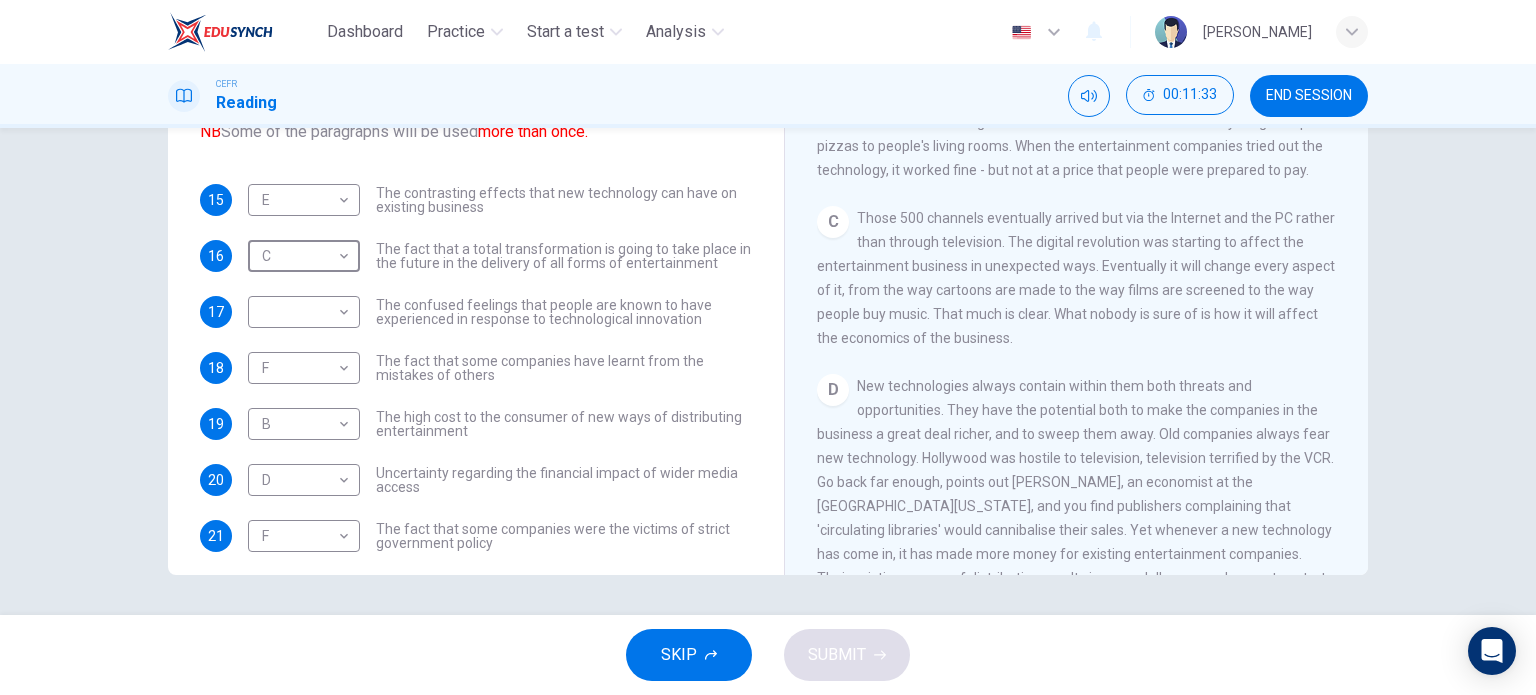 scroll, scrollTop: 72, scrollLeft: 0, axis: vertical 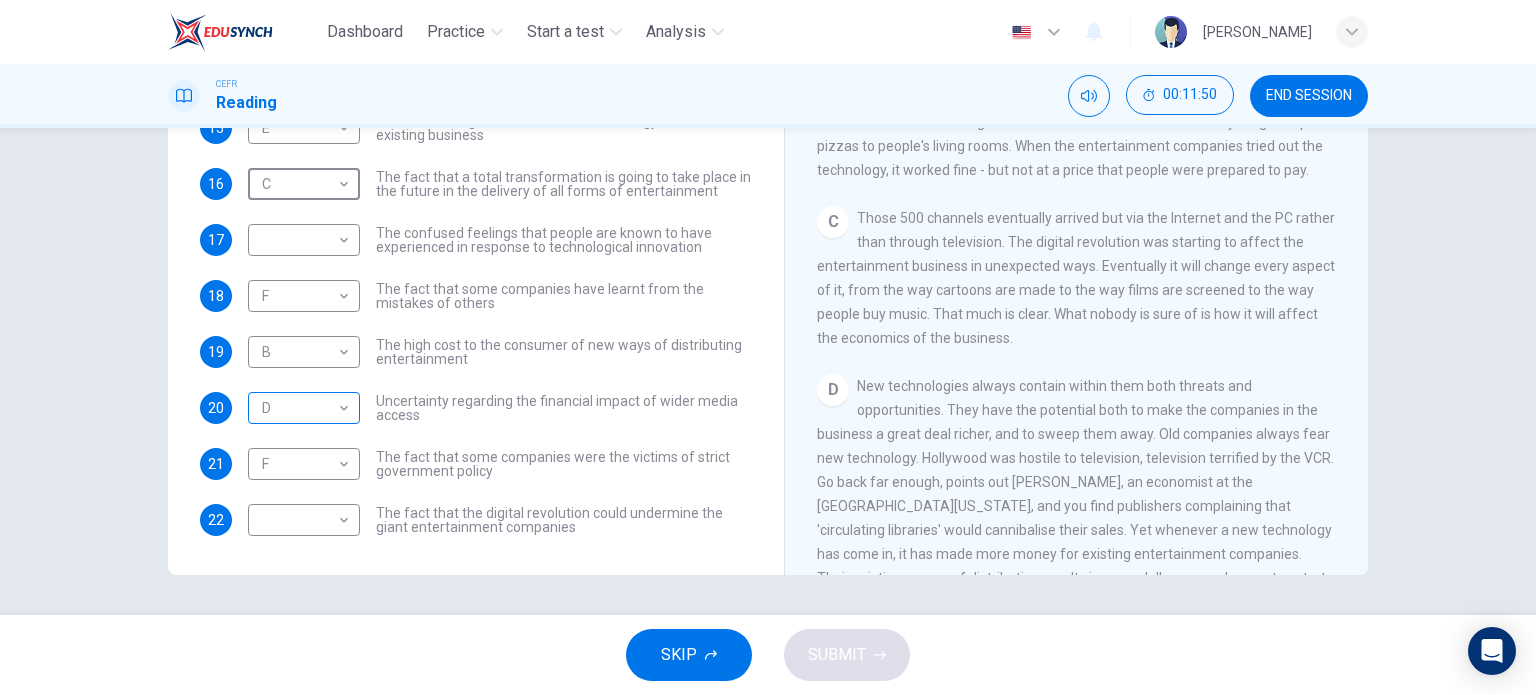 click on "Dashboard Practice Start a test Analysis English en ​ MUHAMMAD ALIF HAIQAL BIN MUHD AZMI CEFR Reading 00:11:50 END SESSION Questions 15 - 22 The Reading Passage has 7 paragraphs  A-G .
Which paragraph mentions the following?
Write the appropriate letters  (A-G)  in the boxes below.
NB  Some of the paragraphs will be used  more than once. 15 E E ​ The contrasting effects that new technology can have on existing business 16 C C ​ The fact that a total transformation is going to take place in the future in the delivery of all forms of entertainment 17 ​ ​ The confused feelings that people are known to have experienced in response to technological innovation 18 F F ​ The fact that some companies have learnt from the mistakes of others 19 B B ​ The high cost to the consumer of new ways of distributing entertainment 20 D D ​ Uncertainty regarding the financial impact of wider media access 21 F F ​ The fact that some companies were the victims of strict government policy 22 ​ ​ A B C D E F" at bounding box center (768, 347) 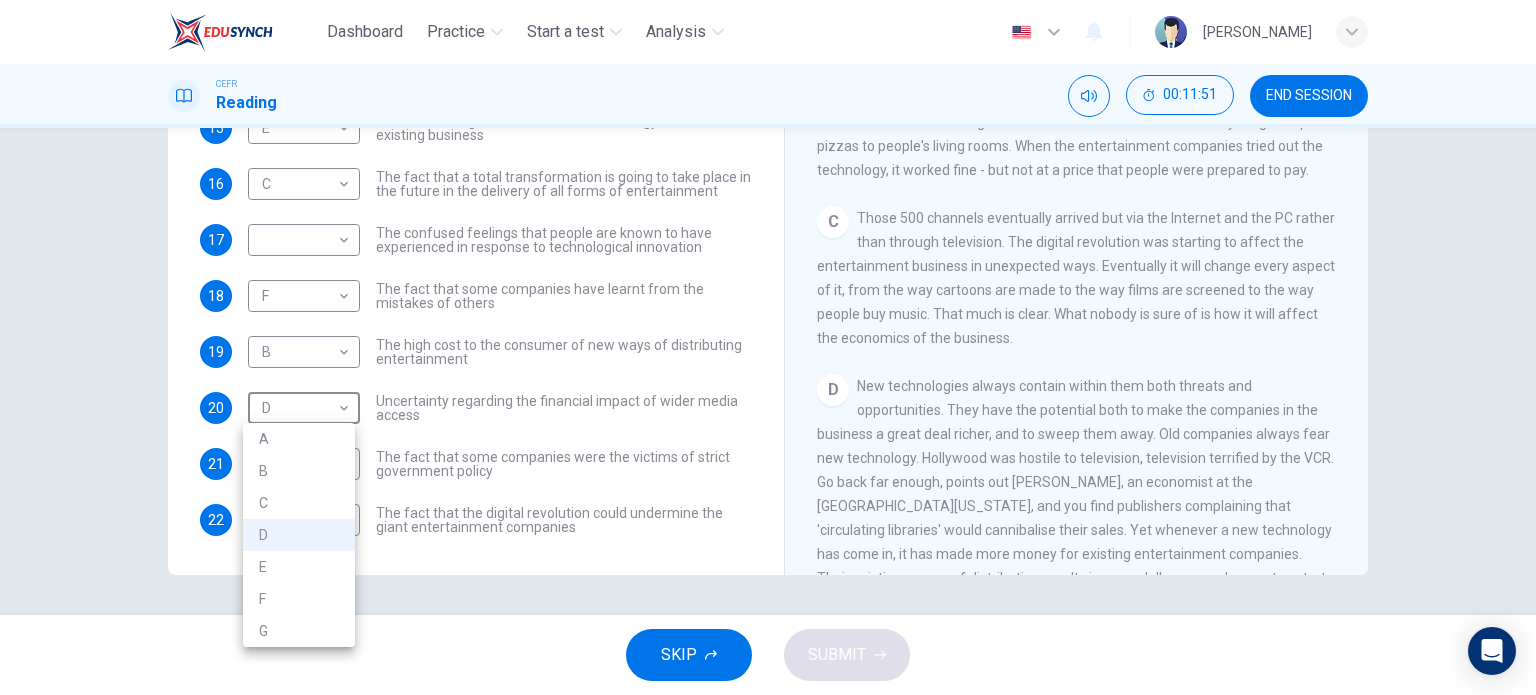 click on "C" at bounding box center [299, 503] 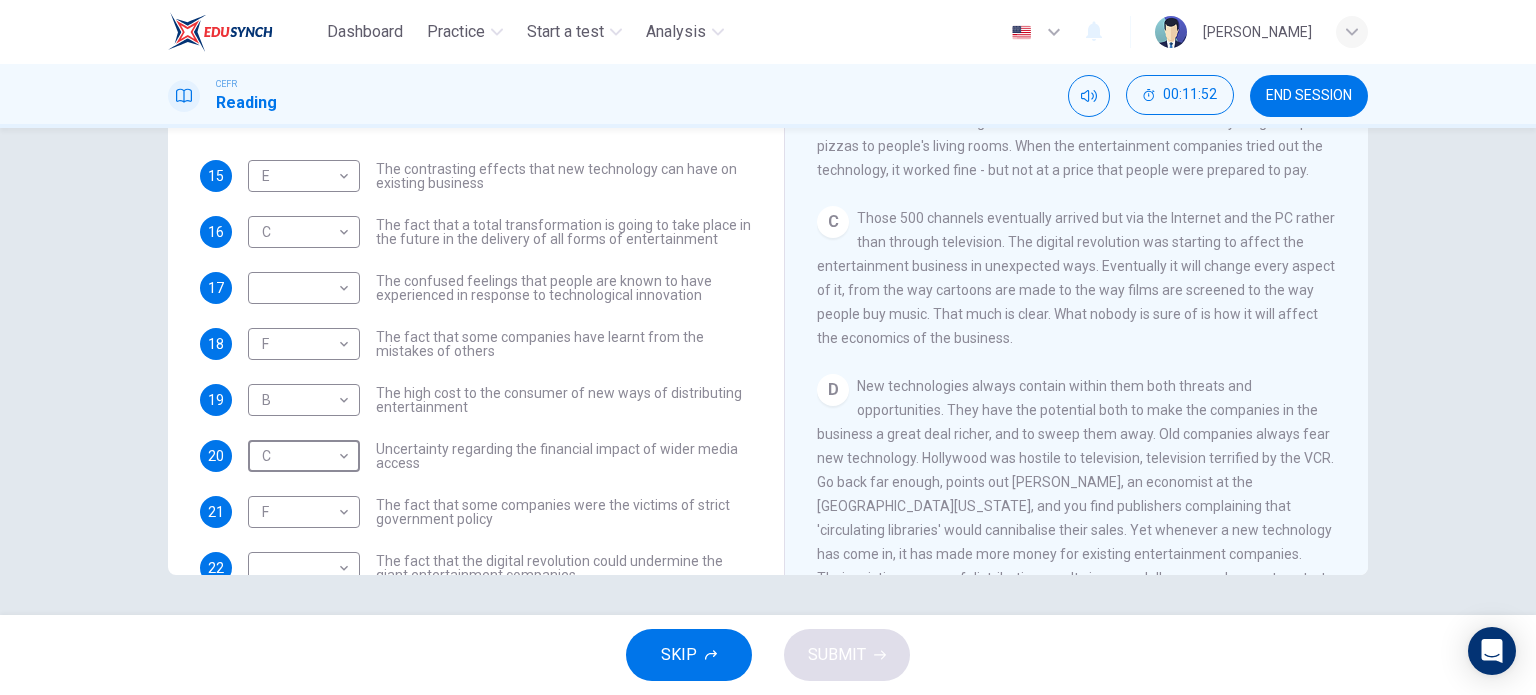 scroll, scrollTop: 0, scrollLeft: 0, axis: both 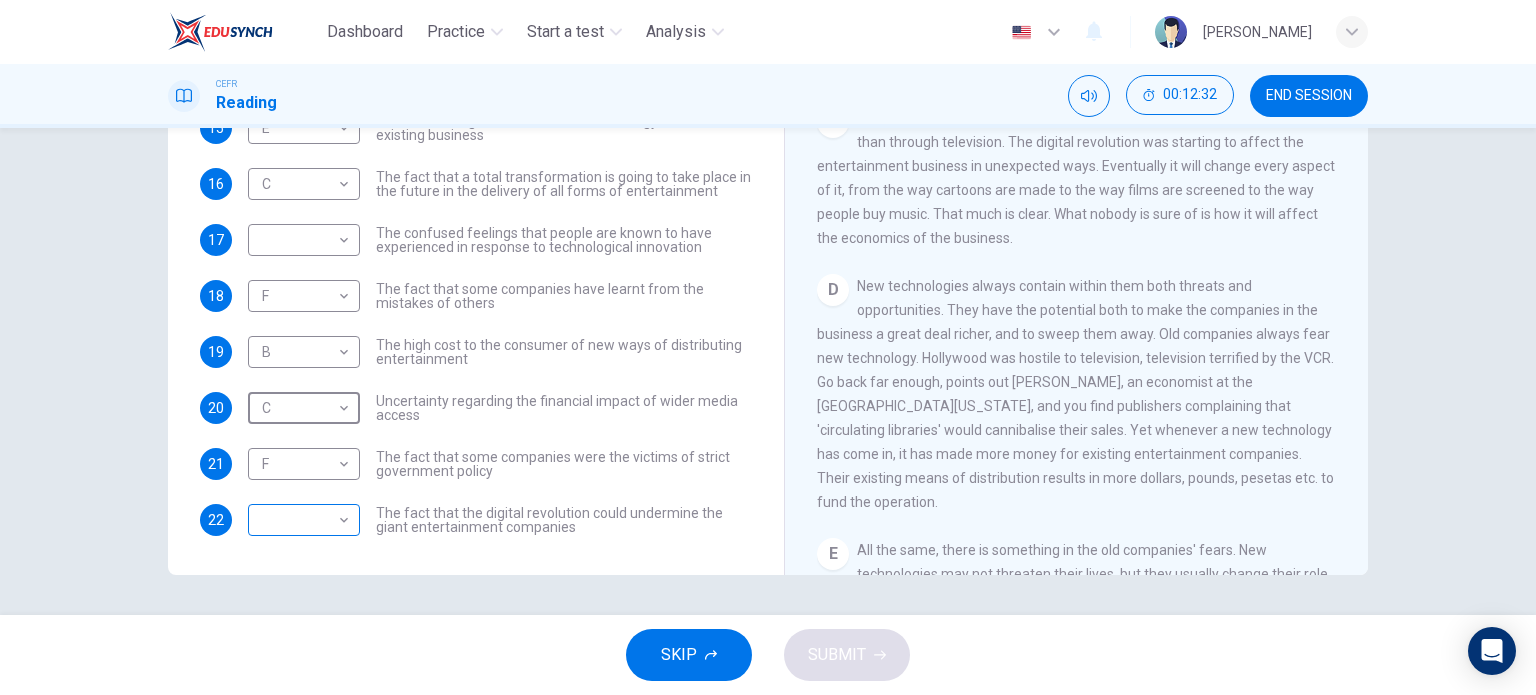 click on "Dashboard Practice Start a test Analysis English en ​ MUHAMMAD ALIF HAIQAL BIN MUHD AZMI CEFR Reading 00:12:32 END SESSION Questions 15 - 22 The Reading Passage has 7 paragraphs  A-G .
Which paragraph mentions the following?
Write the appropriate letters  (A-G)  in the boxes below.
NB  Some of the paragraphs will be used  more than once. 15 E E ​ The contrasting effects that new technology can have on existing business 16 C C ​ The fact that a total transformation is going to take place in the future in the delivery of all forms of entertainment 17 ​ ​ The confused feelings that people are known to have experienced in response to technological innovation 18 F F ​ The fact that some companies have learnt from the mistakes of others 19 B B ​ The high cost to the consumer of new ways of distributing entertainment 20 C C ​ Uncertainty regarding the financial impact of wider media access 21 F F ​ The fact that some companies were the victims of strict government policy 22 ​ ​ A B C D E F" at bounding box center [768, 347] 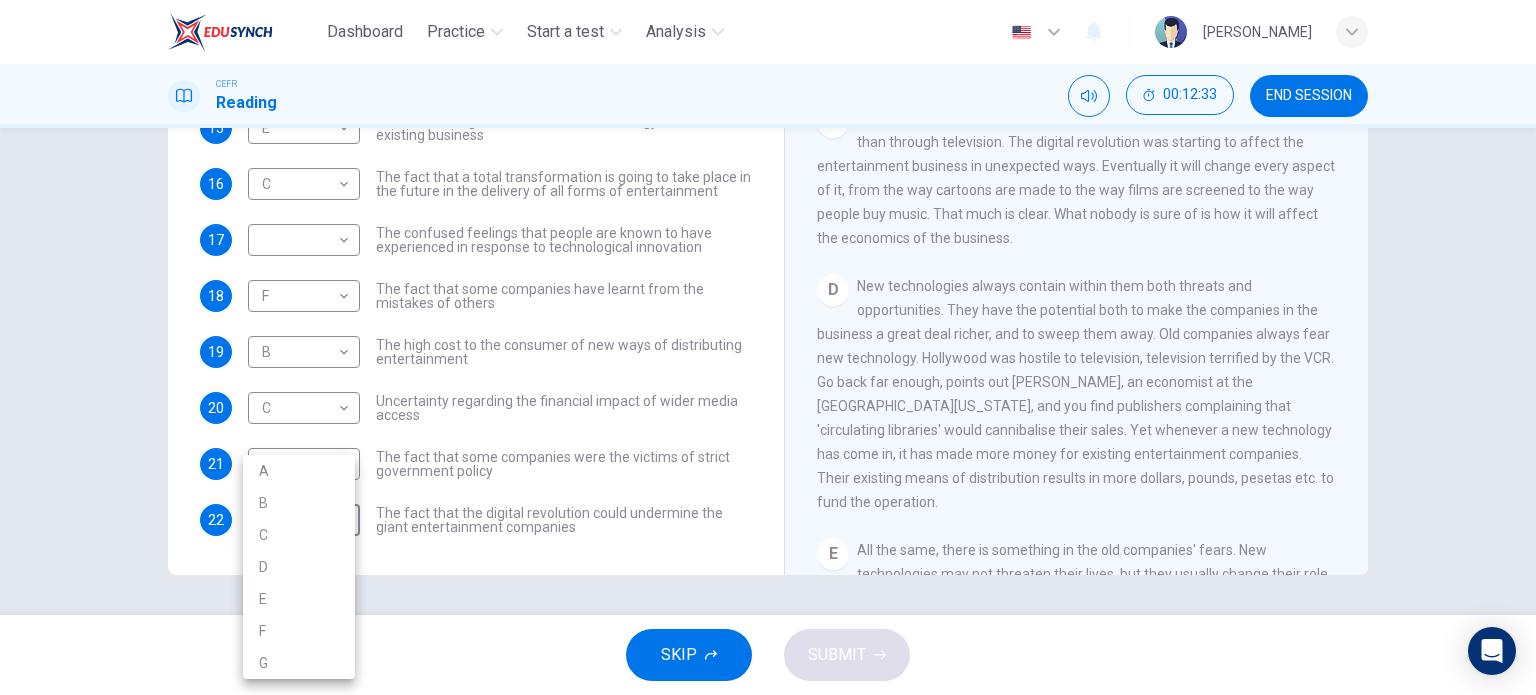 click on "D" at bounding box center [299, 567] 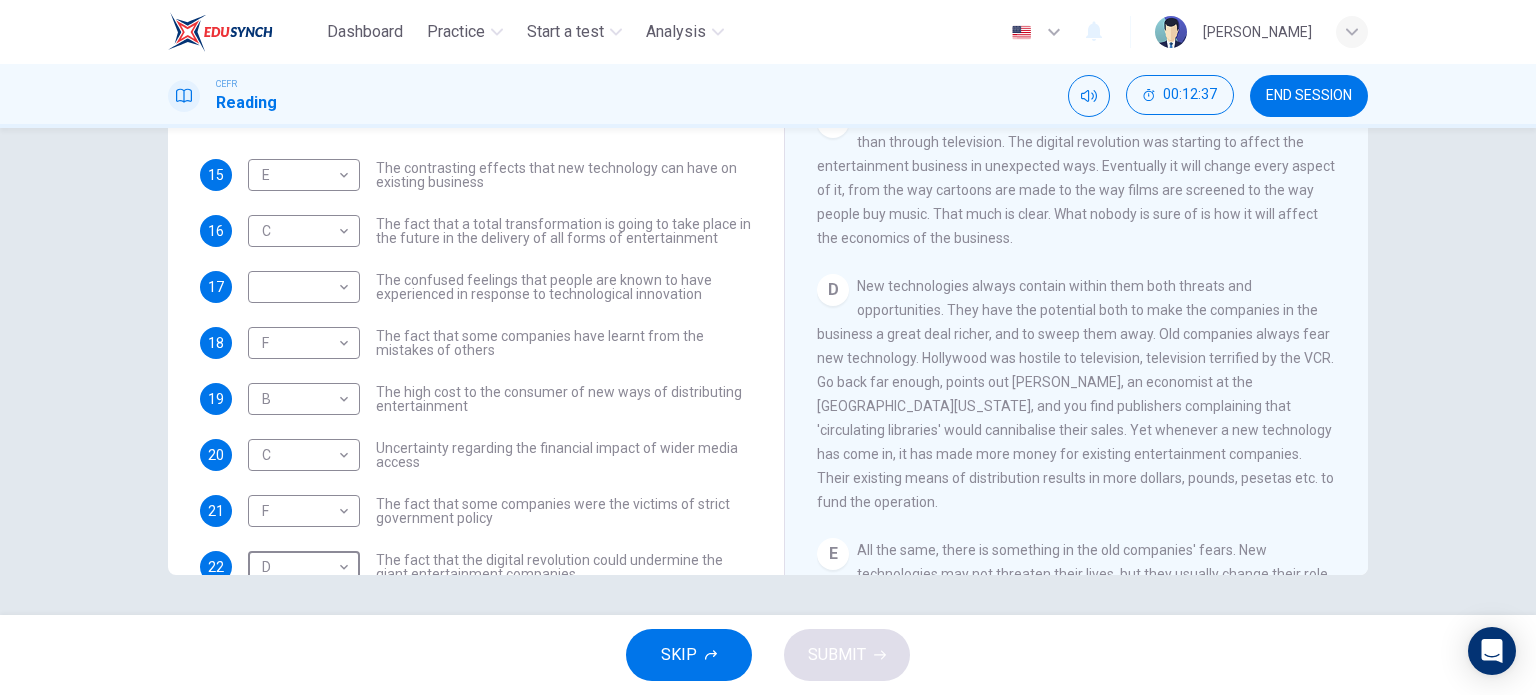 scroll, scrollTop: 0, scrollLeft: 0, axis: both 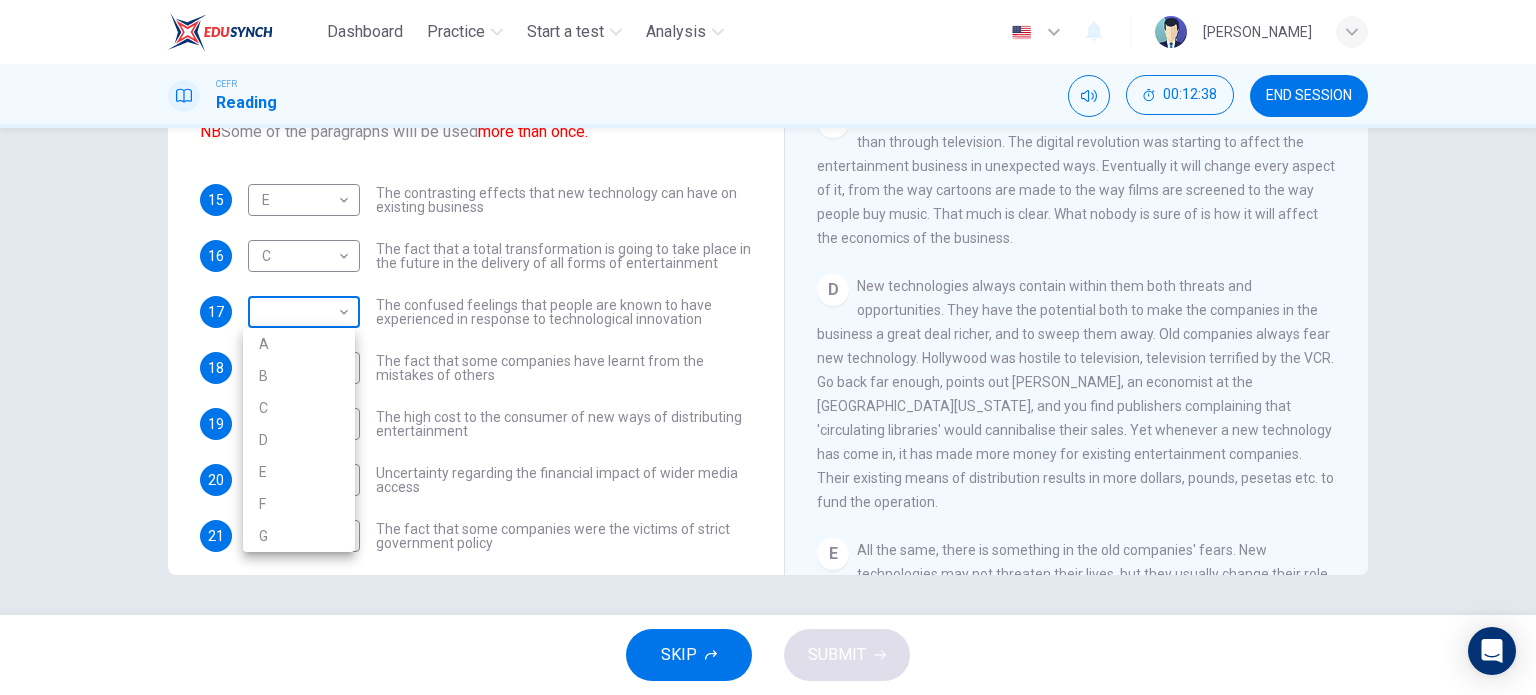 click on "Dashboard Practice Start a test Analysis English en ​ MUHAMMAD ALIF HAIQAL BIN MUHD AZMI CEFR Reading 00:12:38 END SESSION Questions 15 - 22 The Reading Passage has 7 paragraphs  A-G .
Which paragraph mentions the following?
Write the appropriate letters  (A-G)  in the boxes below.
NB  Some of the paragraphs will be used  more than once. 15 E E ​ The contrasting effects that new technology can have on existing business 16 C C ​ The fact that a total transformation is going to take place in the future in the delivery of all forms of entertainment 17 ​ ​ The confused feelings that people are known to have experienced in response to technological innovation 18 F F ​ The fact that some companies have learnt from the mistakes of others 19 B B ​ The high cost to the consumer of new ways of distributing entertainment 20 C C ​ Uncertainty regarding the financial impact of wider media access 21 F F ​ The fact that some companies were the victims of strict government policy 22 D D ​ A B C D E F" at bounding box center (768, 347) 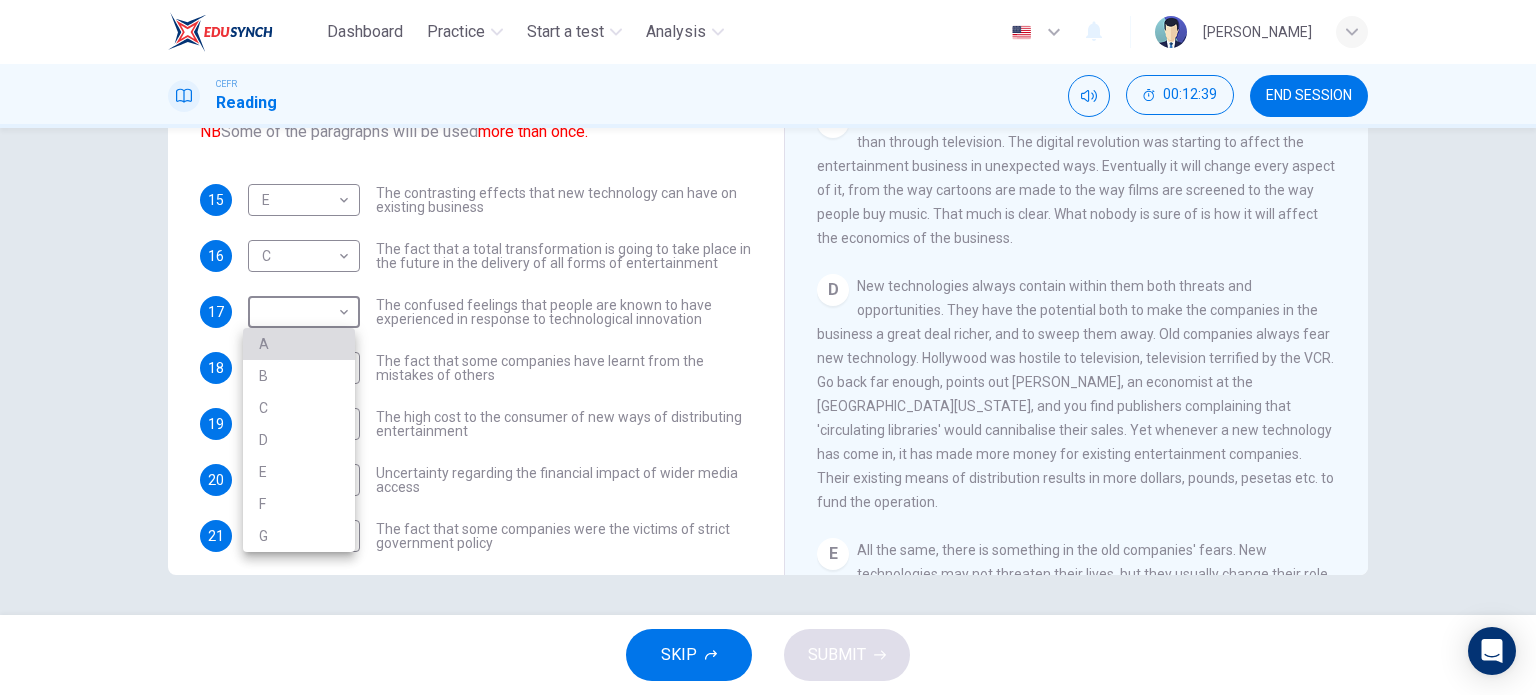 click on "A" at bounding box center [299, 344] 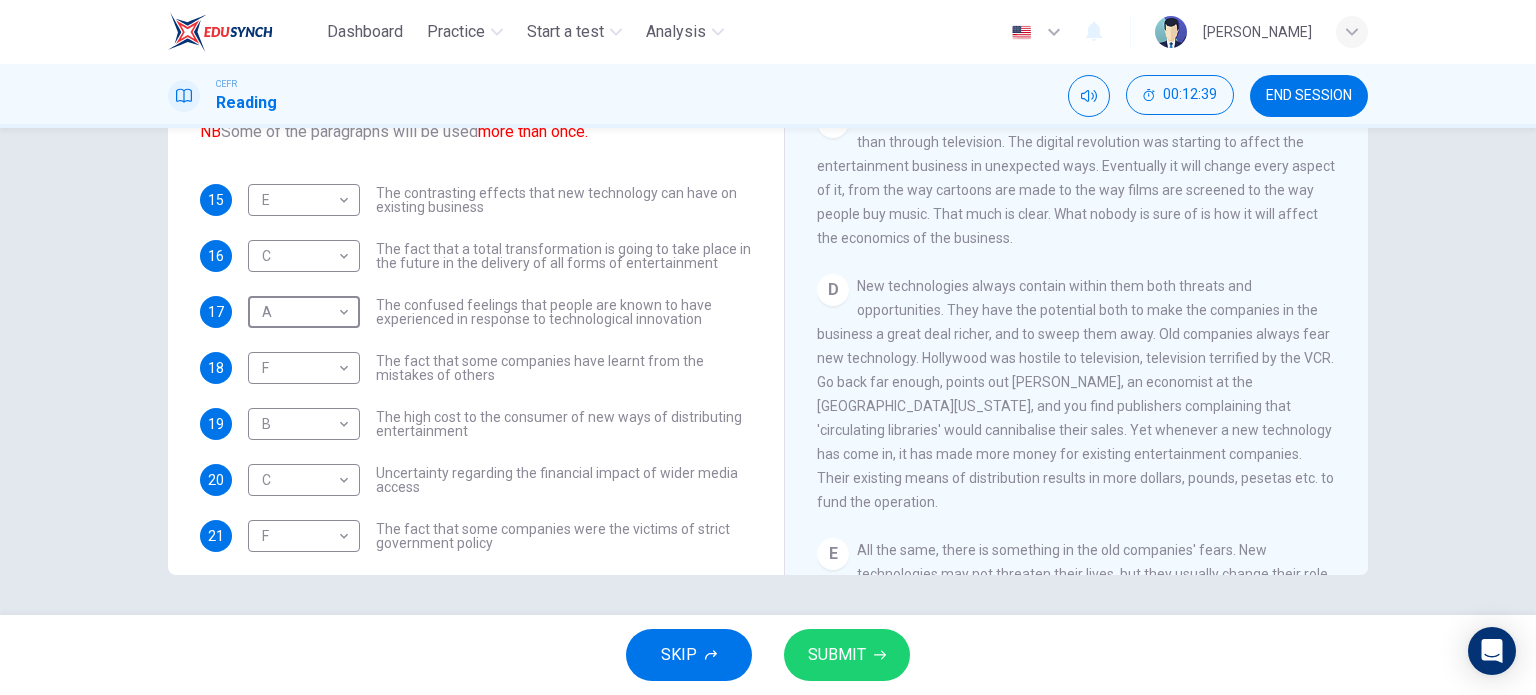 scroll, scrollTop: 219, scrollLeft: 0, axis: vertical 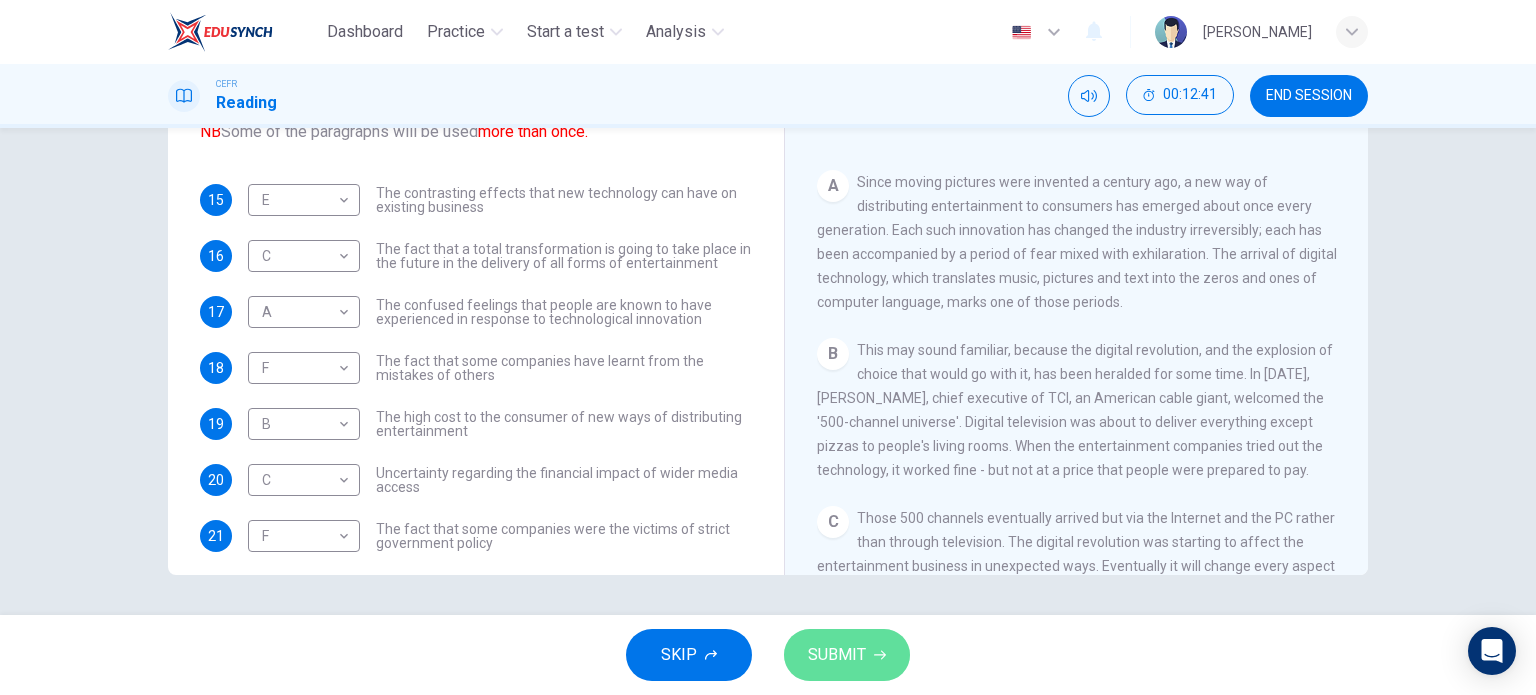 click 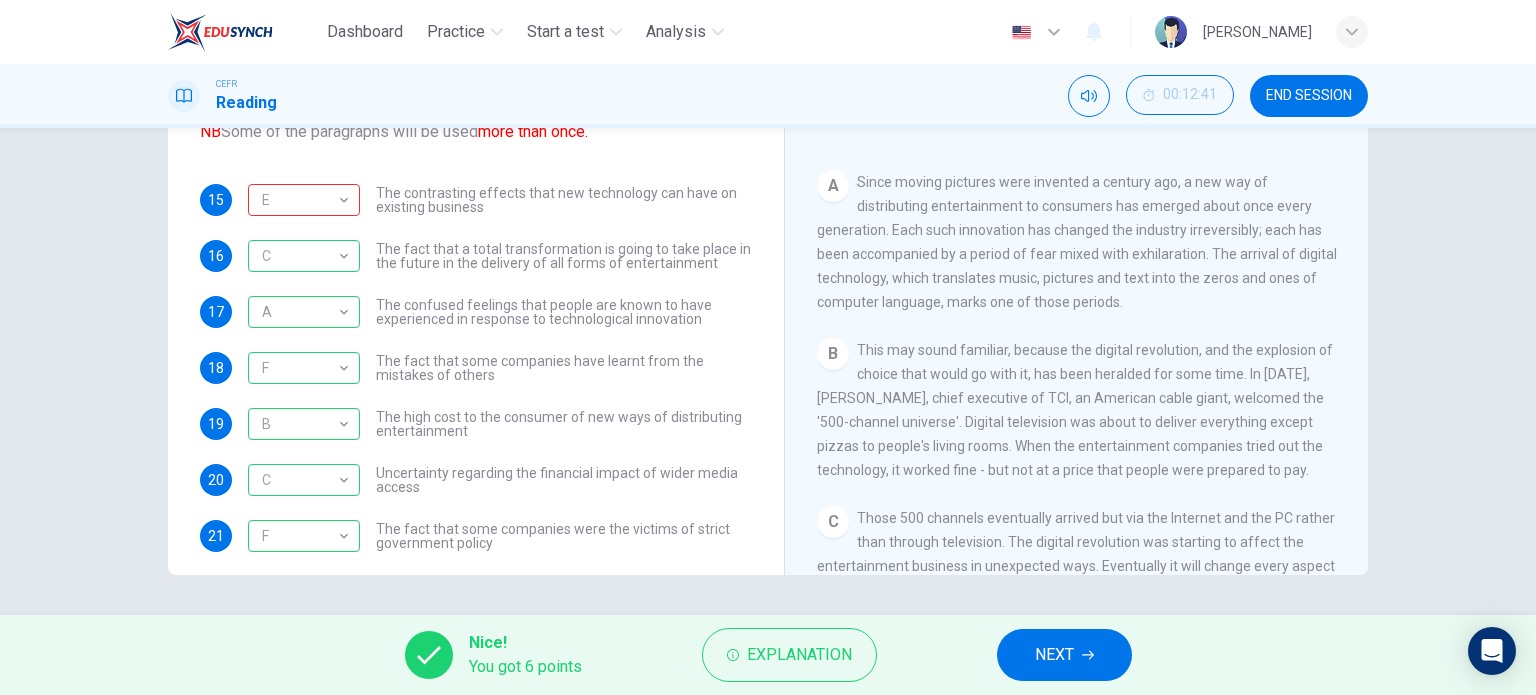 scroll, scrollTop: 72, scrollLeft: 0, axis: vertical 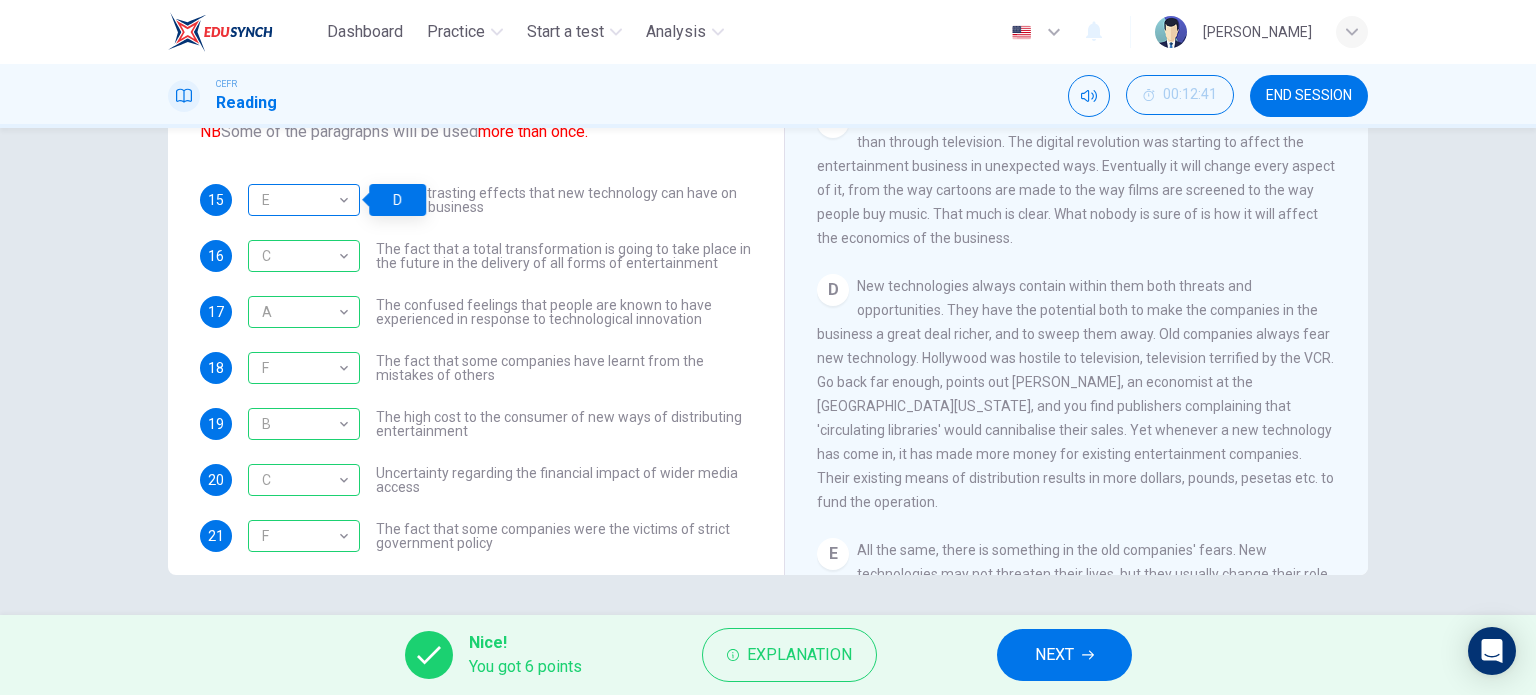 click on "E" at bounding box center [300, 200] 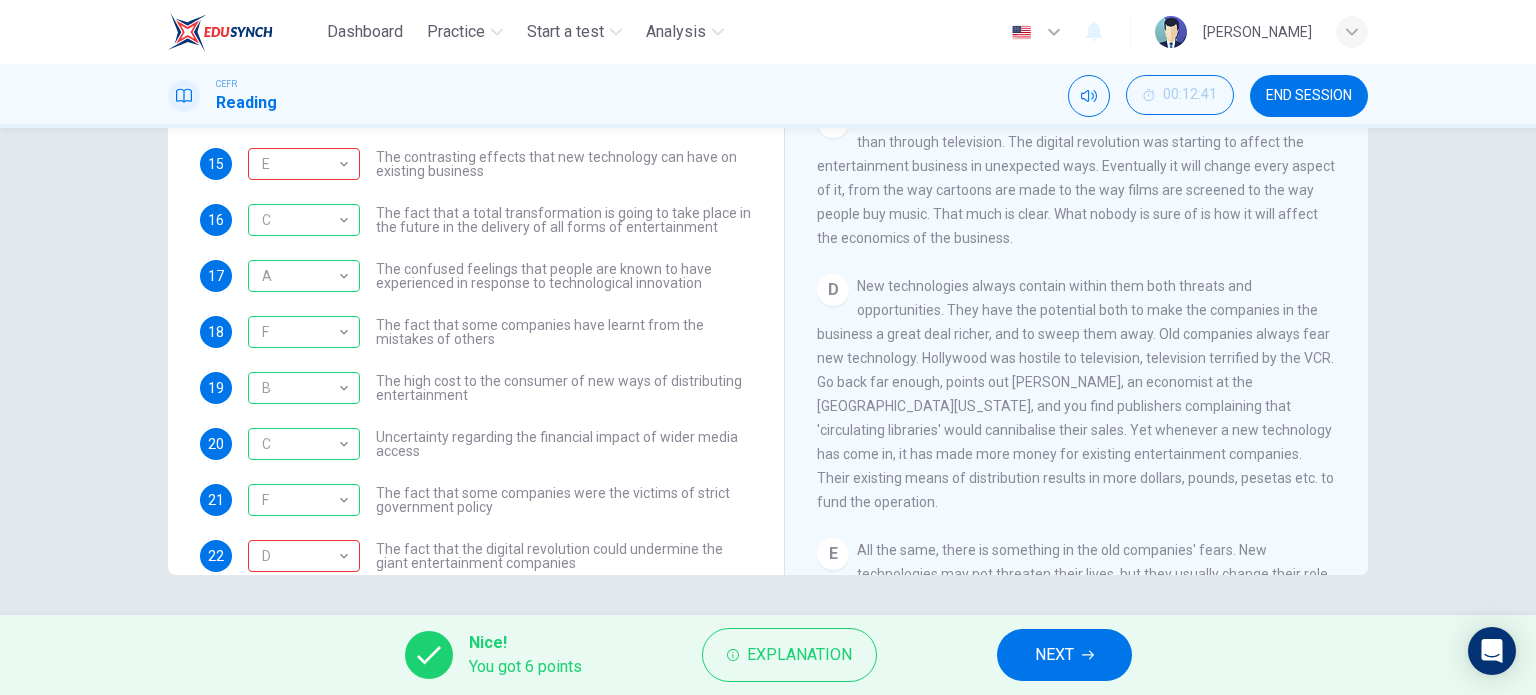 scroll, scrollTop: 72, scrollLeft: 0, axis: vertical 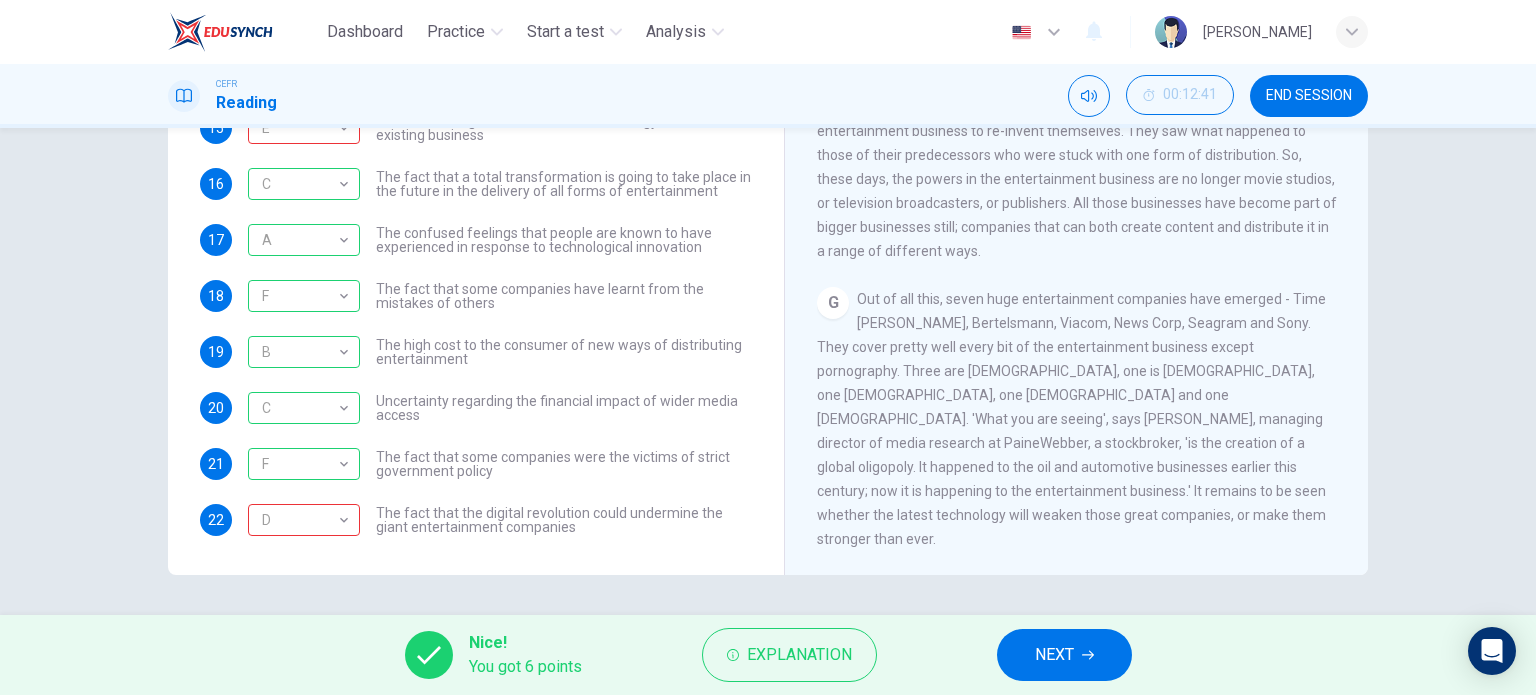 click on "NEXT" at bounding box center (1054, 655) 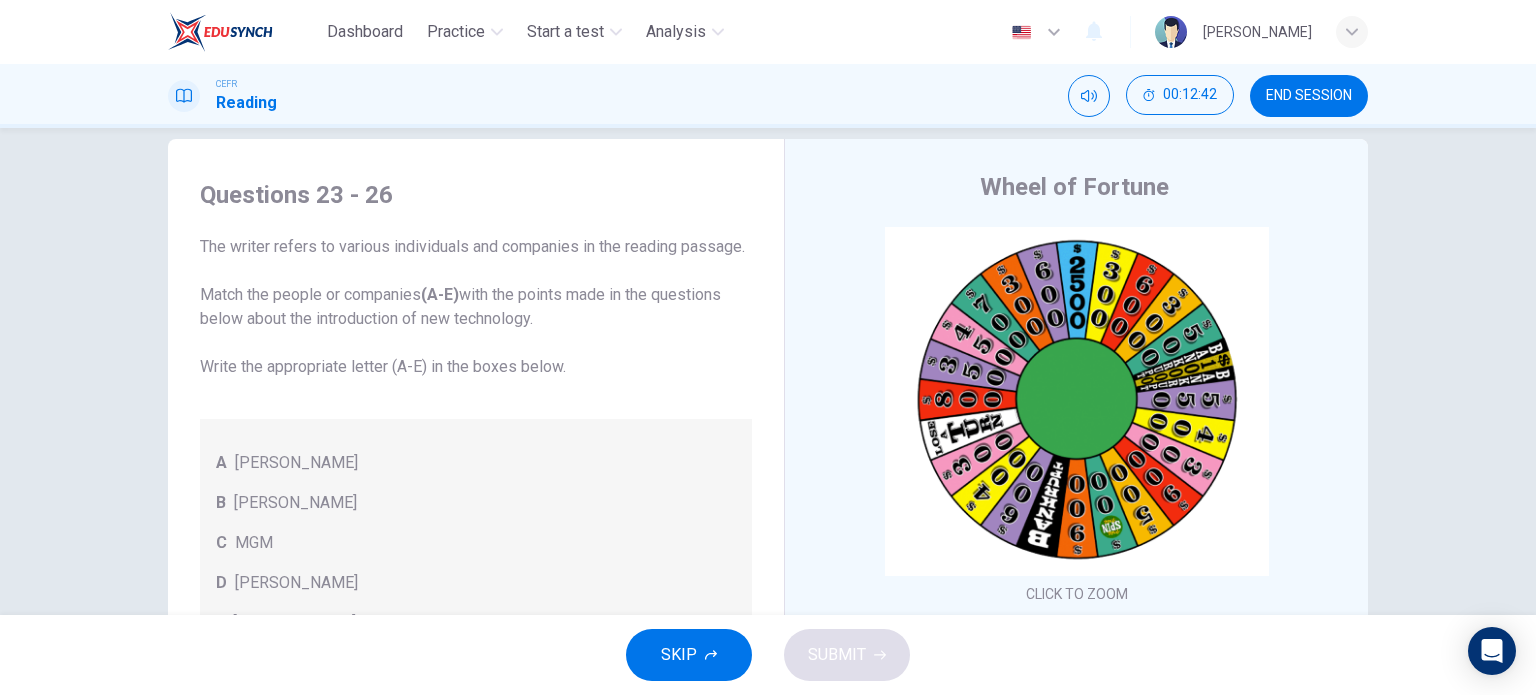 scroll, scrollTop: 0, scrollLeft: 0, axis: both 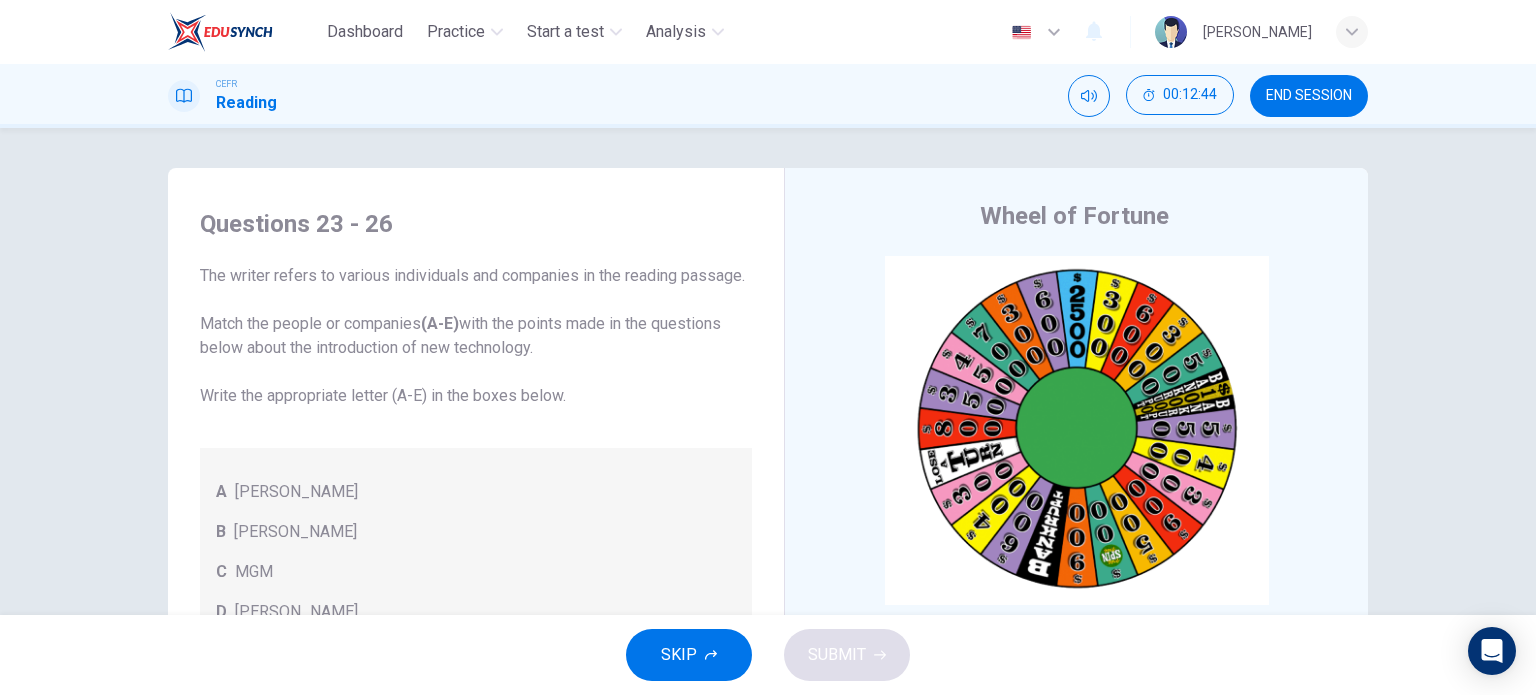 click on "END SESSION" at bounding box center (1309, 96) 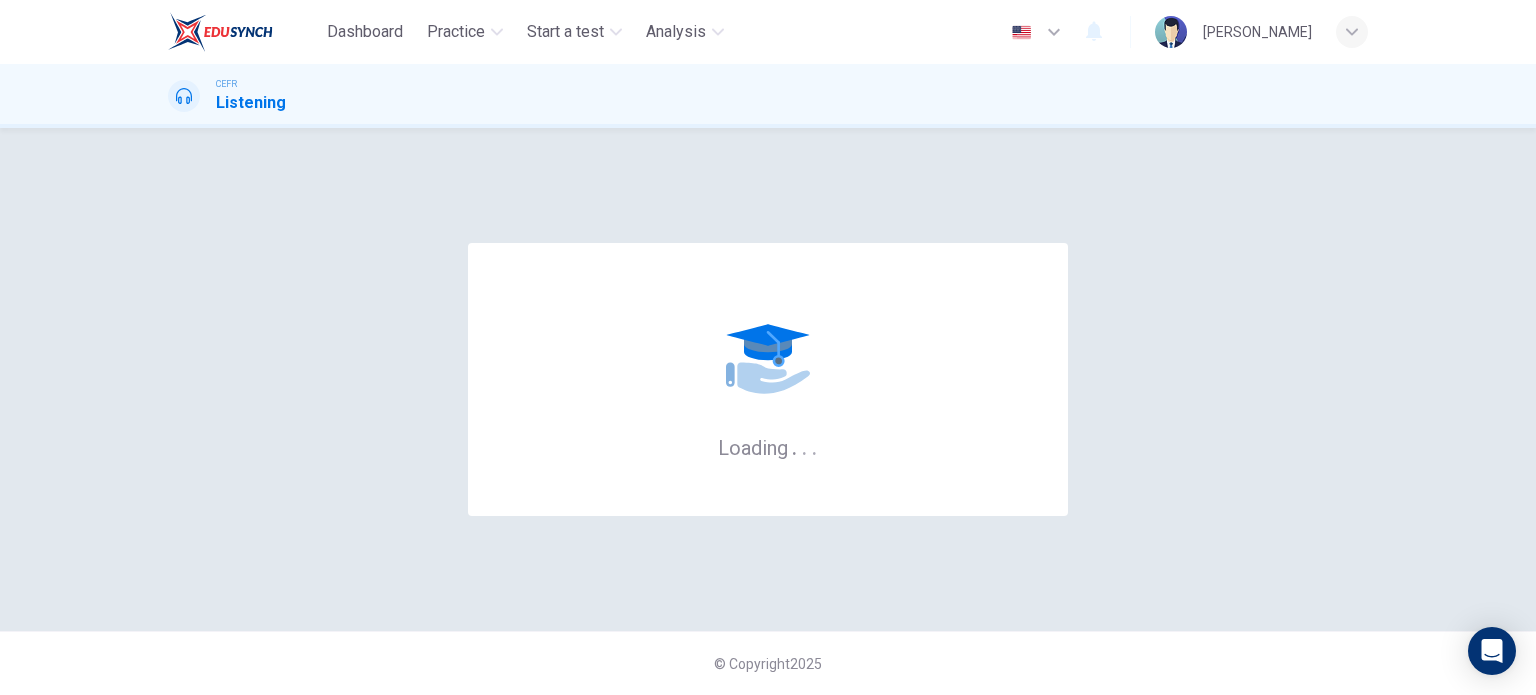 scroll, scrollTop: 0, scrollLeft: 0, axis: both 